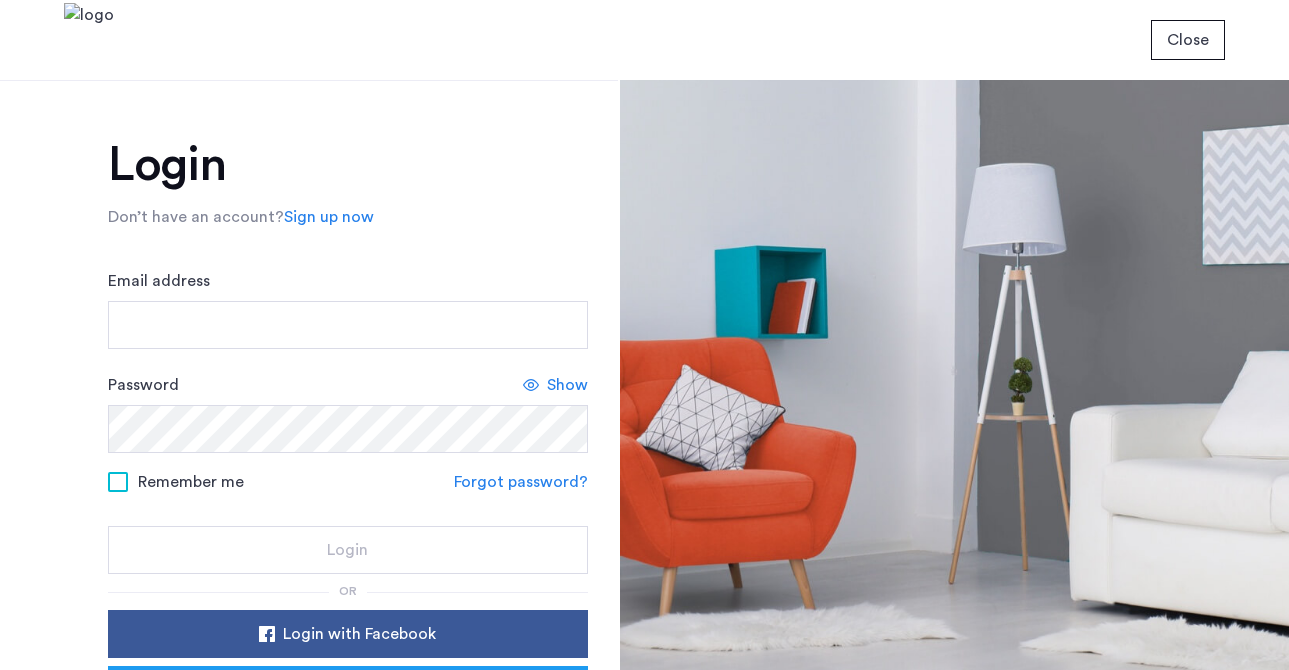 scroll, scrollTop: 0, scrollLeft: 0, axis: both 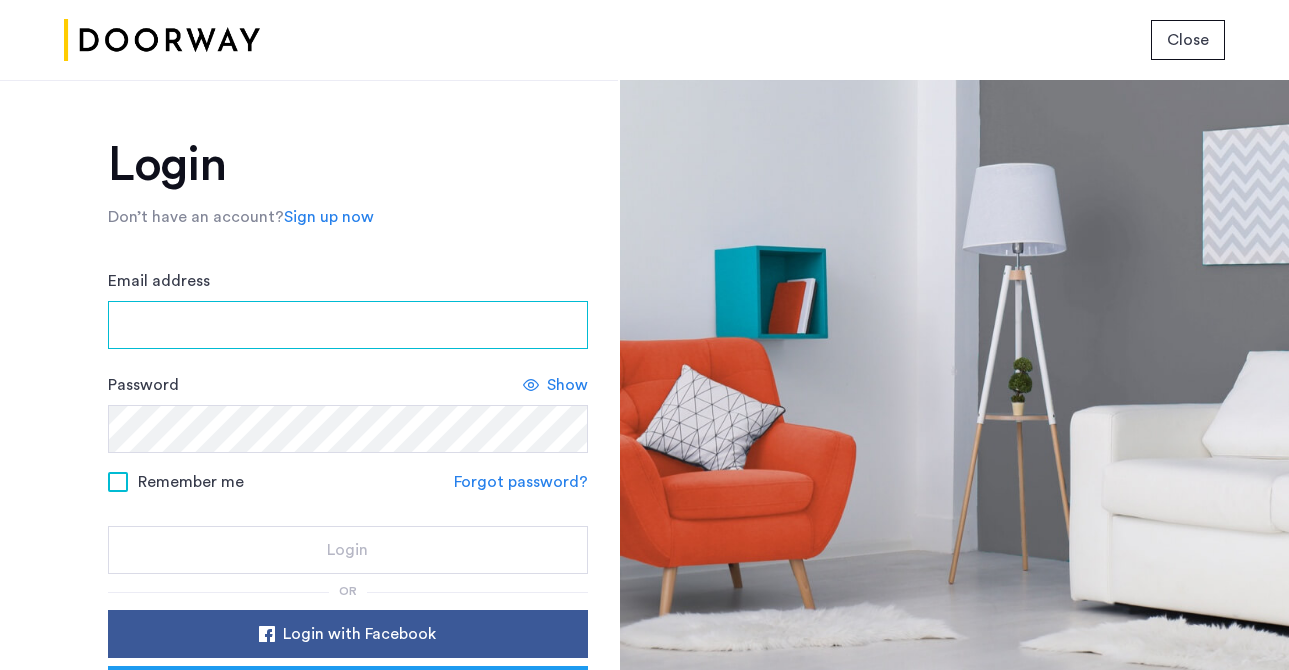 click on "Email address" at bounding box center [348, 325] 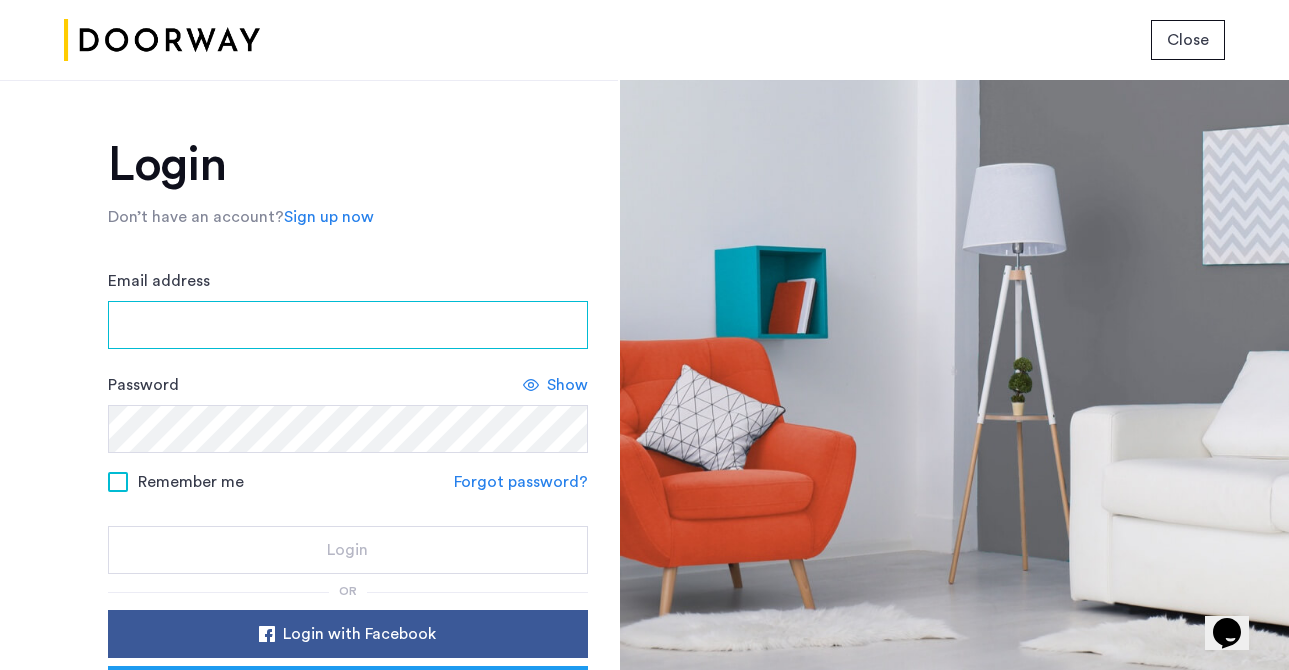 scroll, scrollTop: 0, scrollLeft: 0, axis: both 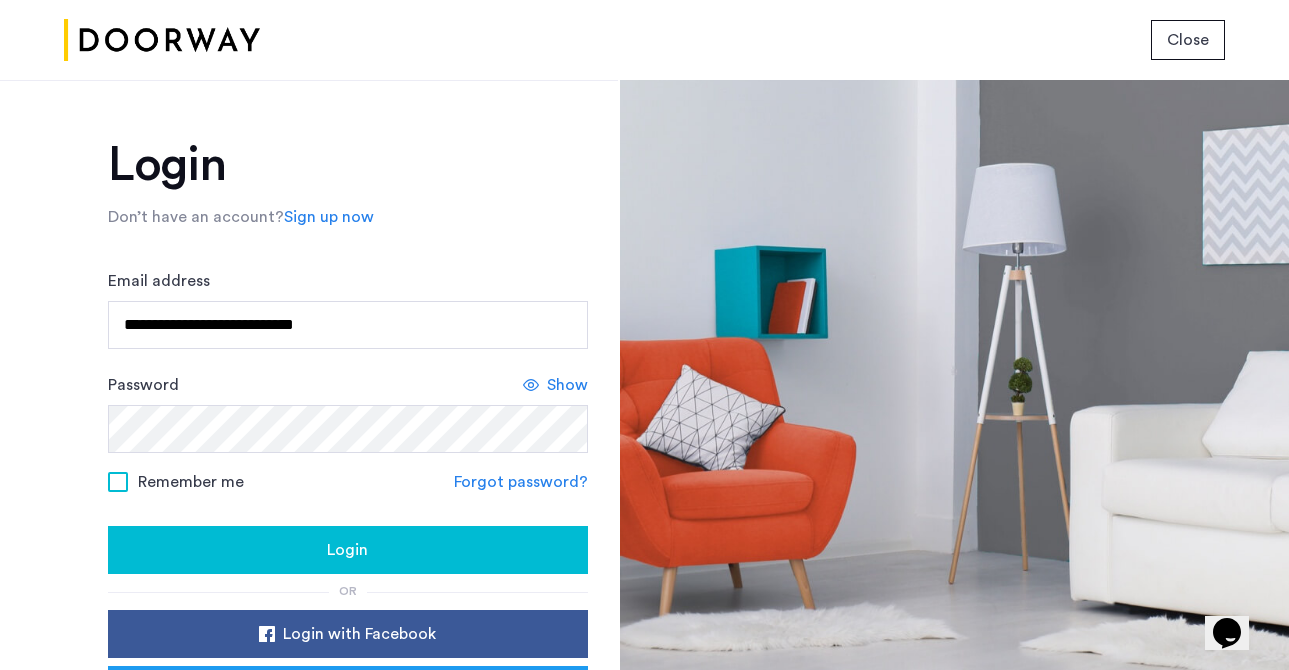 click on "Show" 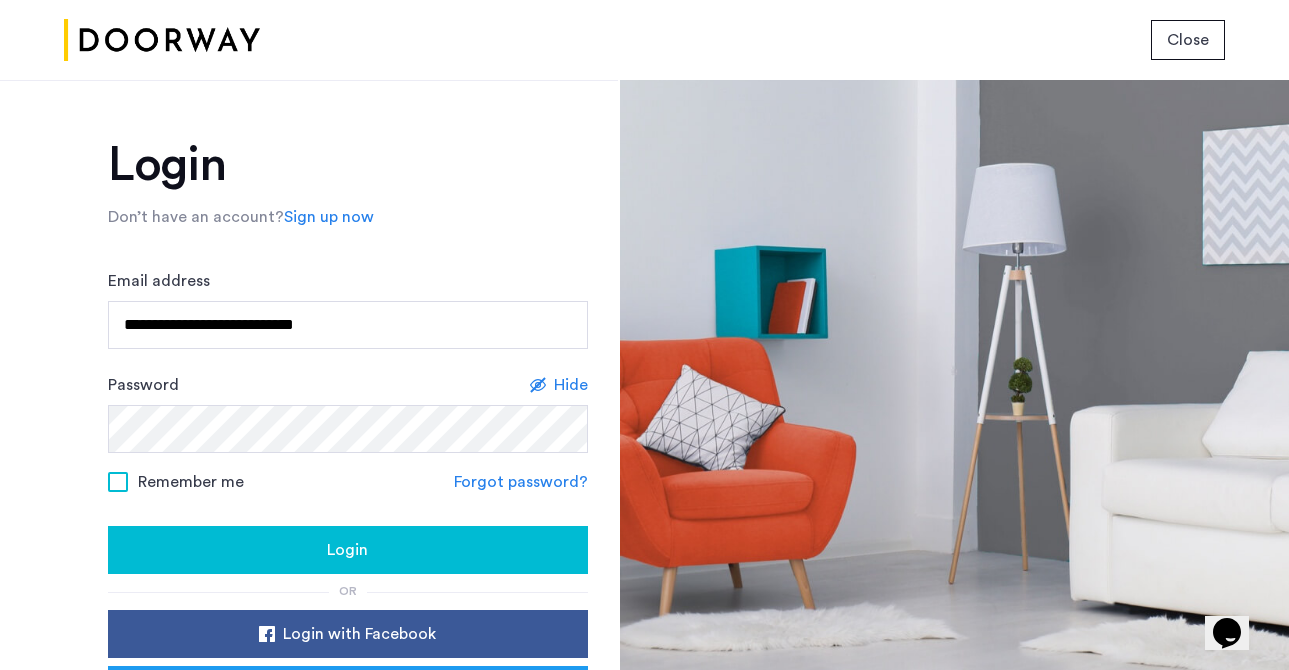 click on "**********" 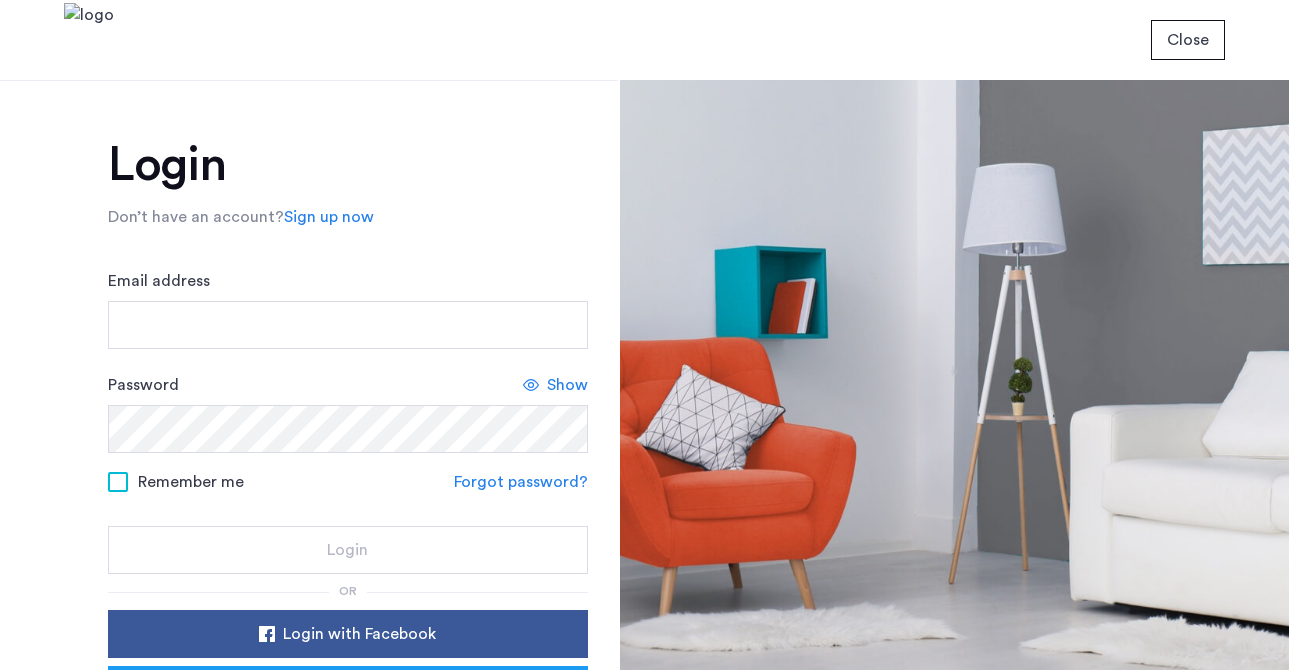 scroll, scrollTop: 0, scrollLeft: 0, axis: both 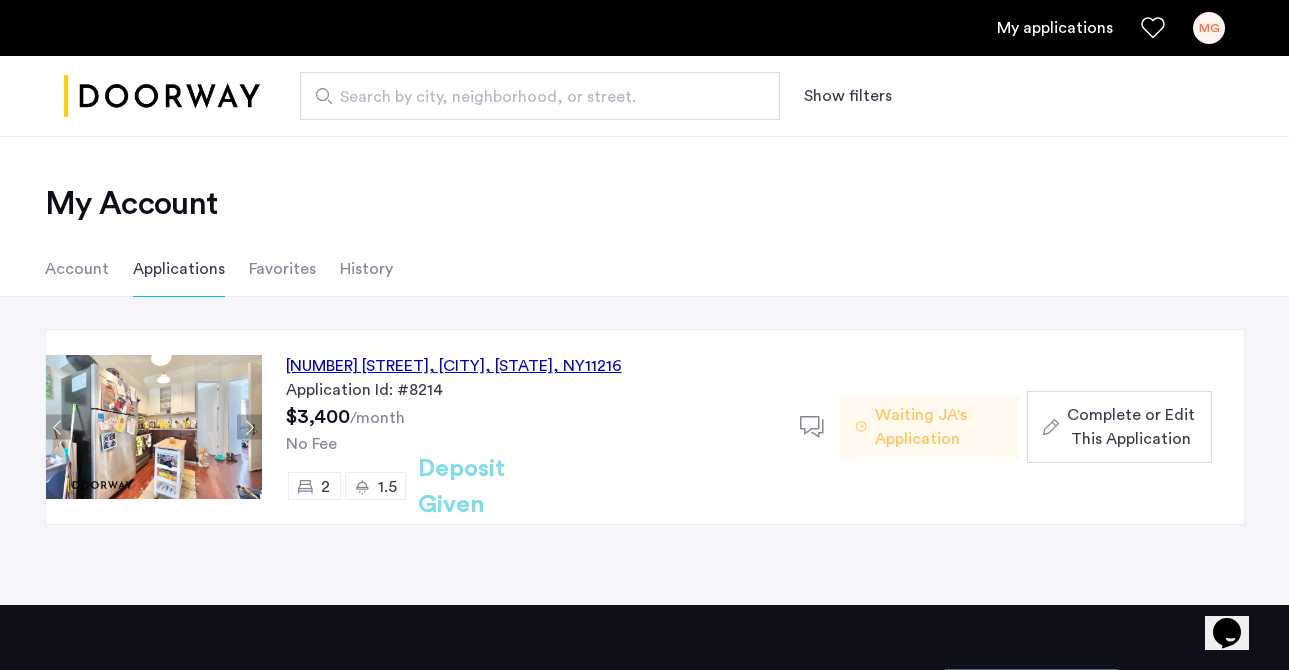 click on "Complete or Edit This Application" 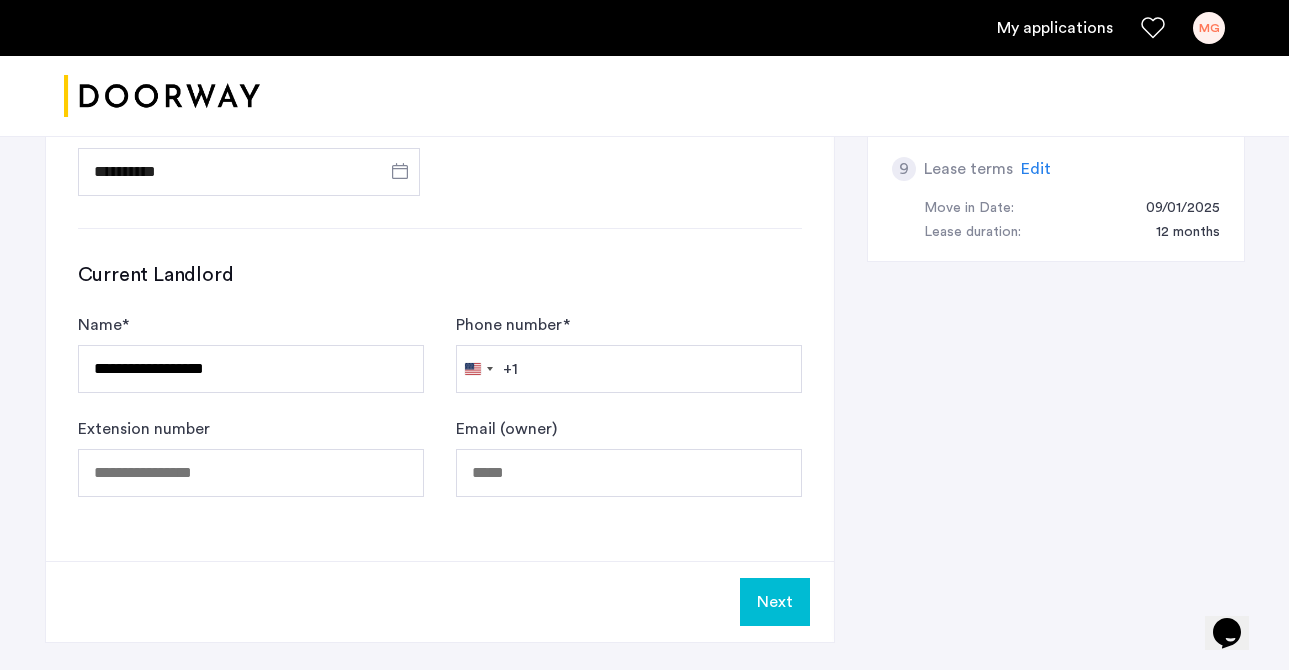 scroll, scrollTop: 1245, scrollLeft: 0, axis: vertical 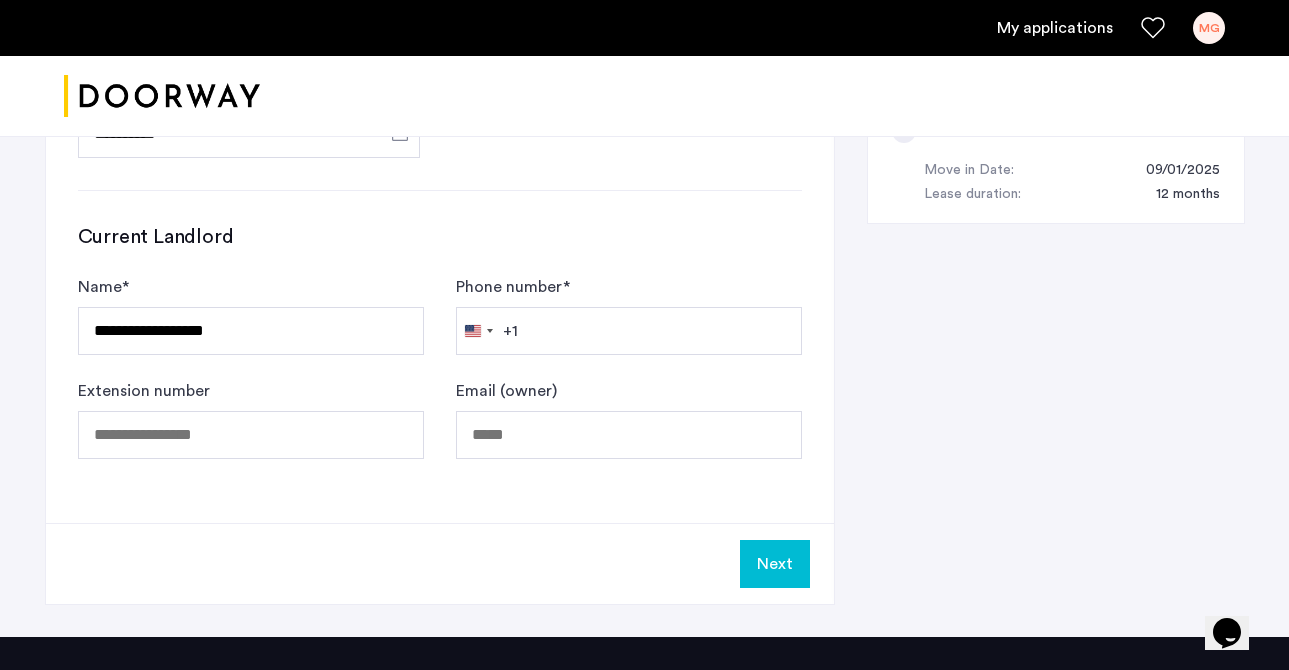click on "Next" 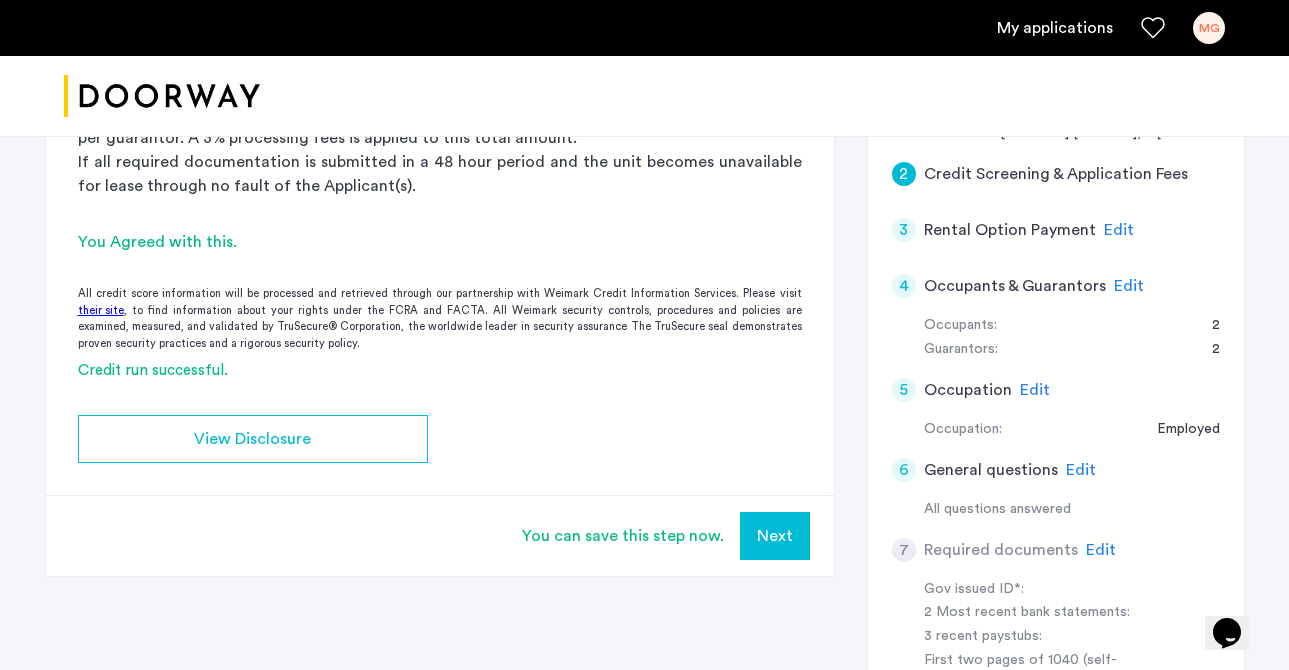 scroll, scrollTop: 478, scrollLeft: 0, axis: vertical 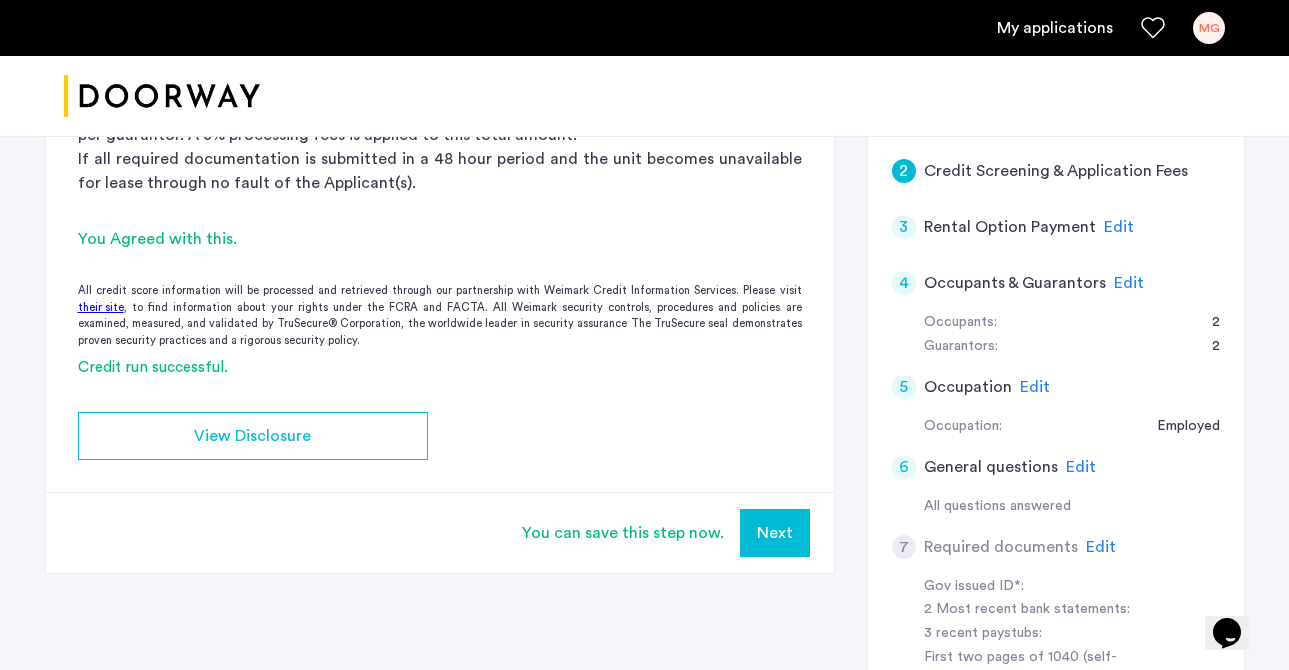 click on "Next" at bounding box center [775, 533] 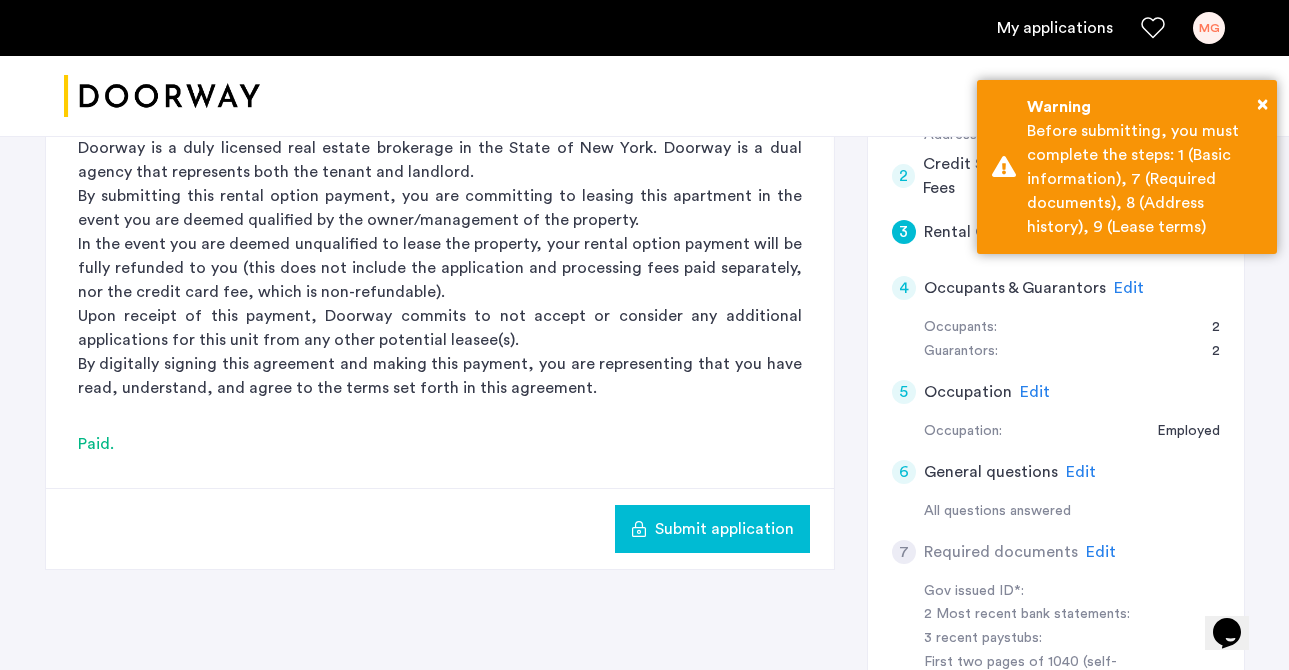scroll, scrollTop: 474, scrollLeft: 0, axis: vertical 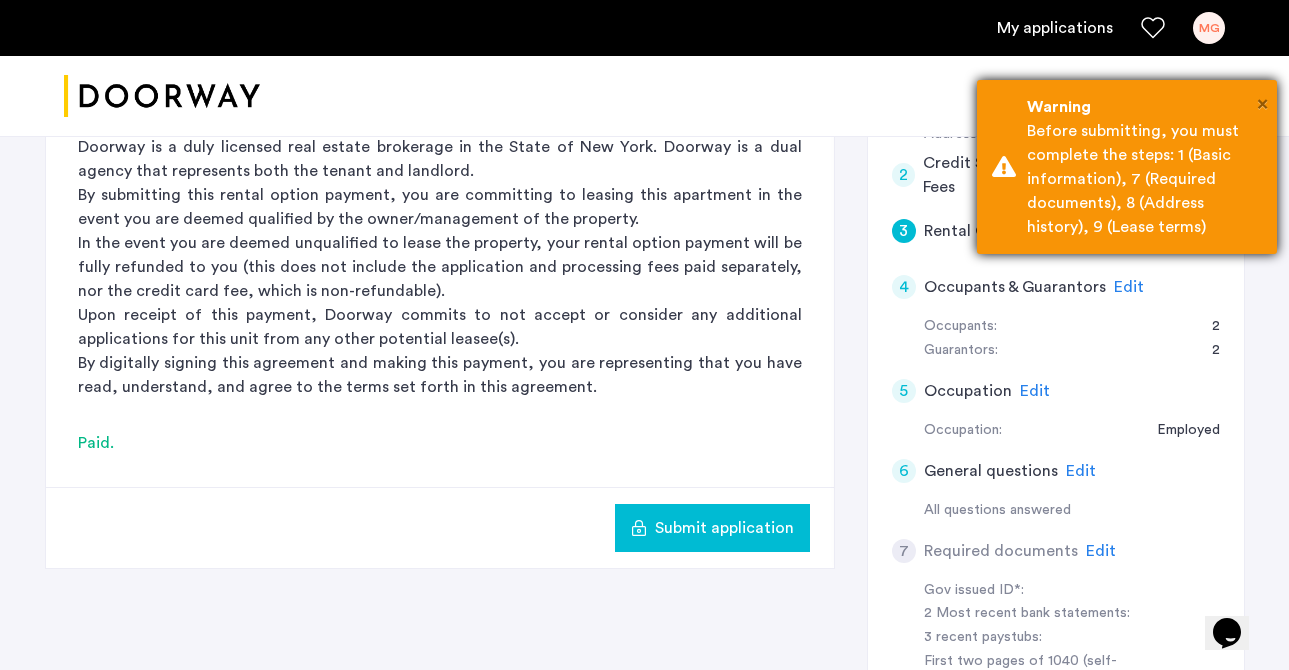 click on "×" at bounding box center (1262, 104) 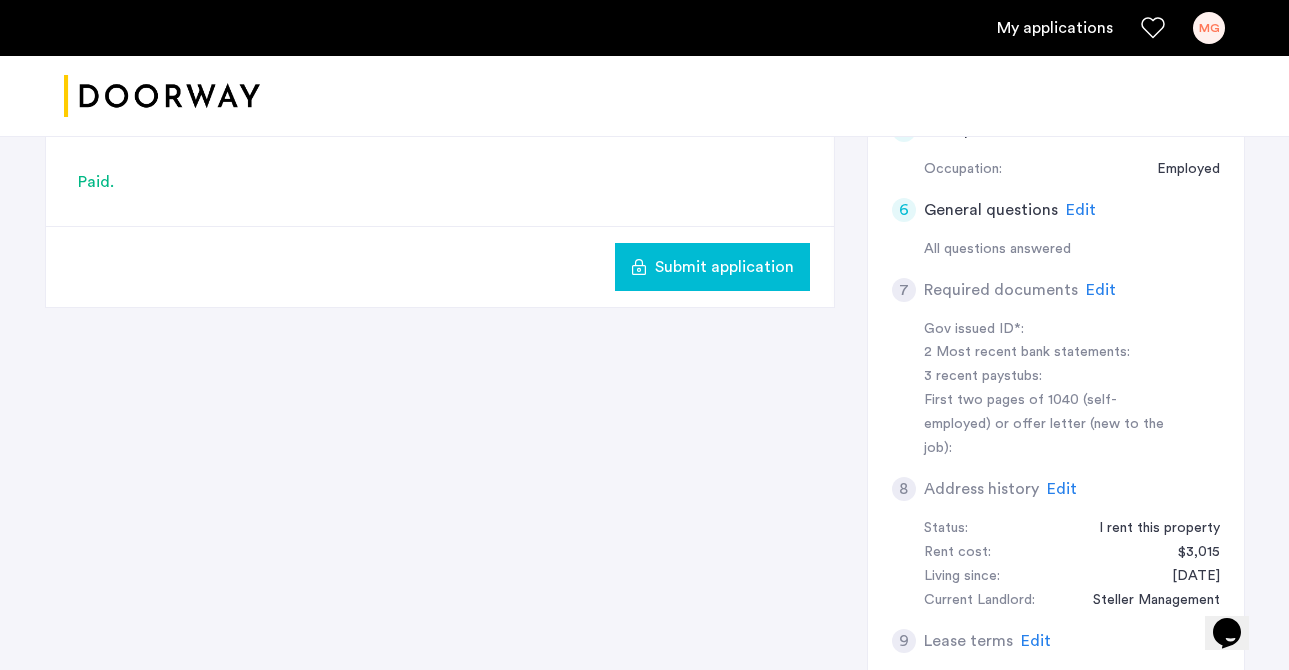 scroll, scrollTop: 650, scrollLeft: 0, axis: vertical 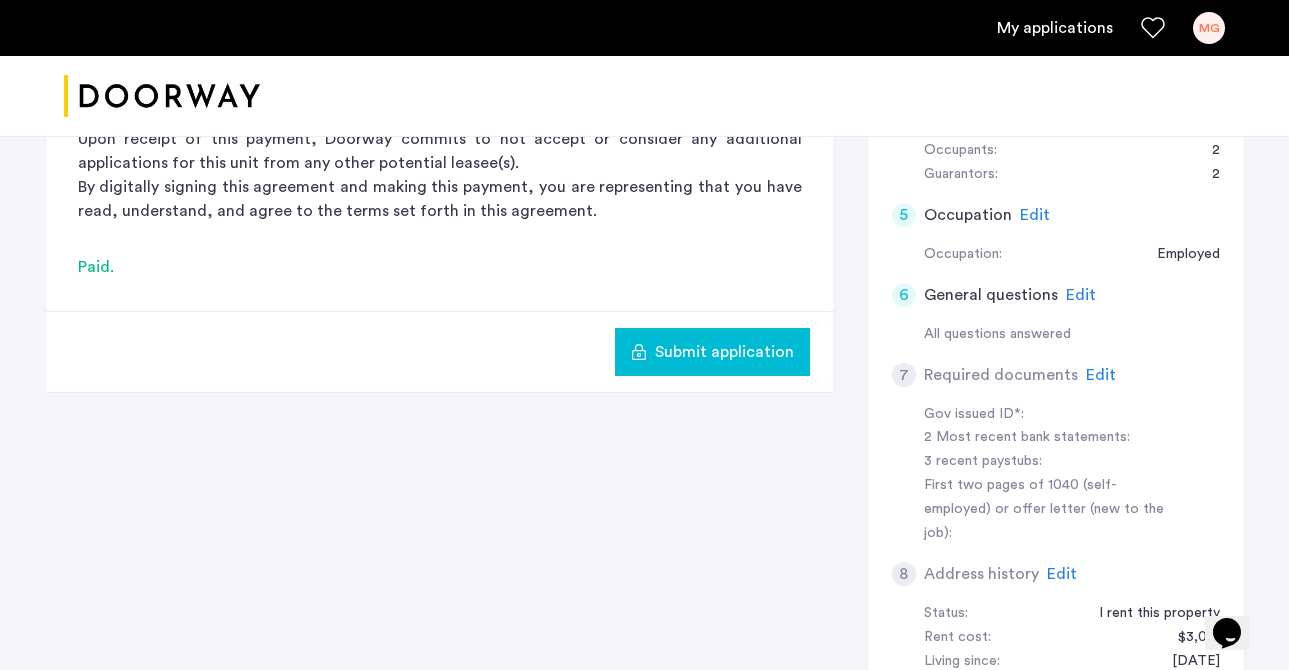 click on "Edit" 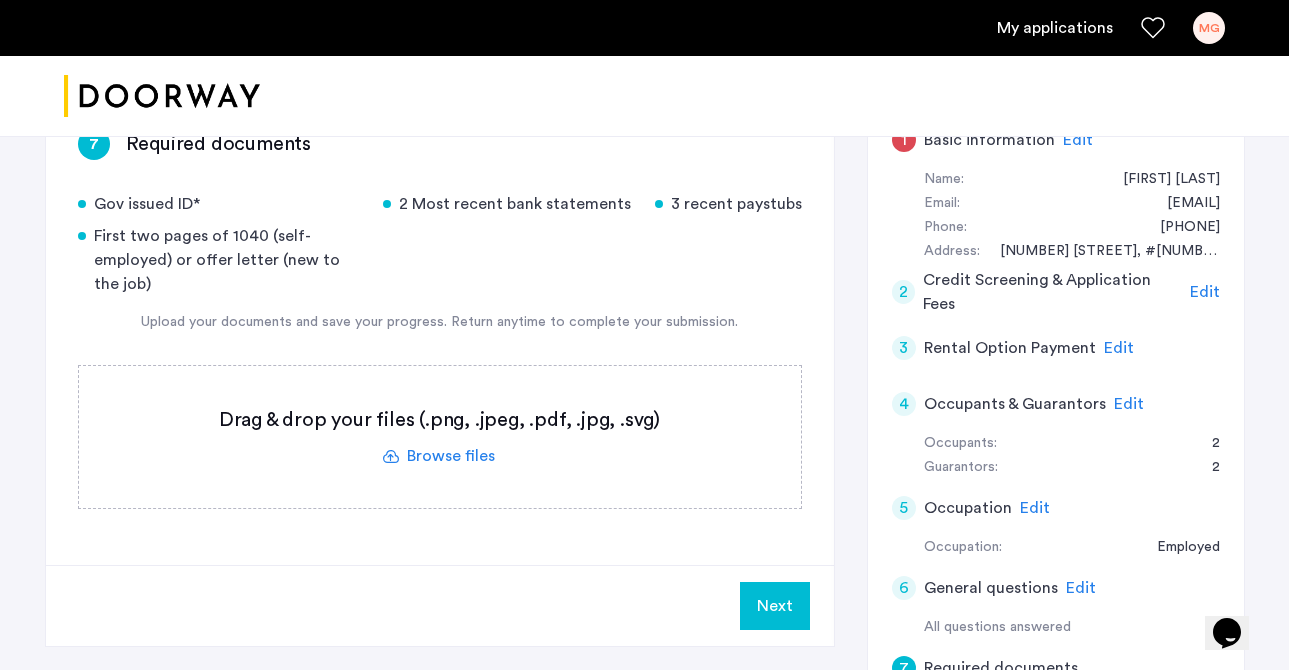 scroll, scrollTop: 358, scrollLeft: 0, axis: vertical 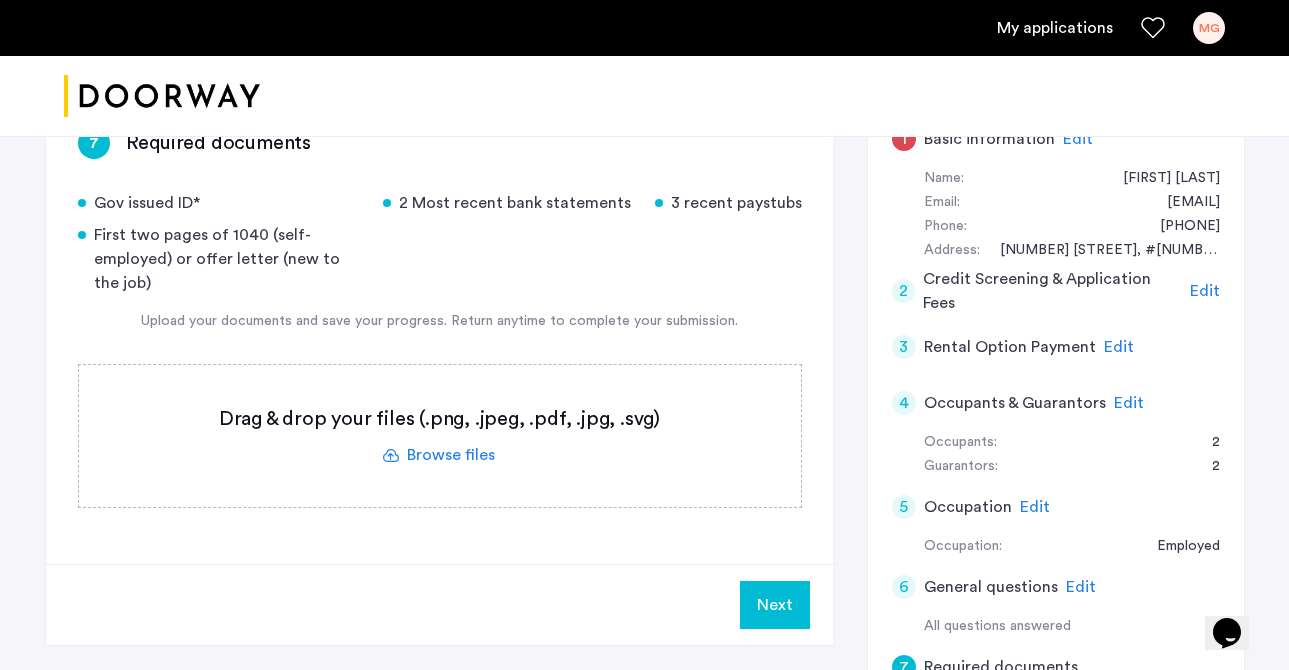 click 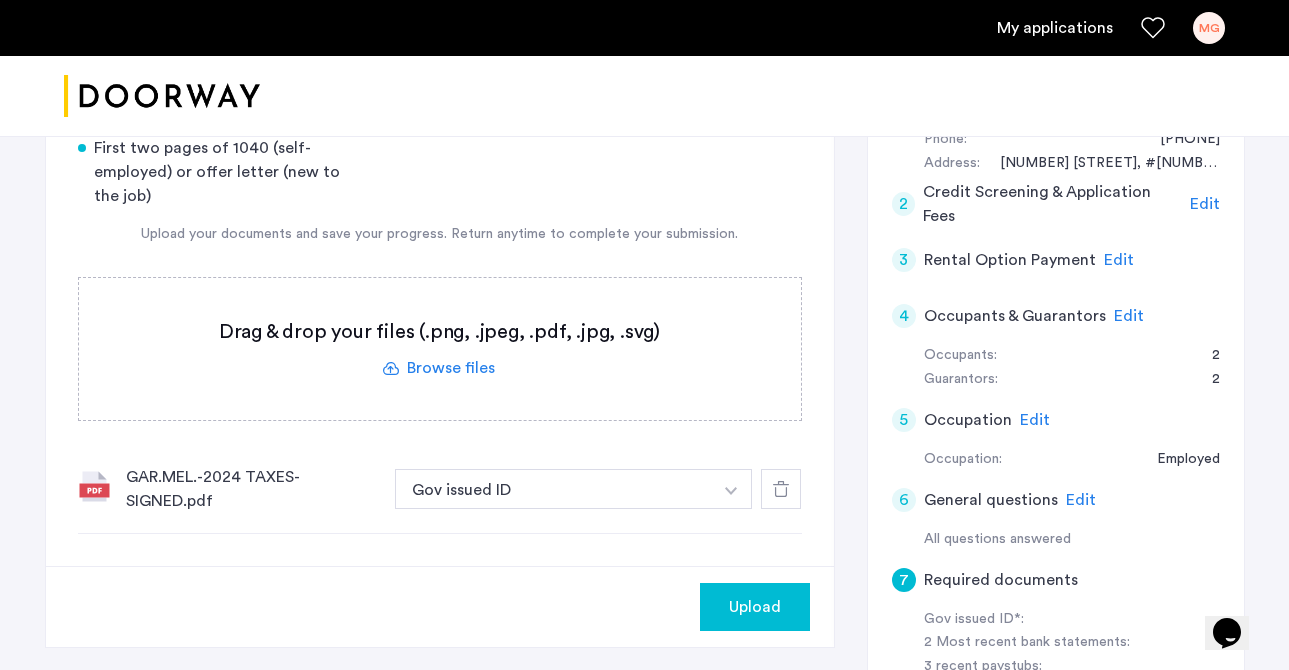 scroll, scrollTop: 452, scrollLeft: 0, axis: vertical 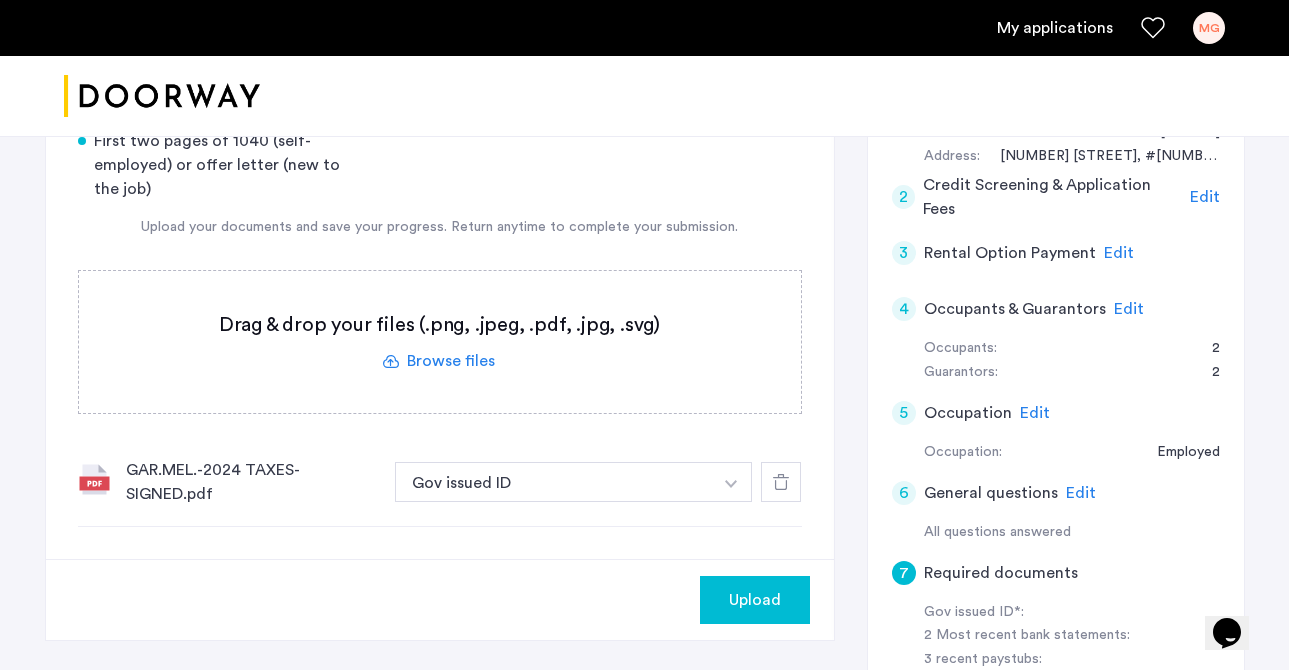 click 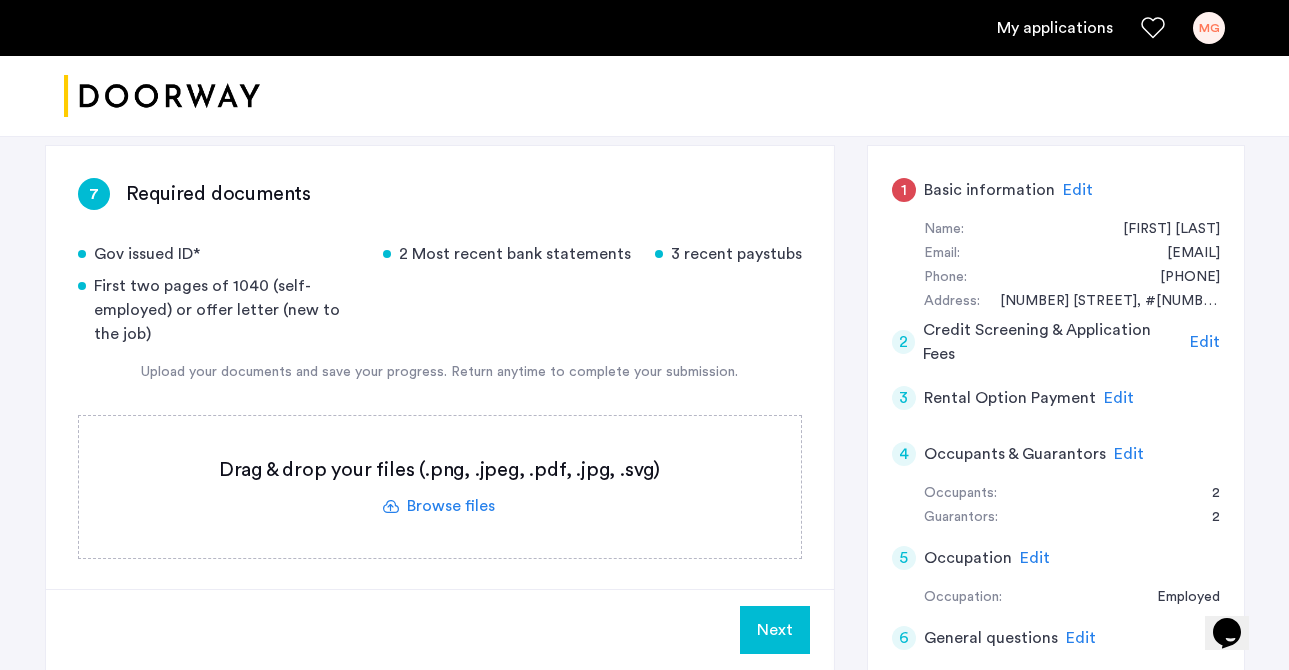 scroll, scrollTop: 312, scrollLeft: 0, axis: vertical 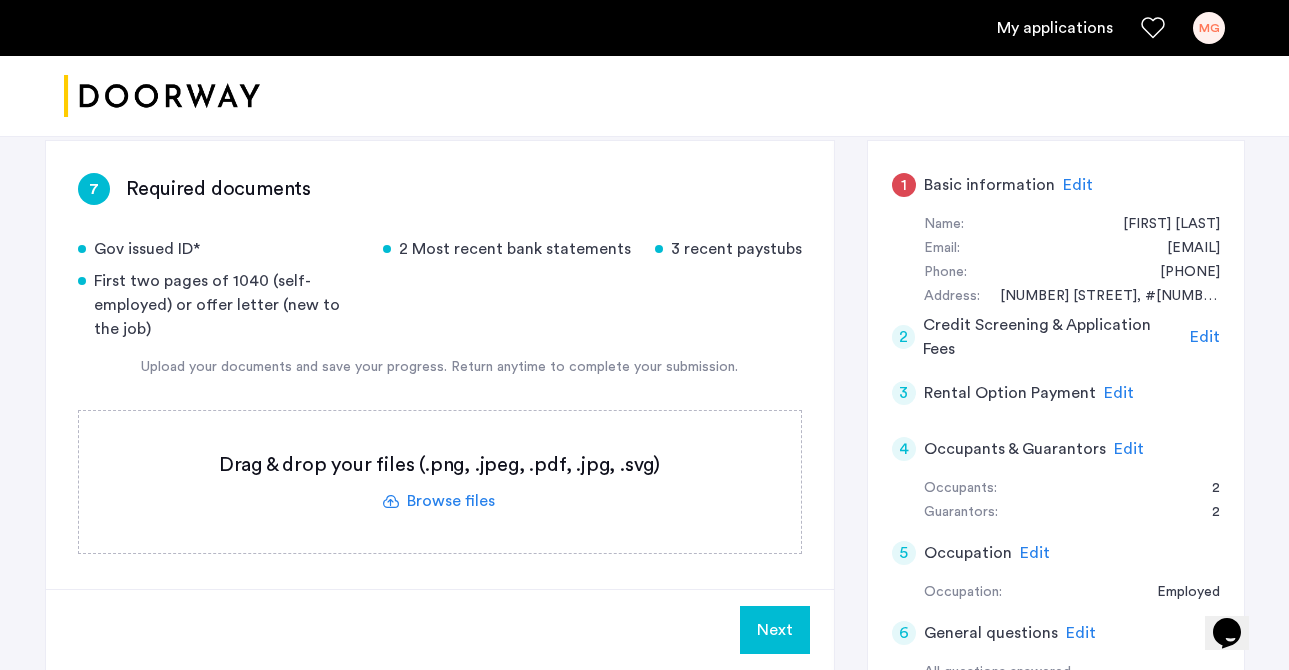 click on "Next" 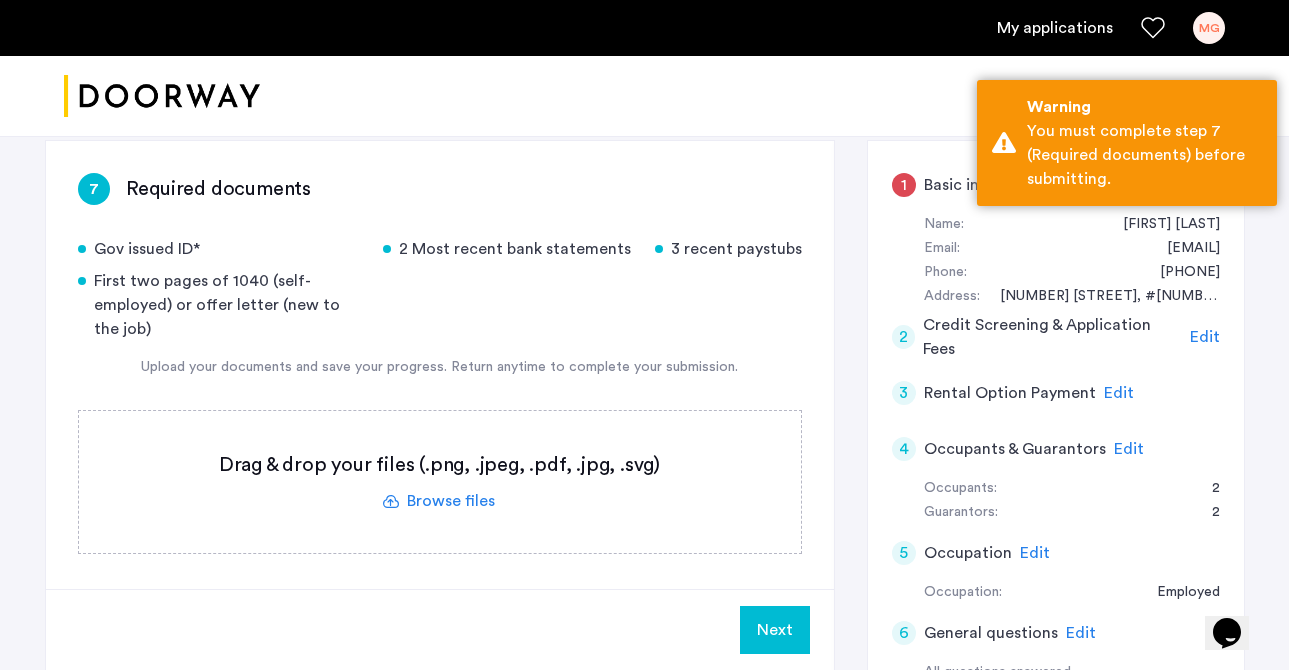 click 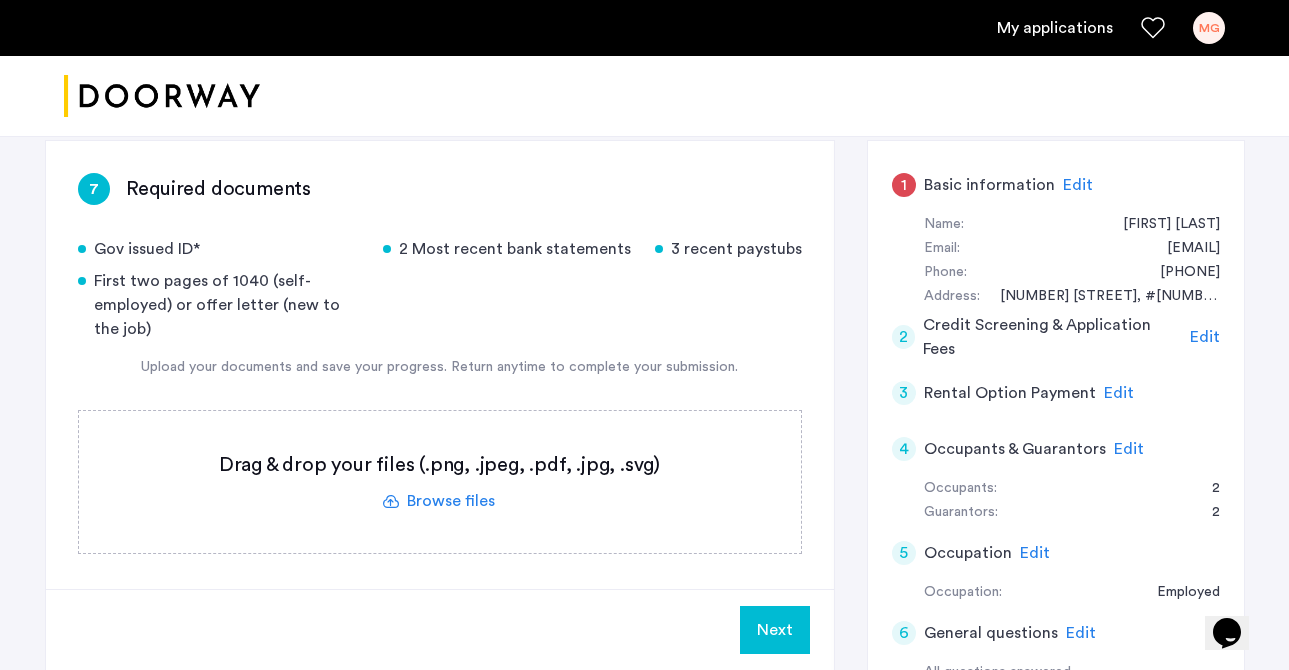 click 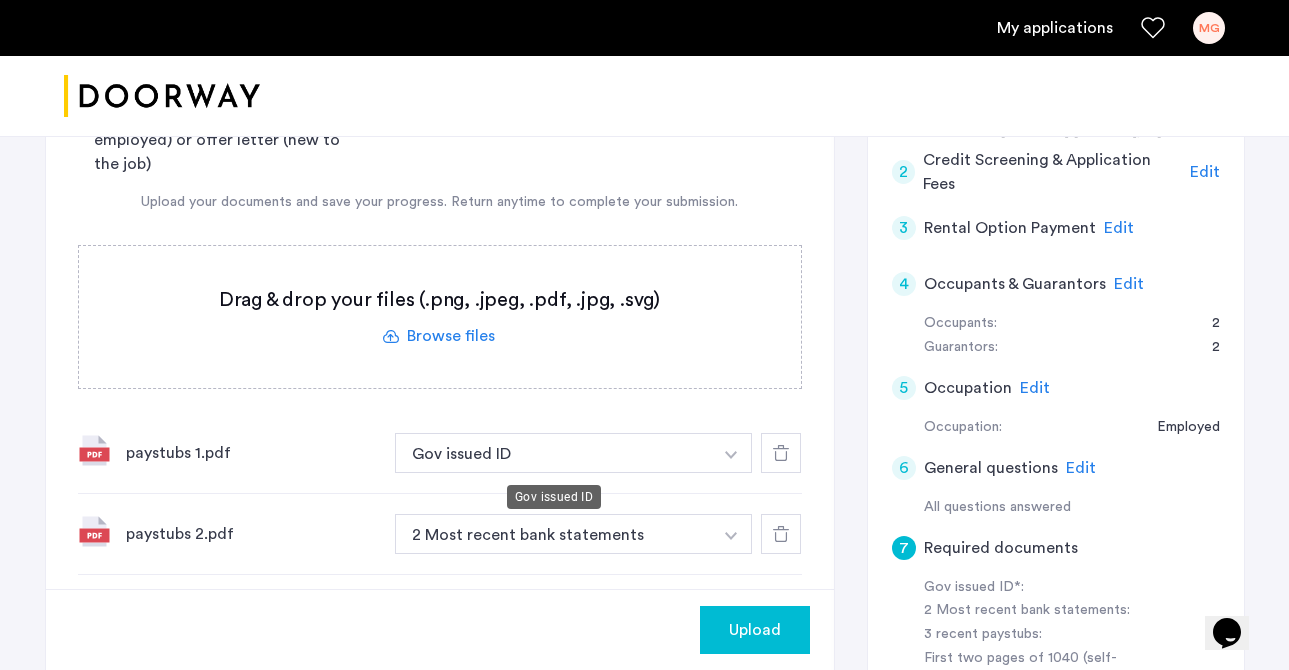 scroll, scrollTop: 482, scrollLeft: 0, axis: vertical 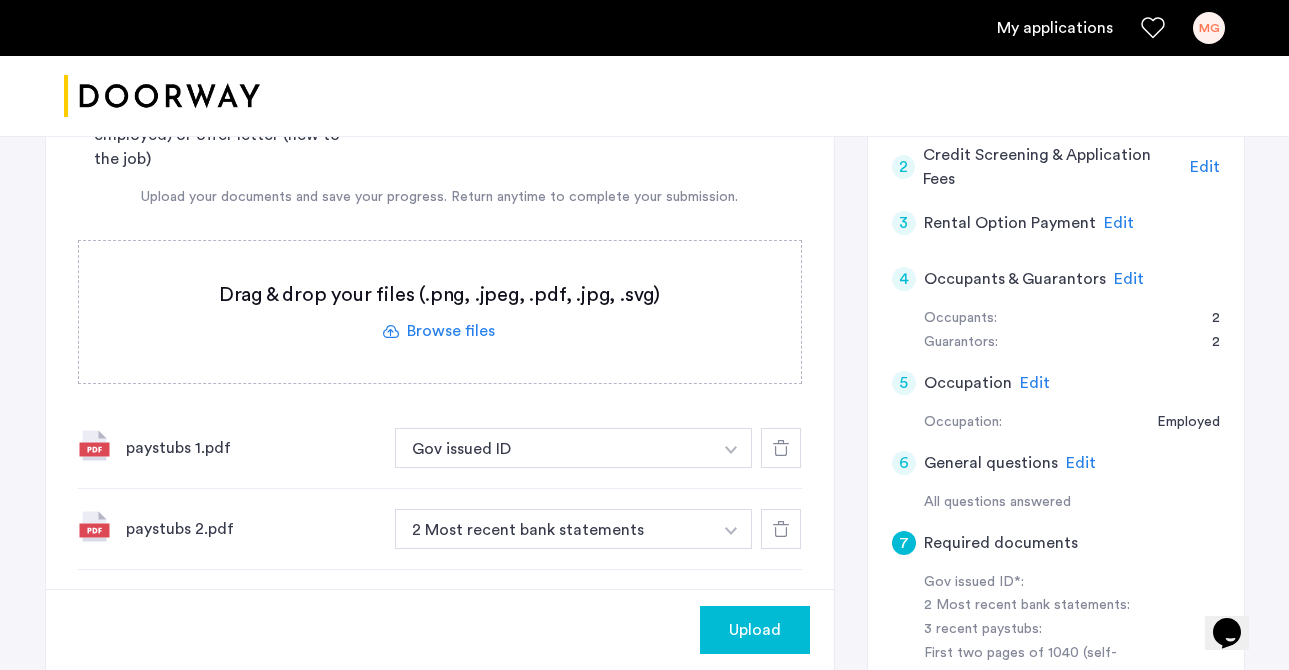click at bounding box center (731, 450) 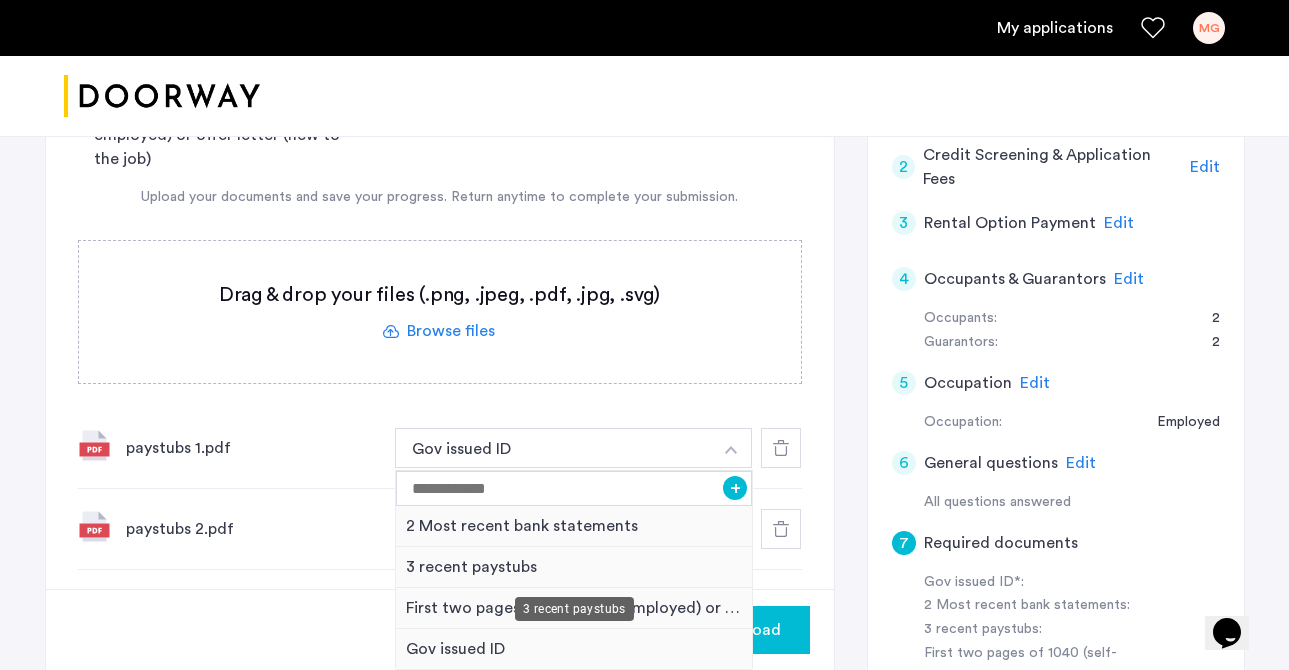 click on "3 recent paystubs" at bounding box center (574, 567) 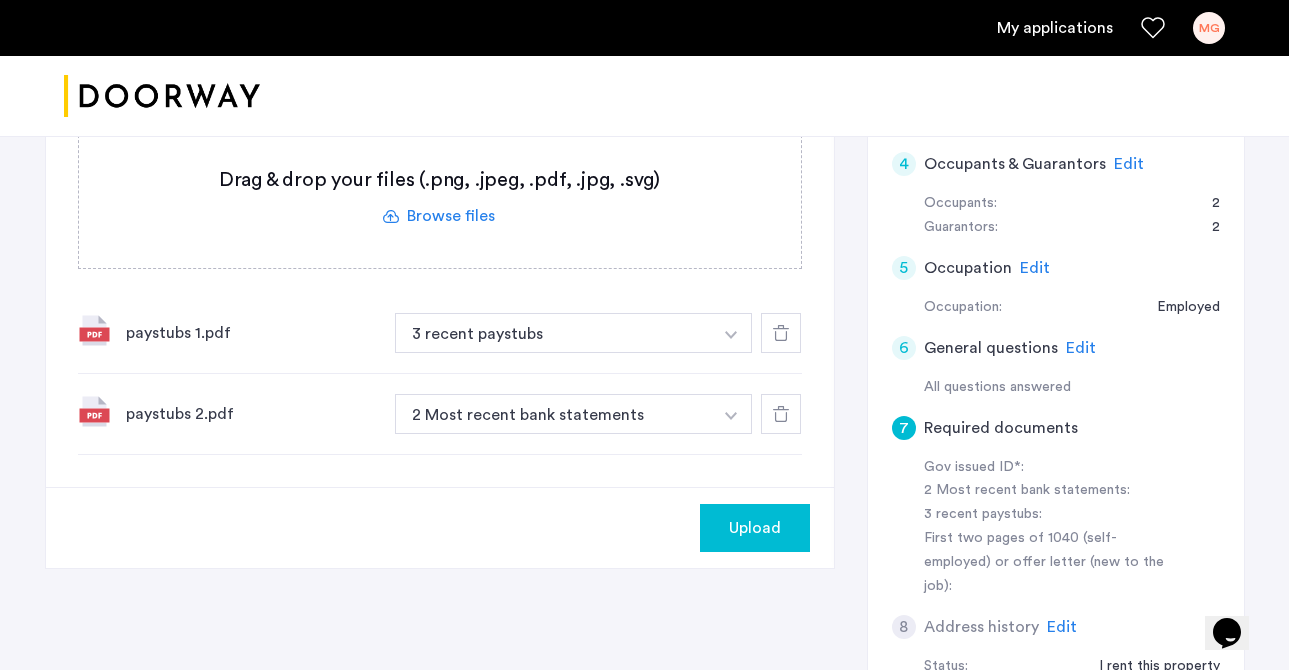 scroll, scrollTop: 599, scrollLeft: 0, axis: vertical 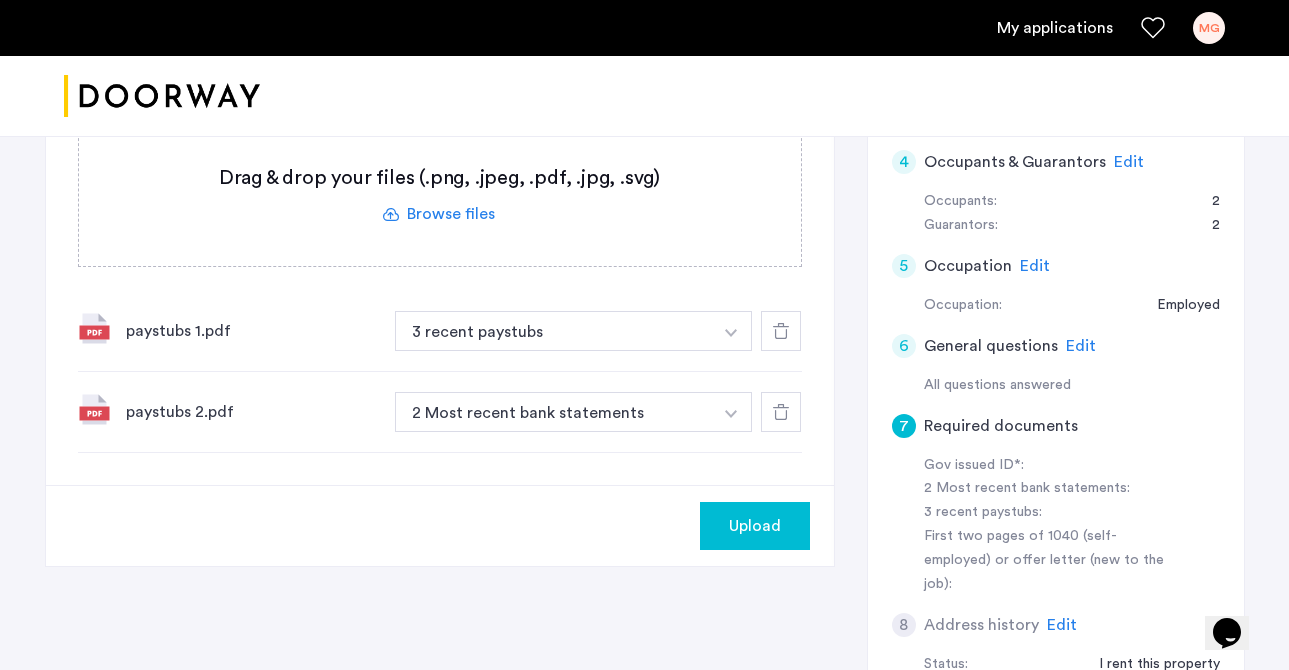 click on "Upload" 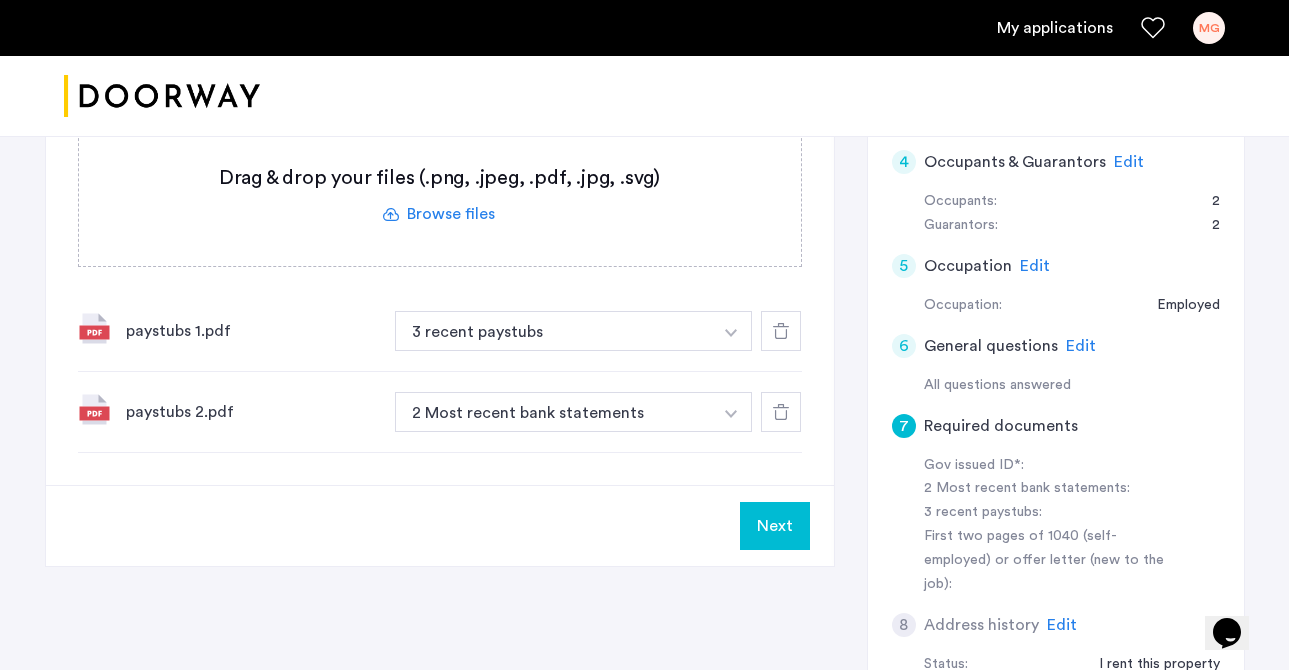 click 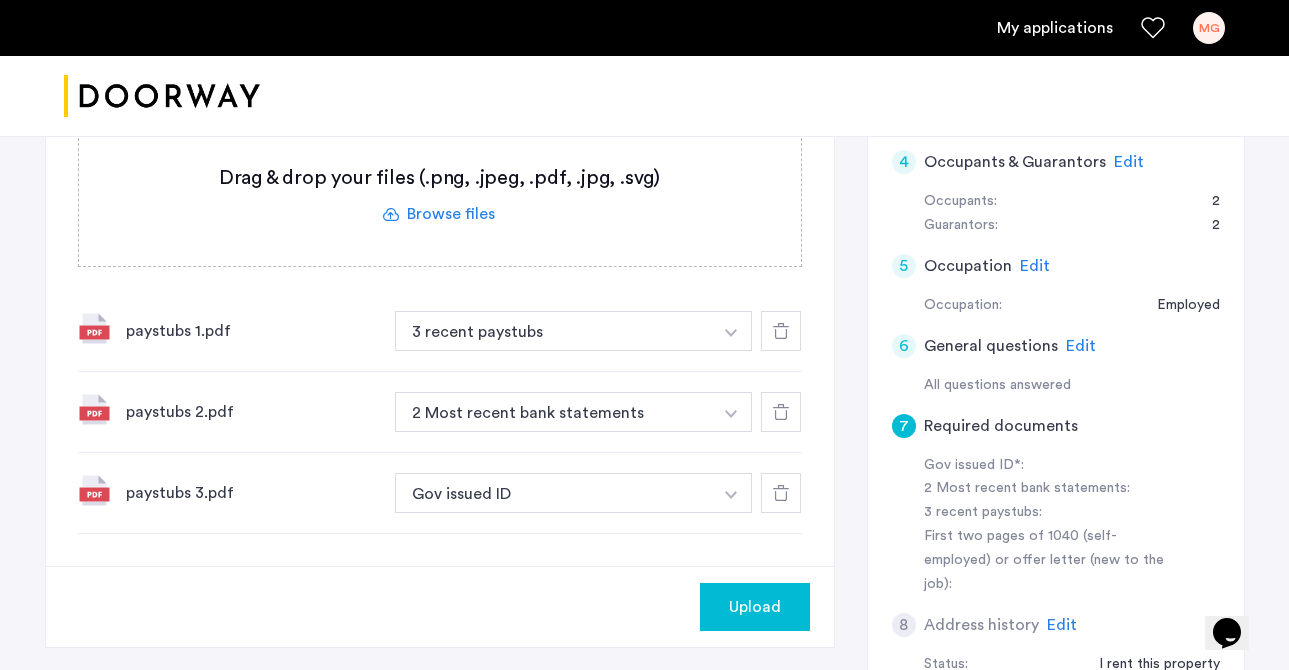 click on "Upload" 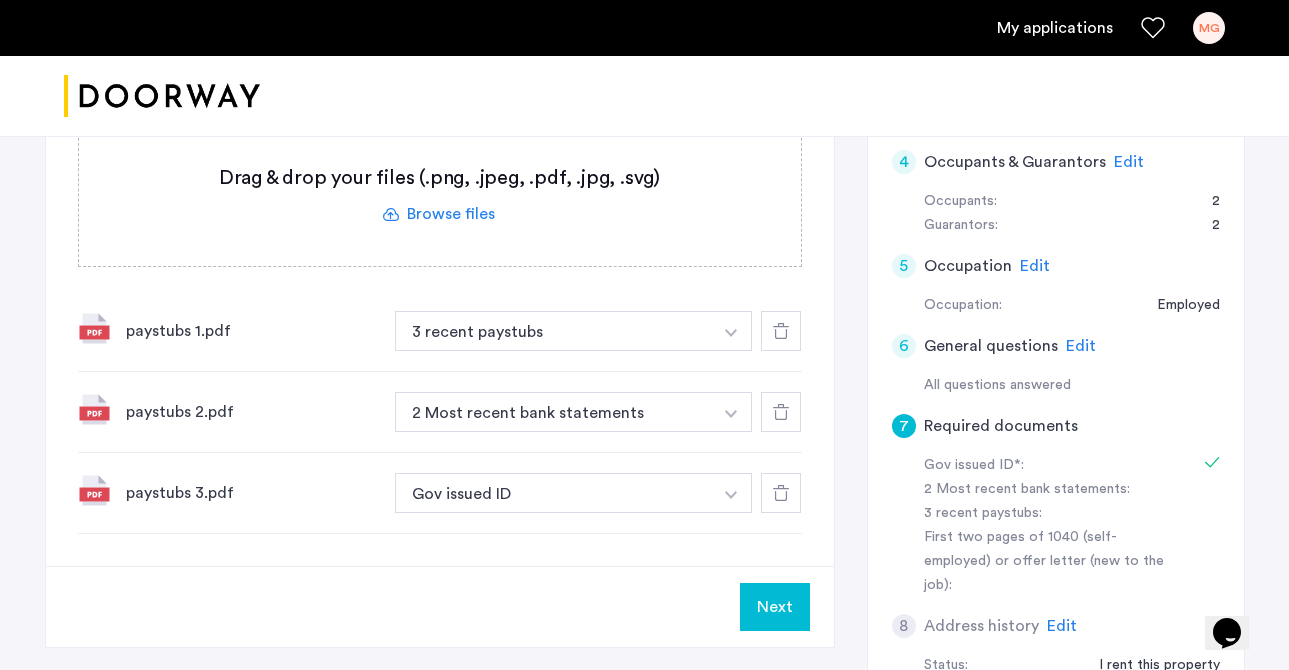click 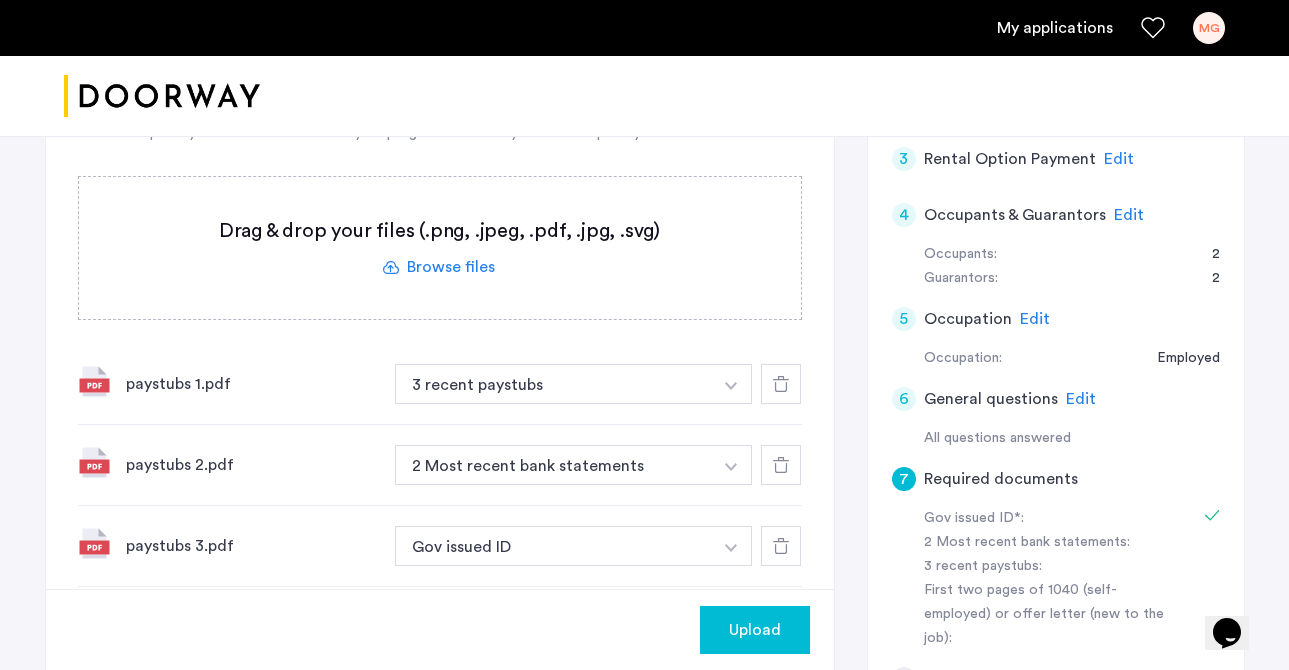 scroll, scrollTop: 545, scrollLeft: 0, axis: vertical 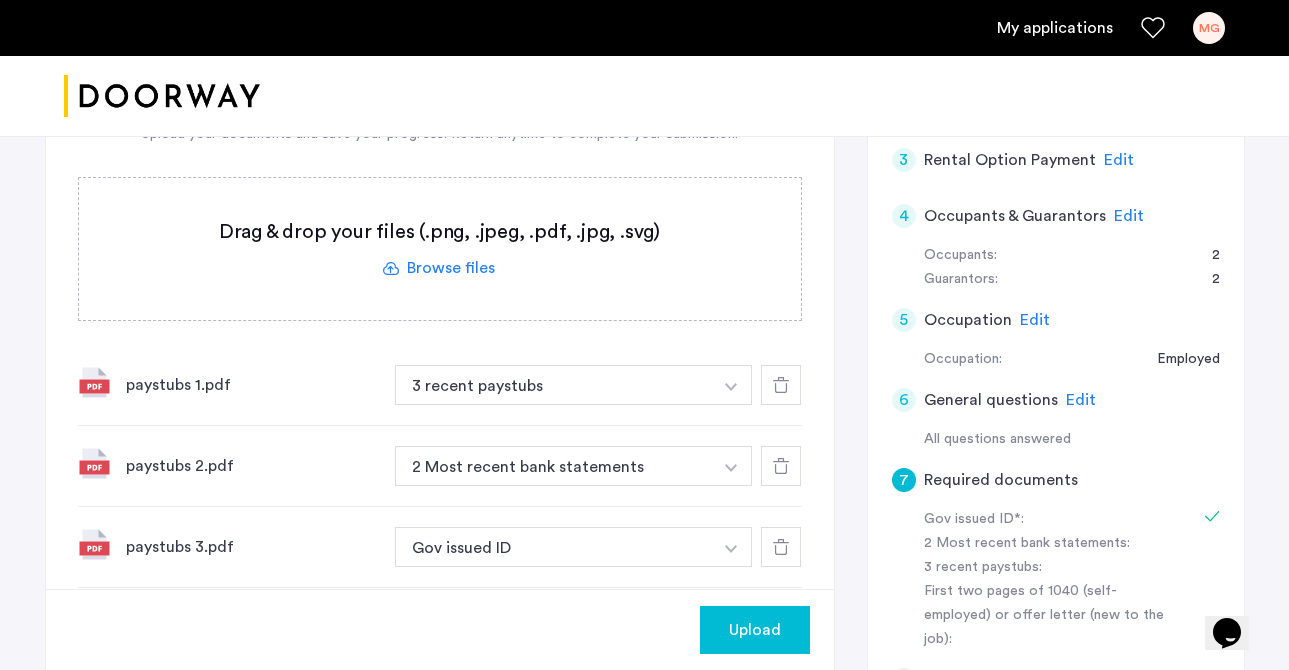 click on "Edit" 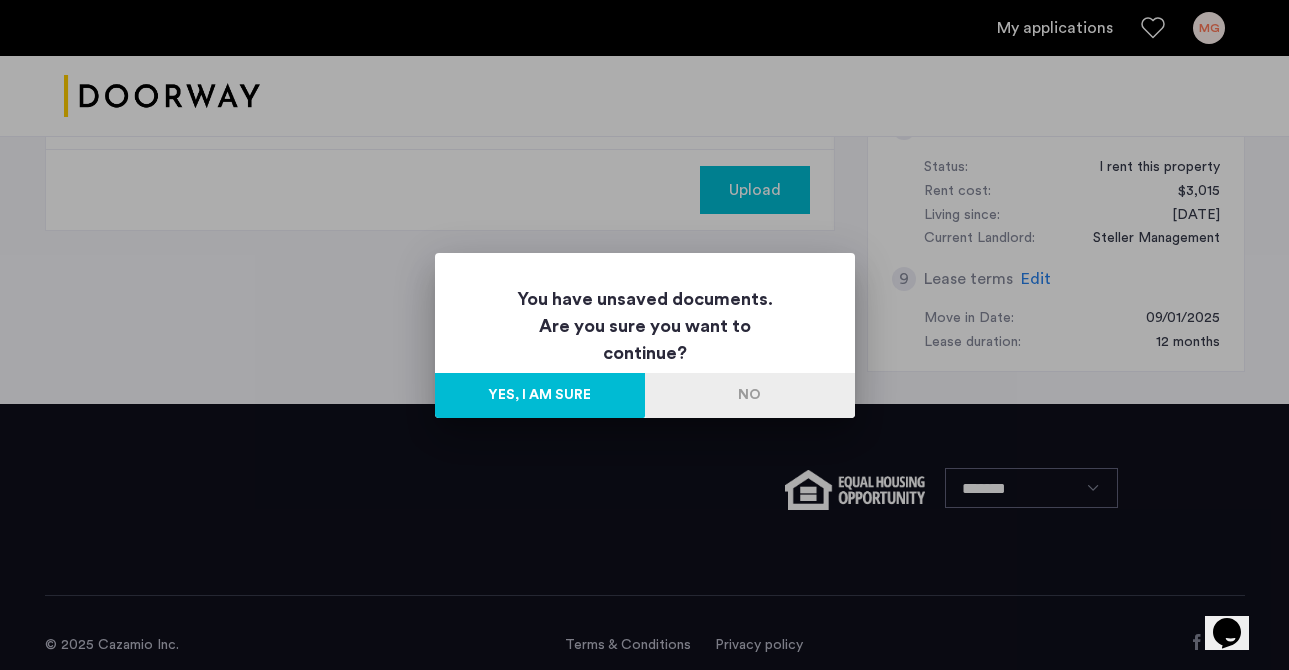 click on "Yes, I am sure" at bounding box center [540, 395] 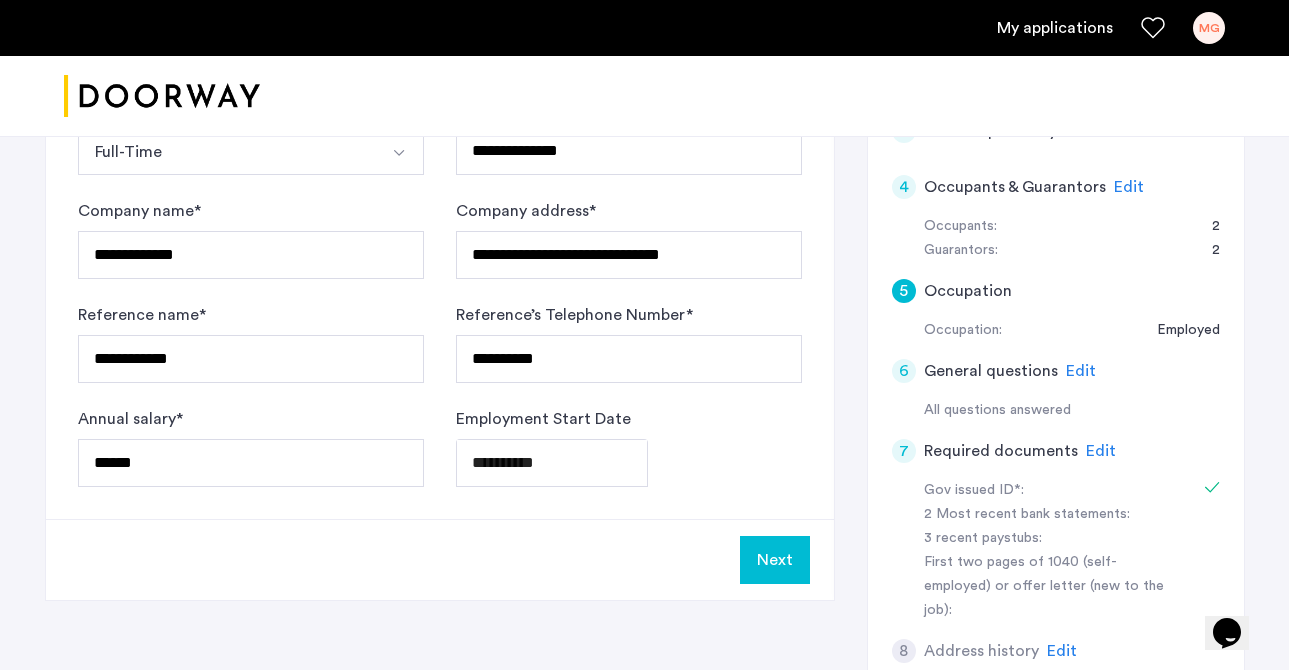 scroll, scrollTop: 581, scrollLeft: 0, axis: vertical 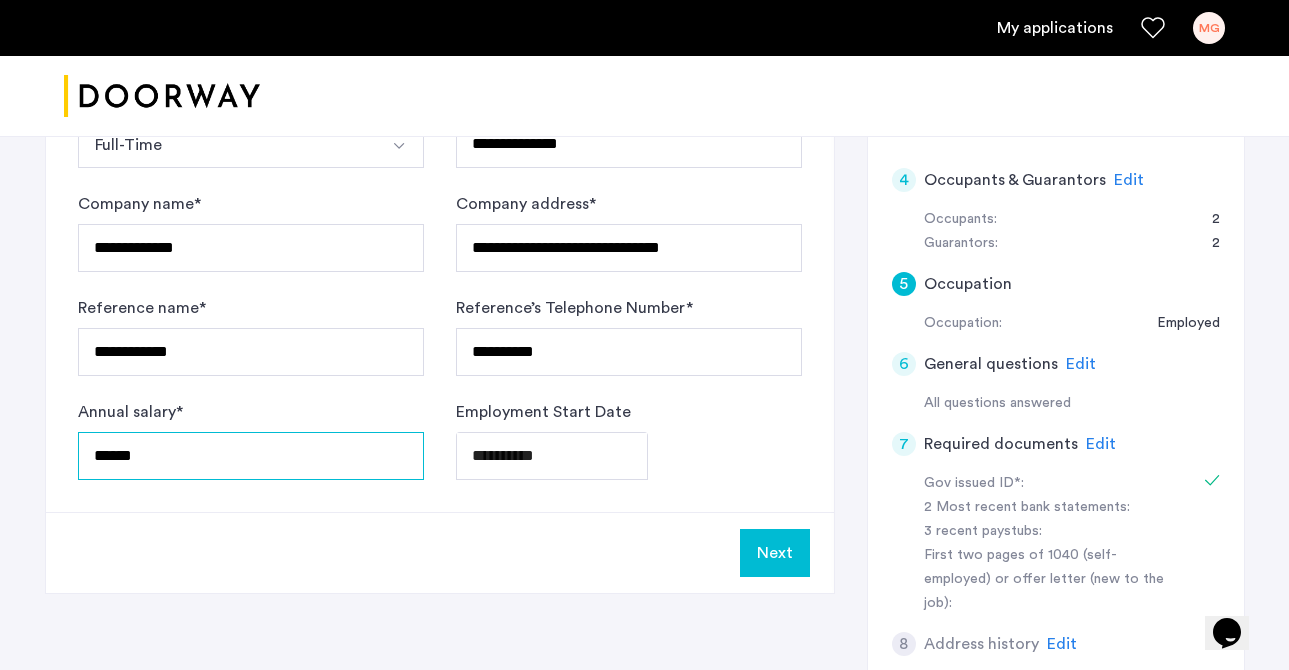 click on "******" at bounding box center [251, 456] 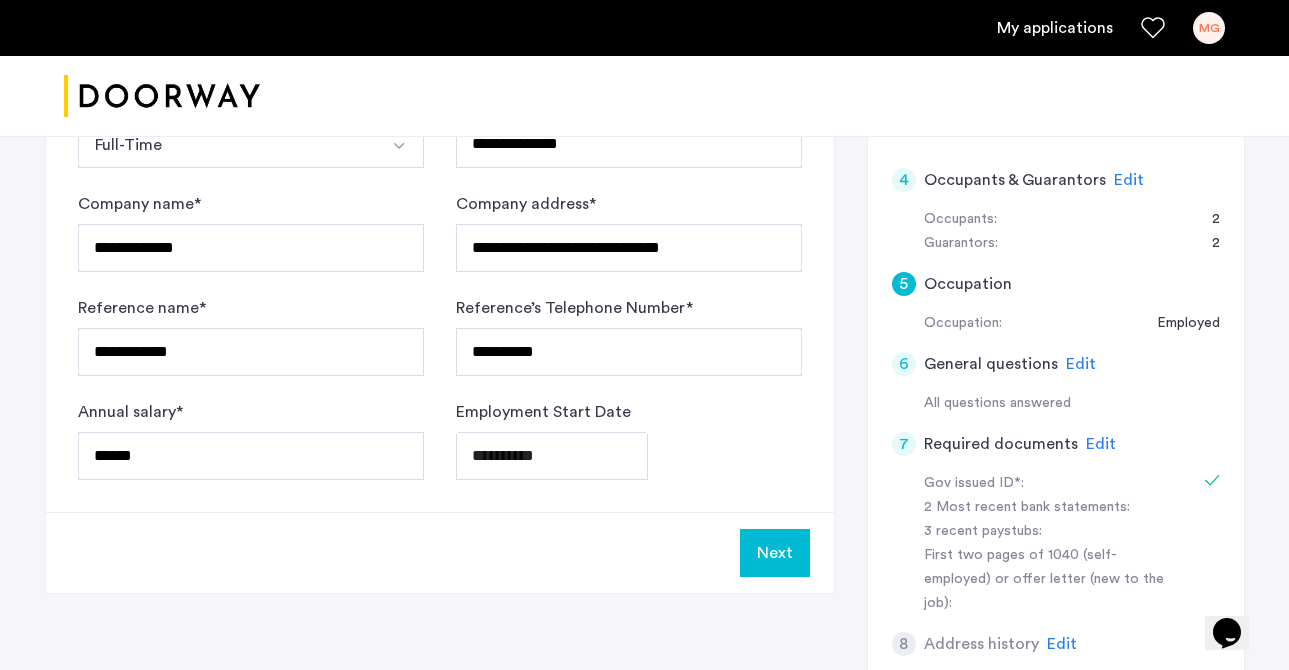 click on "Next" 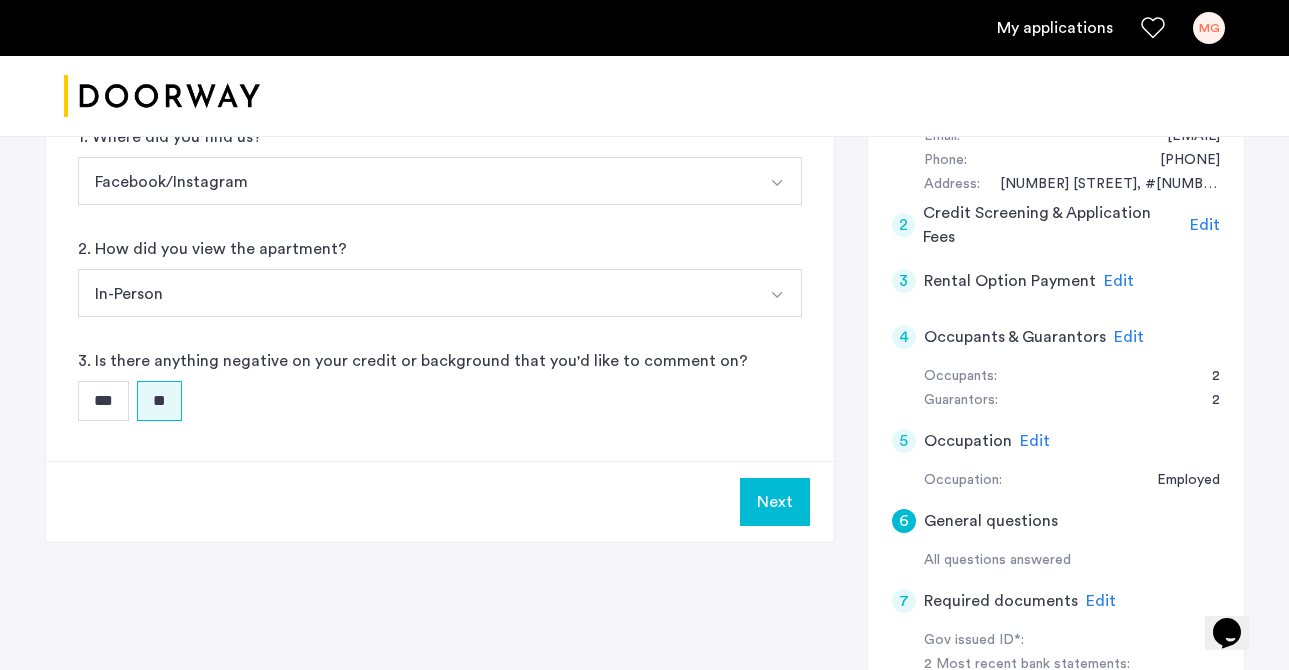 scroll, scrollTop: 380, scrollLeft: 0, axis: vertical 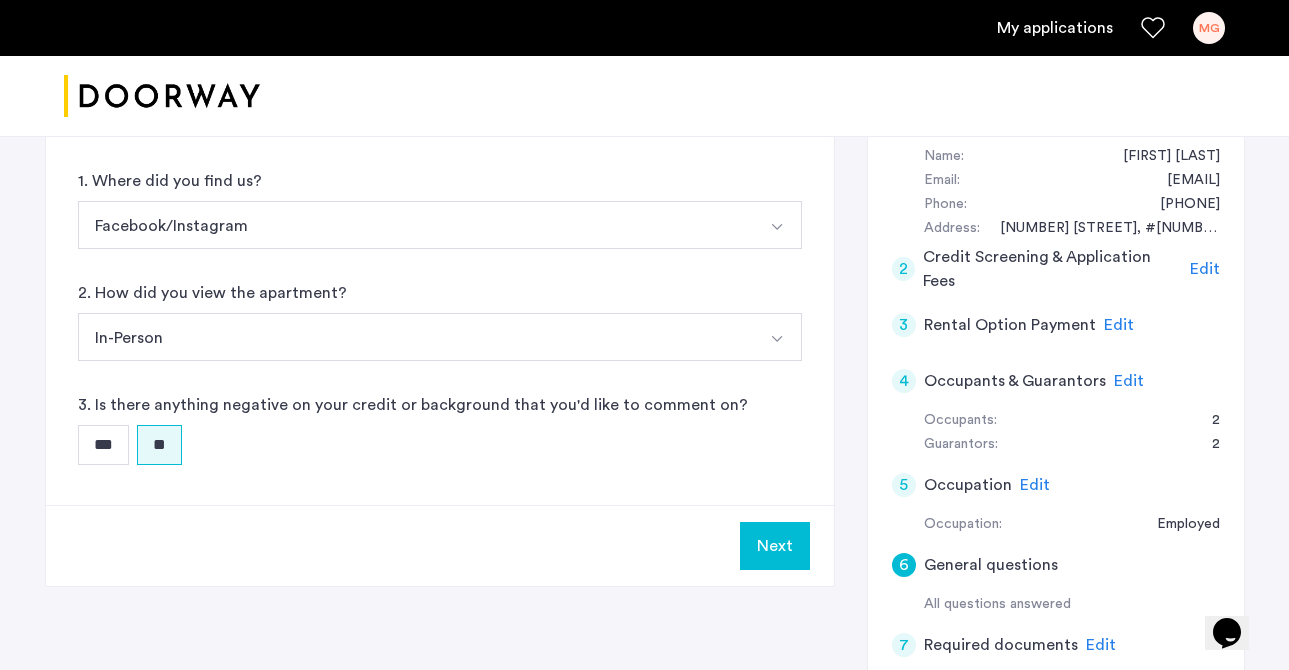 click on "Next" at bounding box center (775, 546) 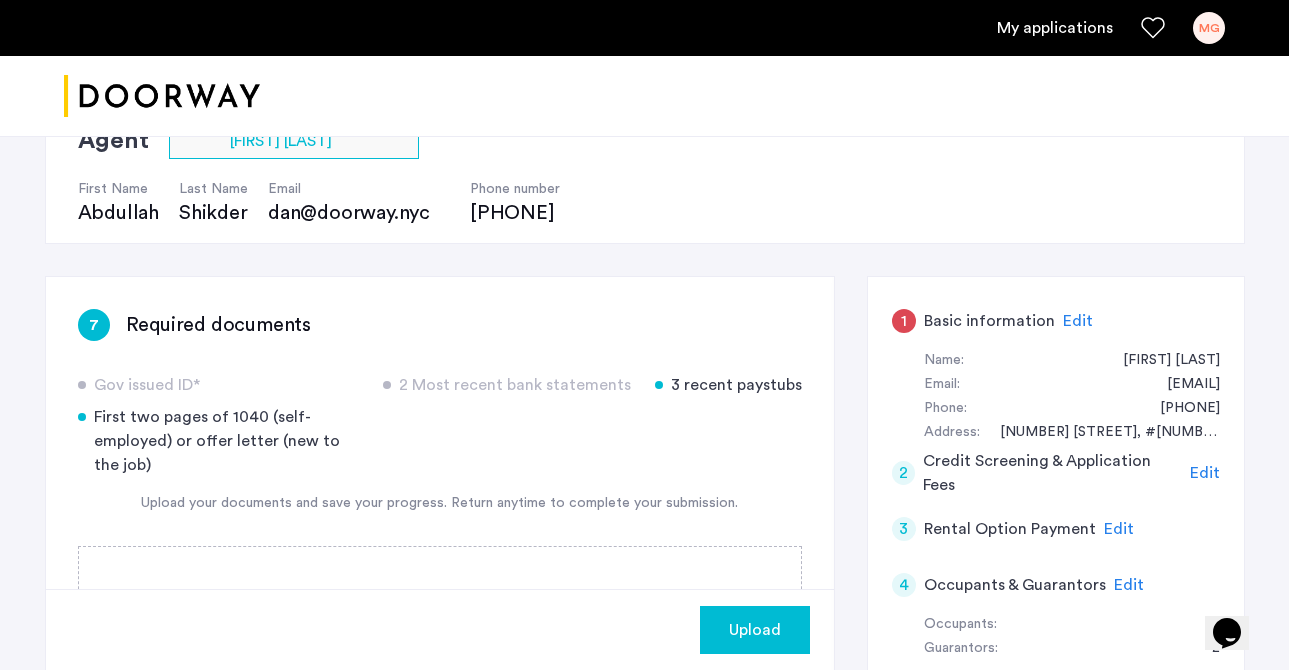 scroll, scrollTop: 0, scrollLeft: 0, axis: both 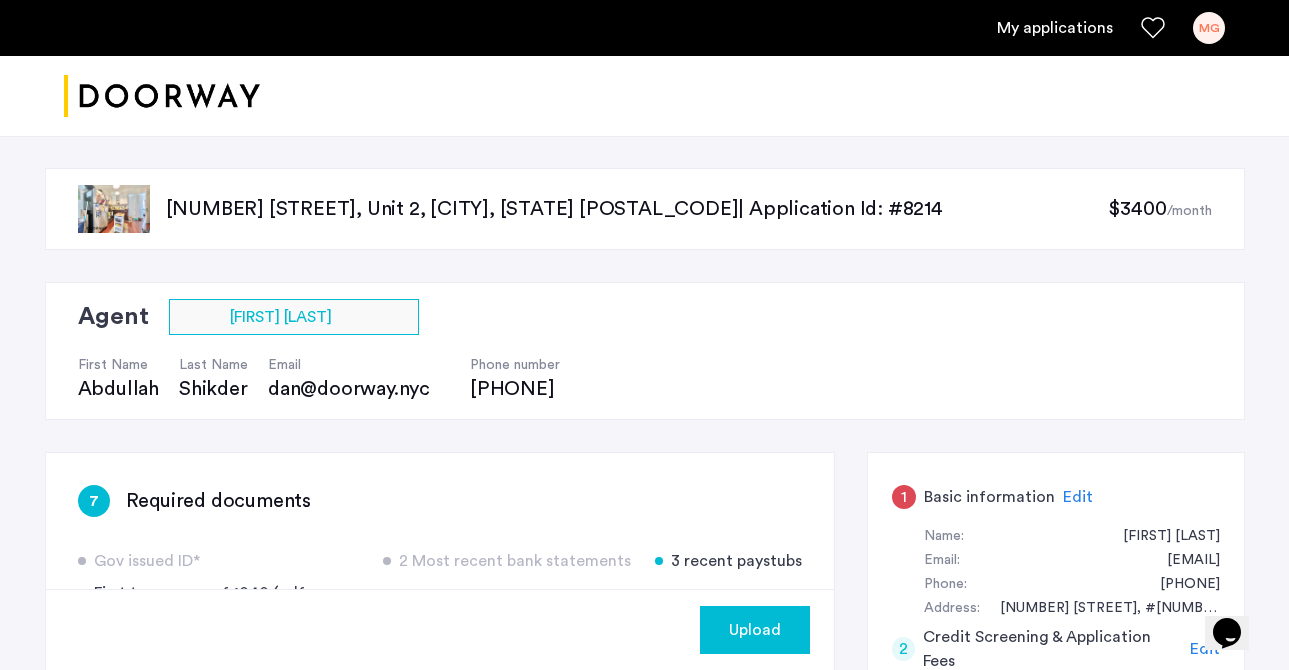click on "My applications" at bounding box center [1055, 28] 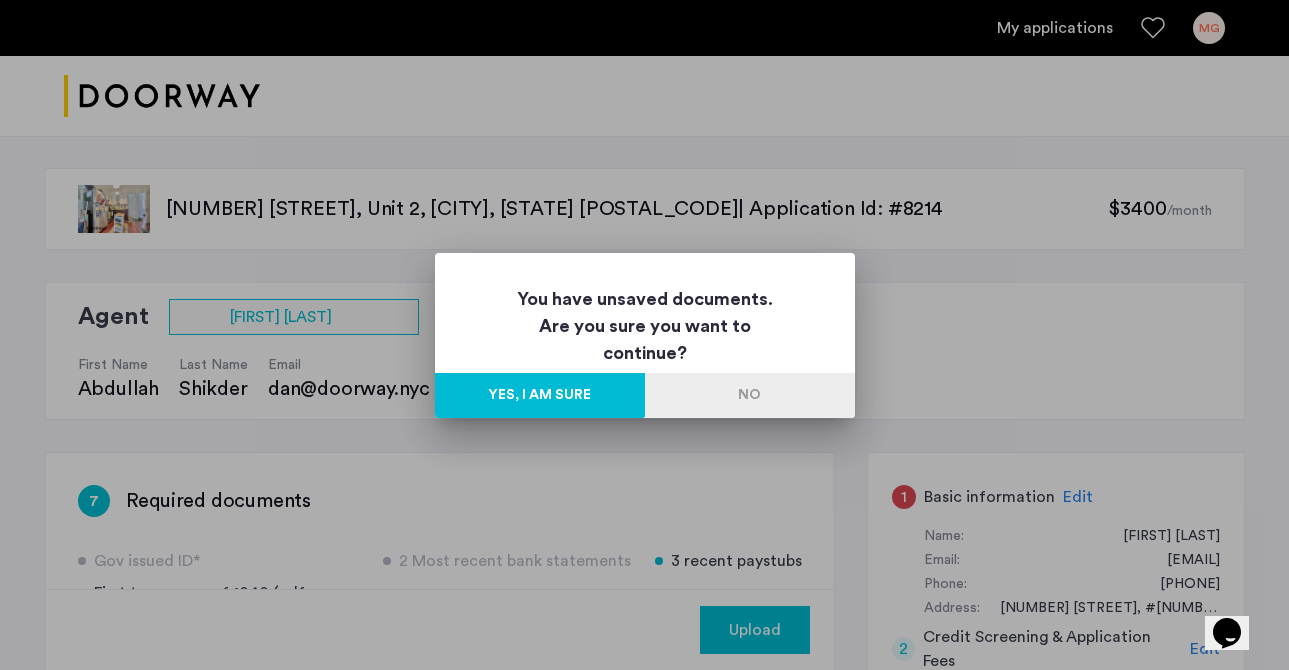 click on "No" at bounding box center [750, 395] 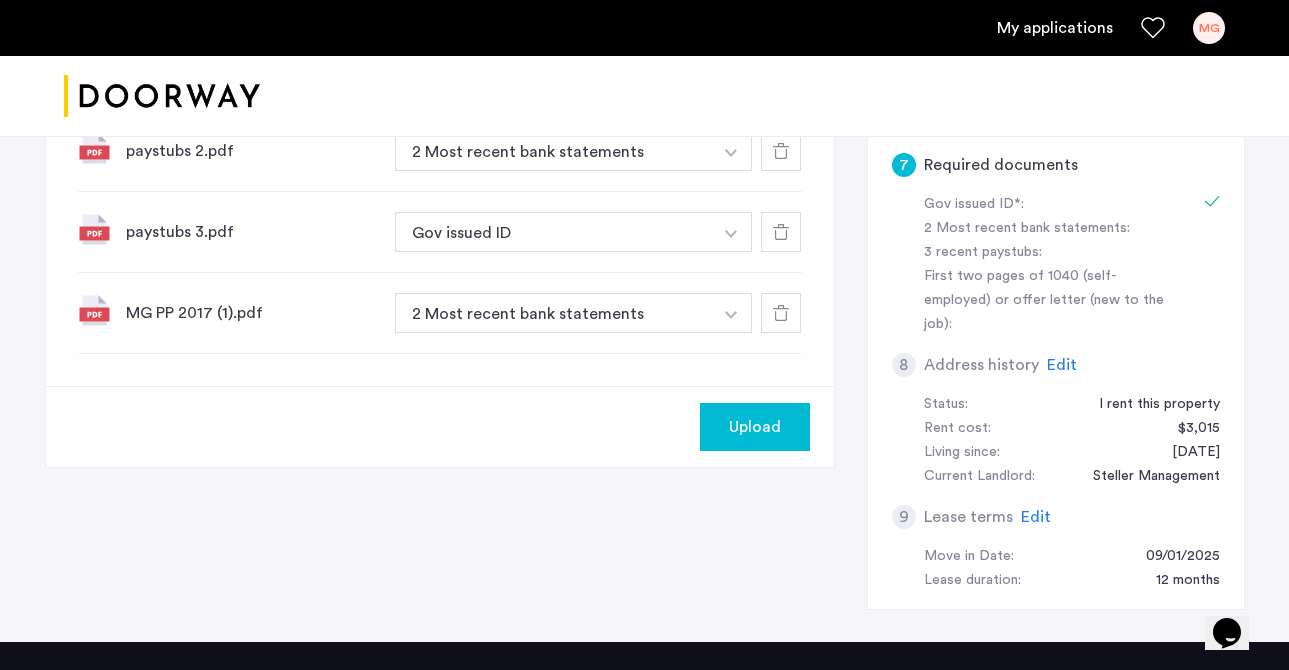 scroll, scrollTop: 891, scrollLeft: 0, axis: vertical 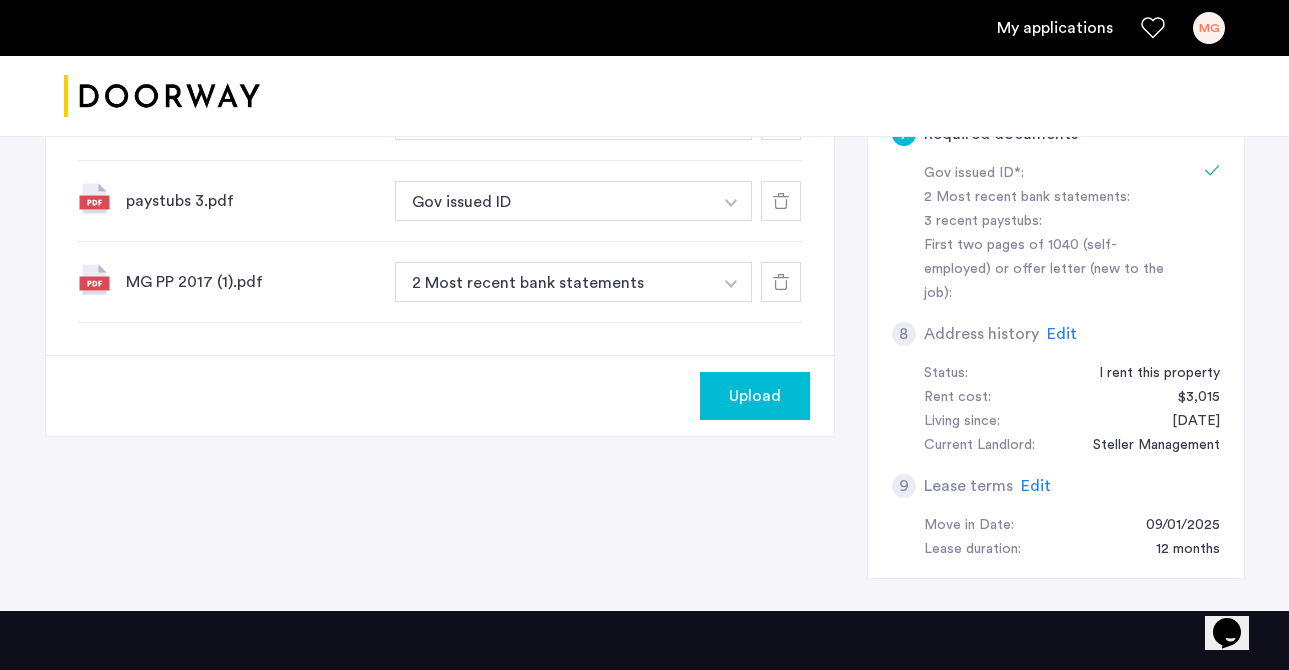 click on "Upload" 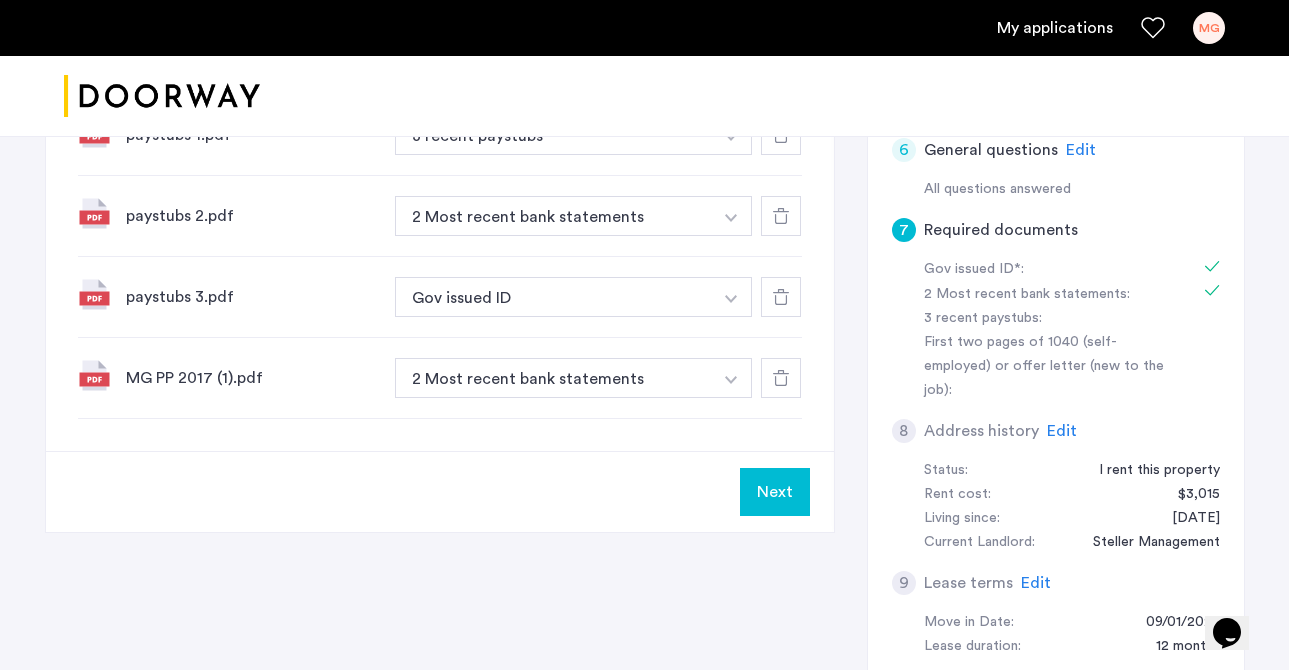 scroll, scrollTop: 800, scrollLeft: 0, axis: vertical 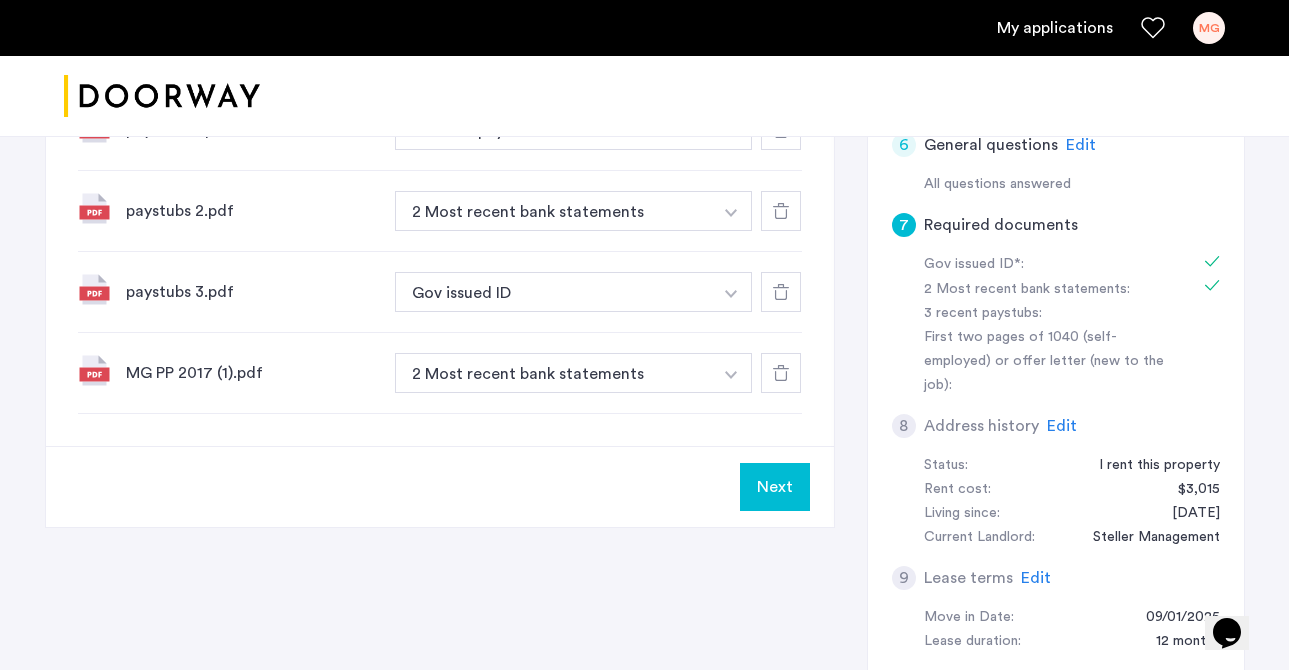click on "Next" 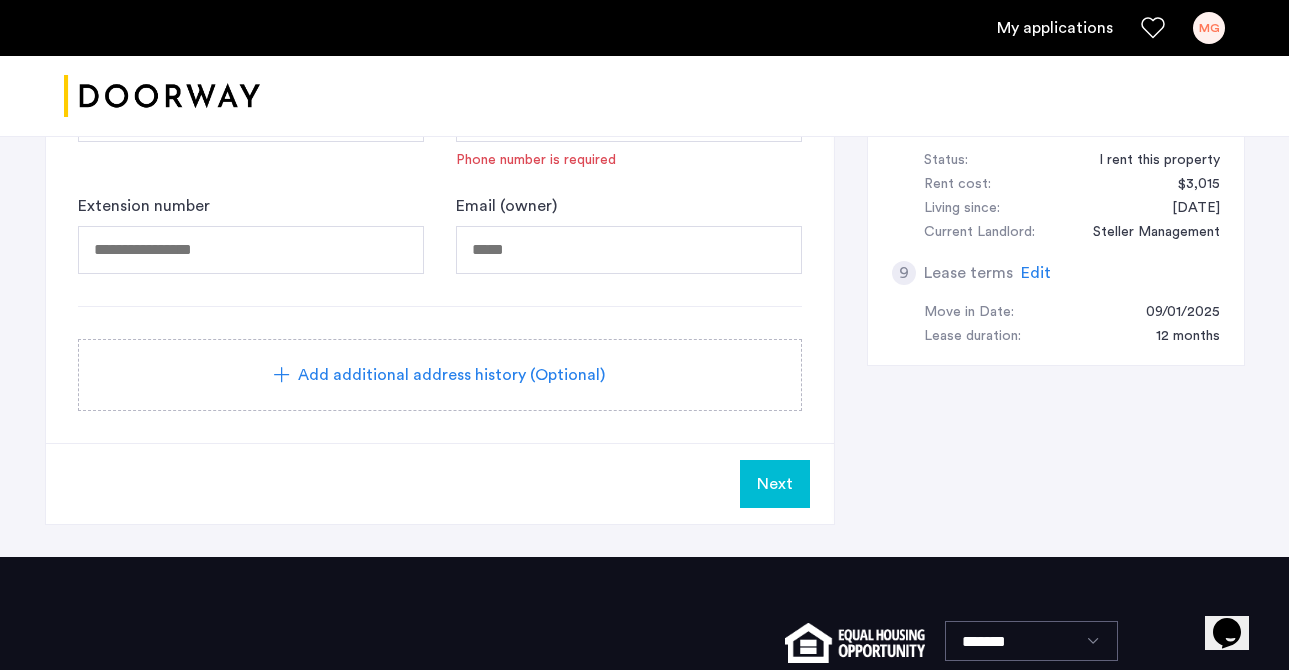 scroll, scrollTop: 1139, scrollLeft: 0, axis: vertical 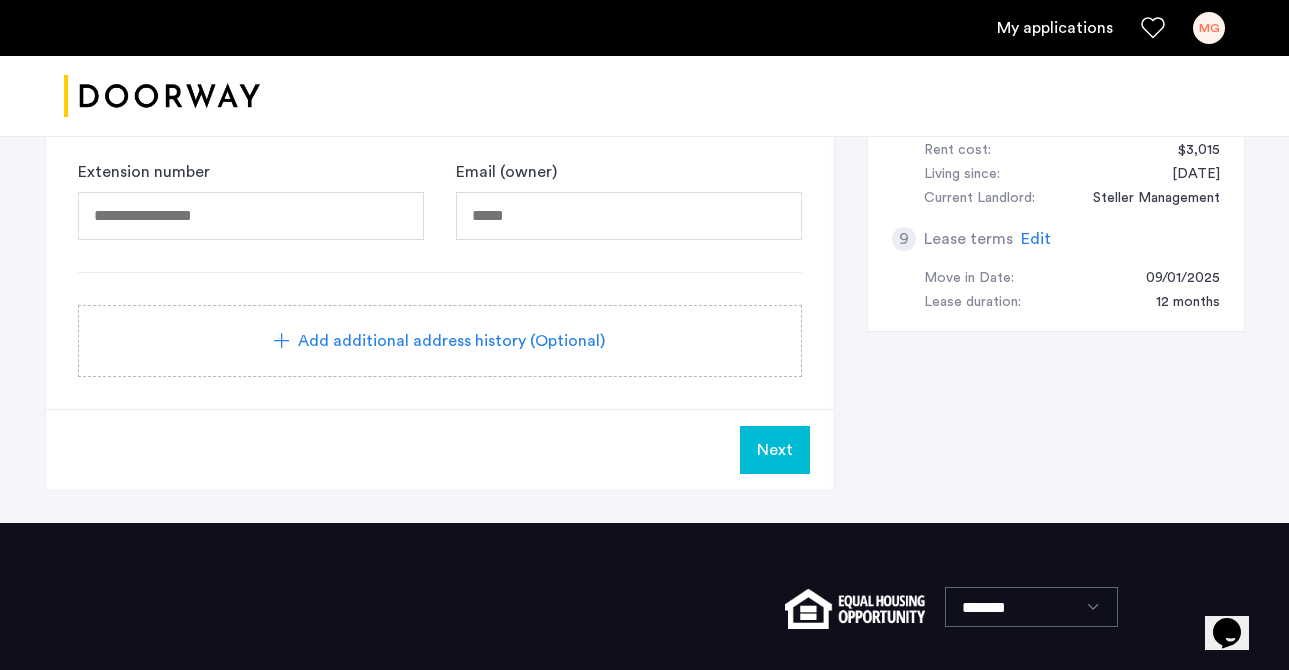 click on "Next" 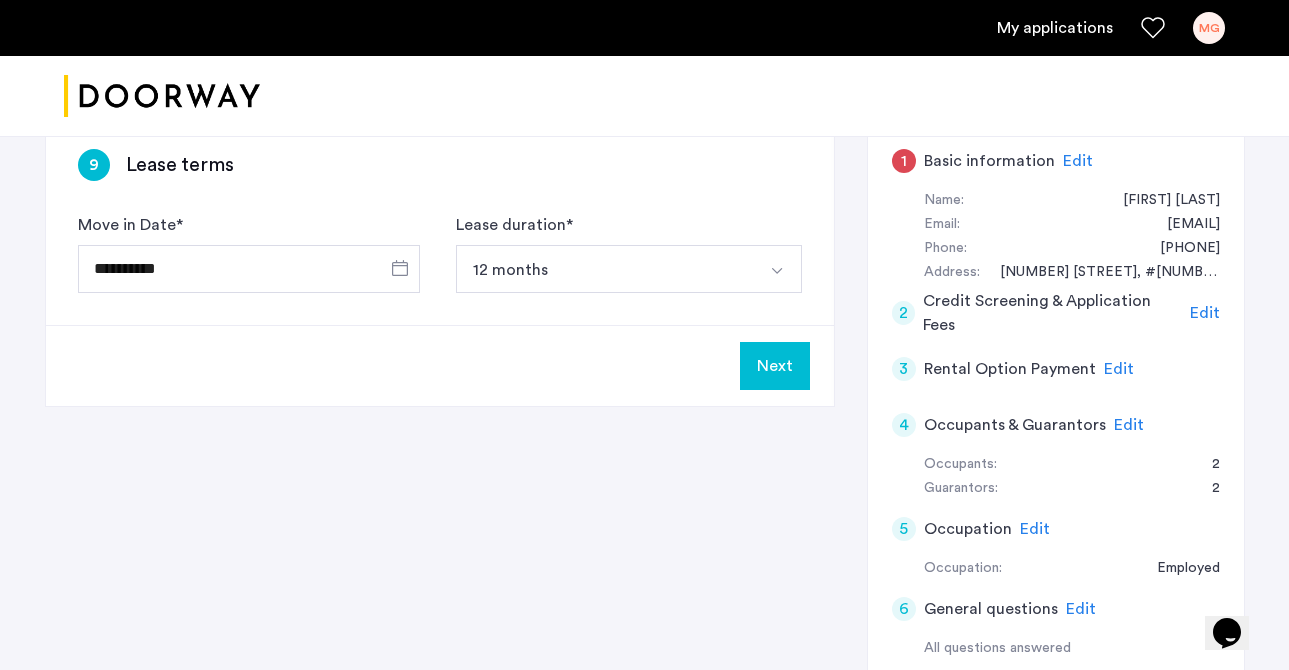 scroll, scrollTop: 334, scrollLeft: 0, axis: vertical 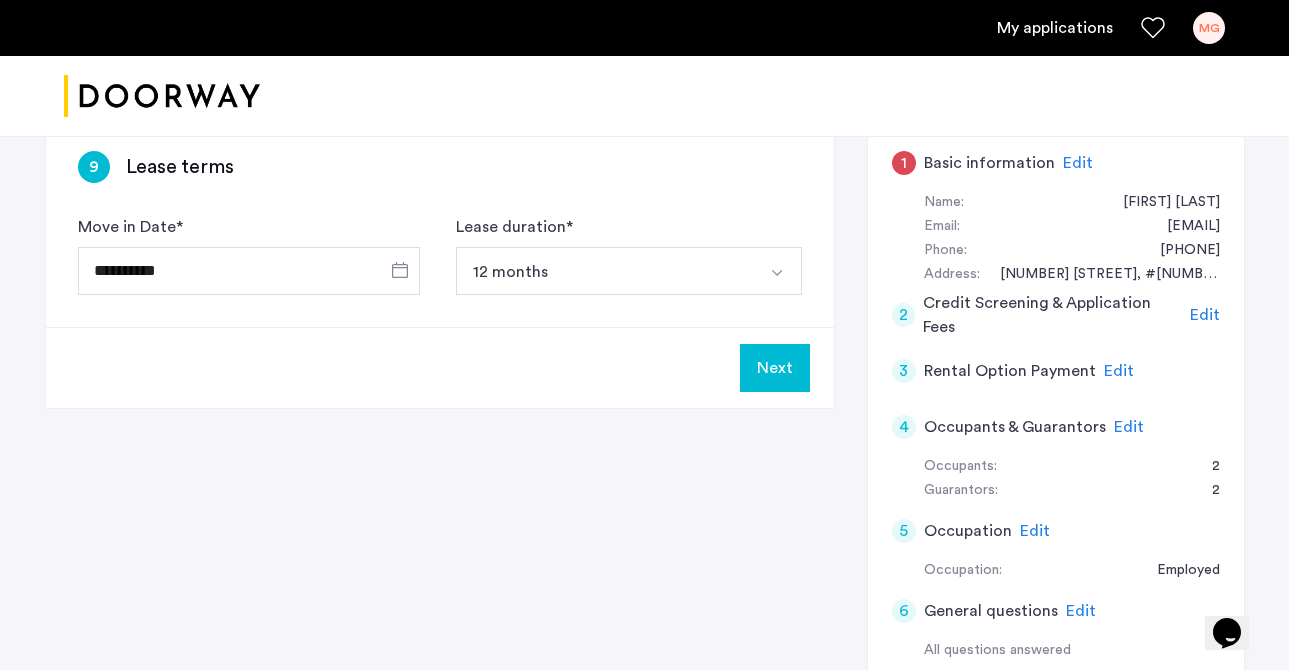 click on "Next" 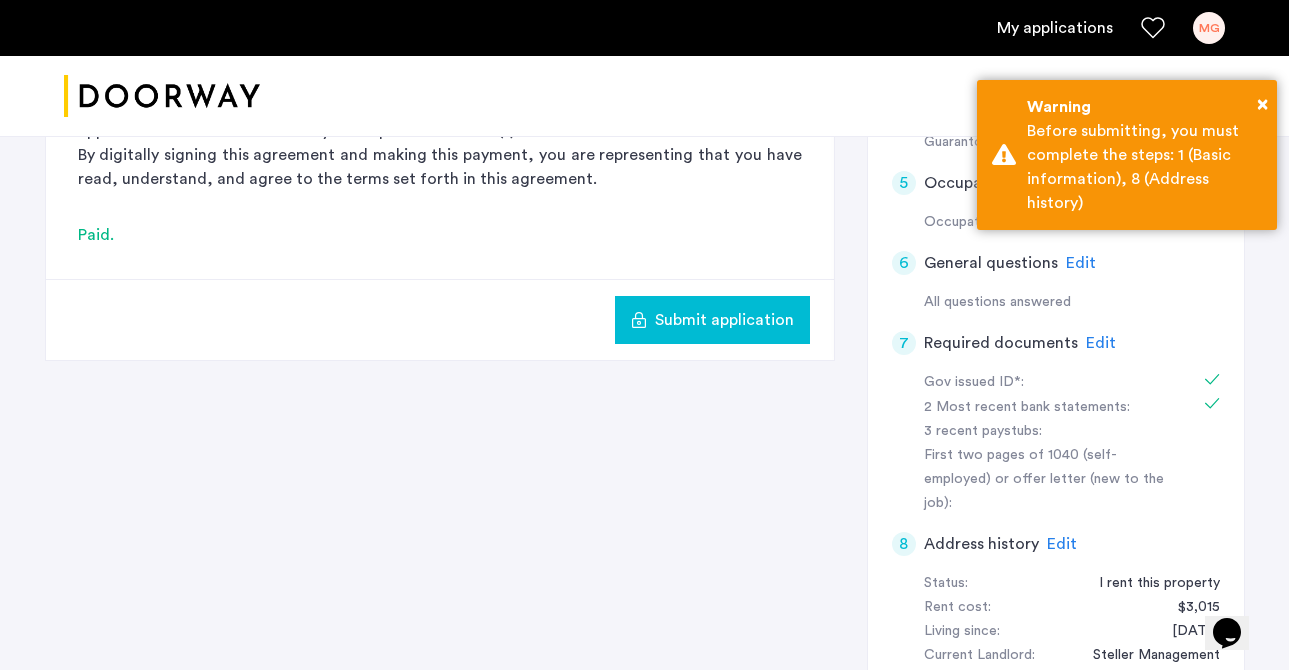 scroll, scrollTop: 709, scrollLeft: 0, axis: vertical 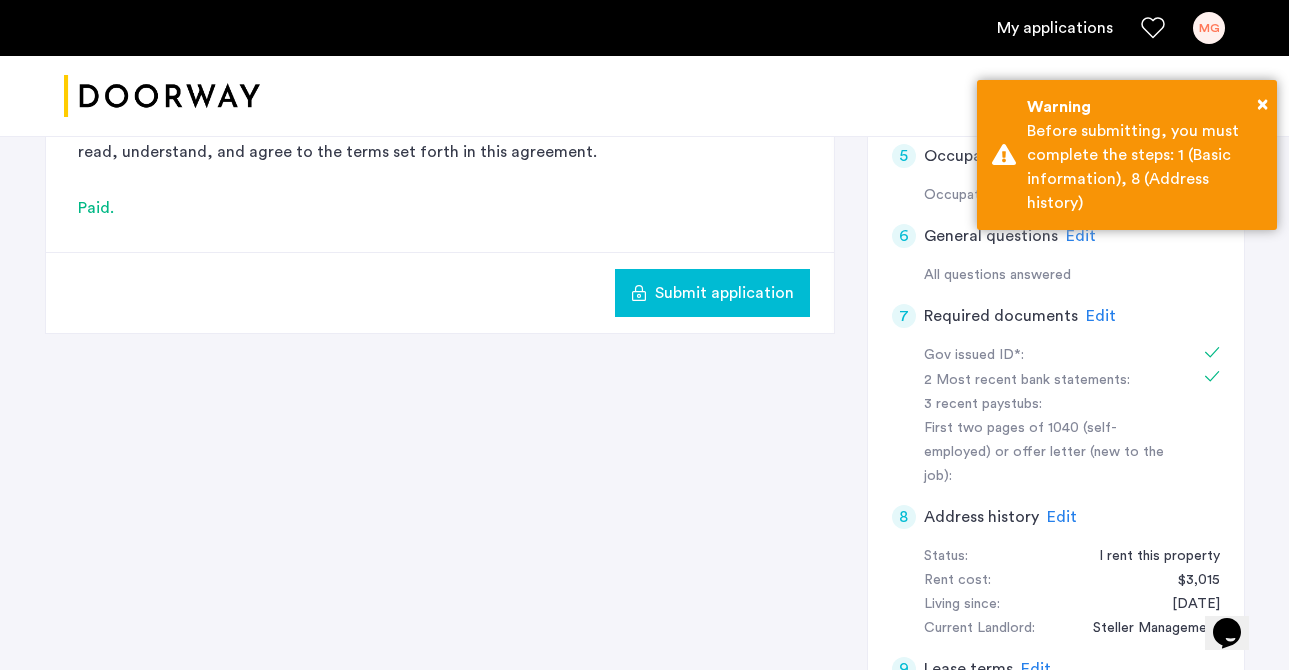 click on "Submit application" 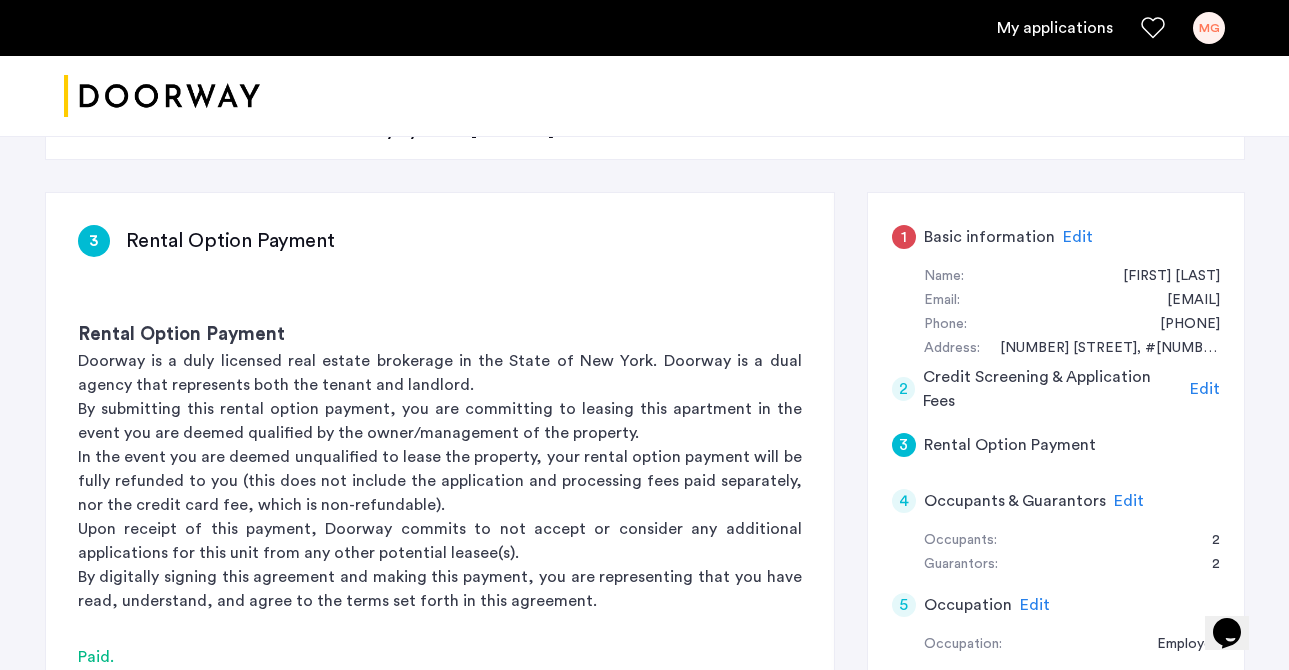 scroll, scrollTop: 111, scrollLeft: 0, axis: vertical 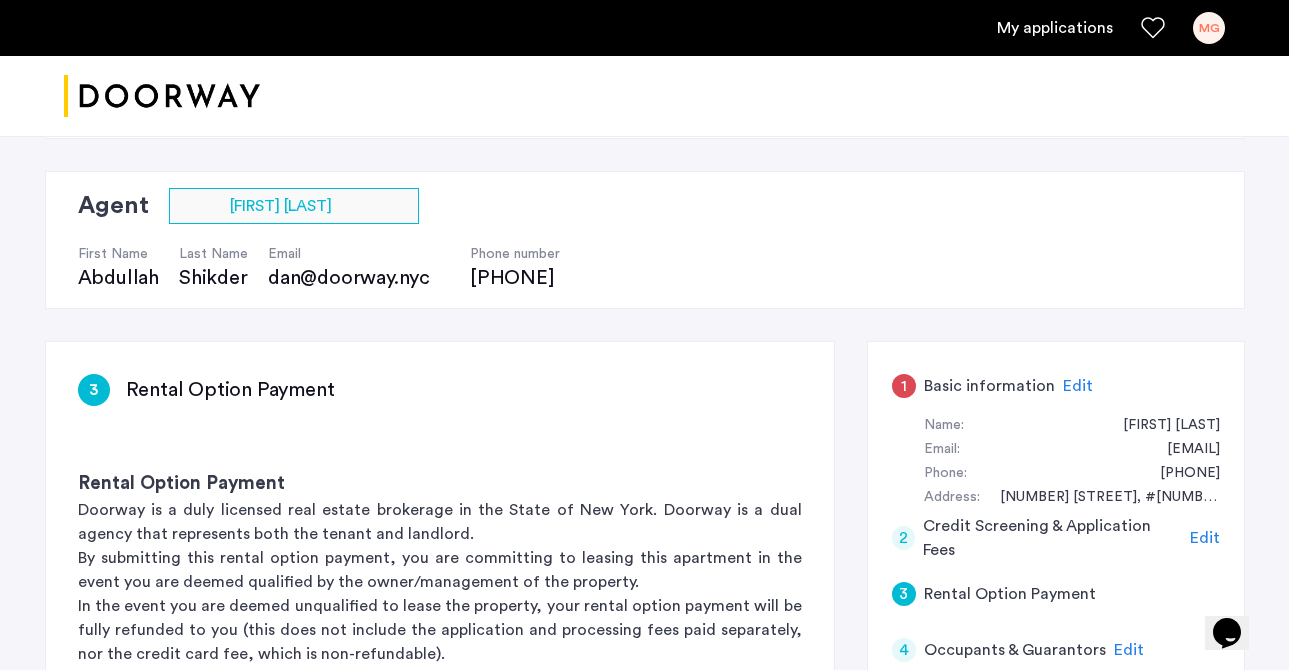 click on "Edit" 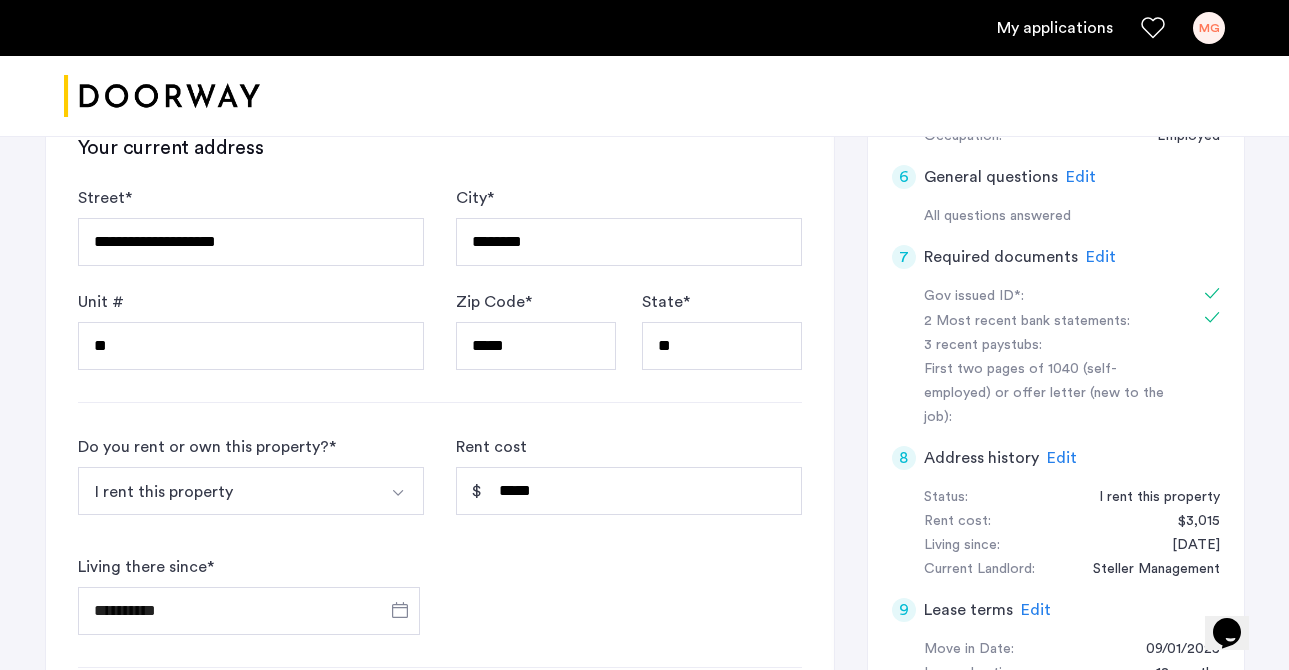 scroll, scrollTop: 730, scrollLeft: 0, axis: vertical 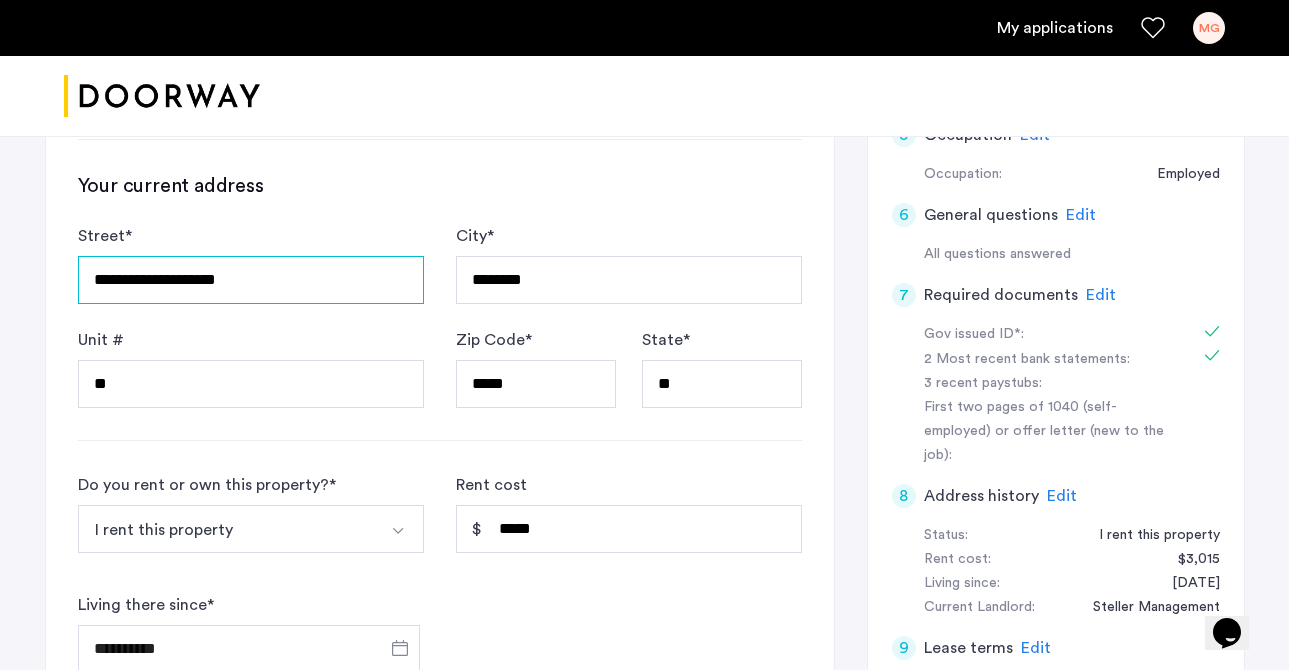 drag, startPoint x: 248, startPoint y: 279, endPoint x: -44, endPoint y: 262, distance: 292.49445 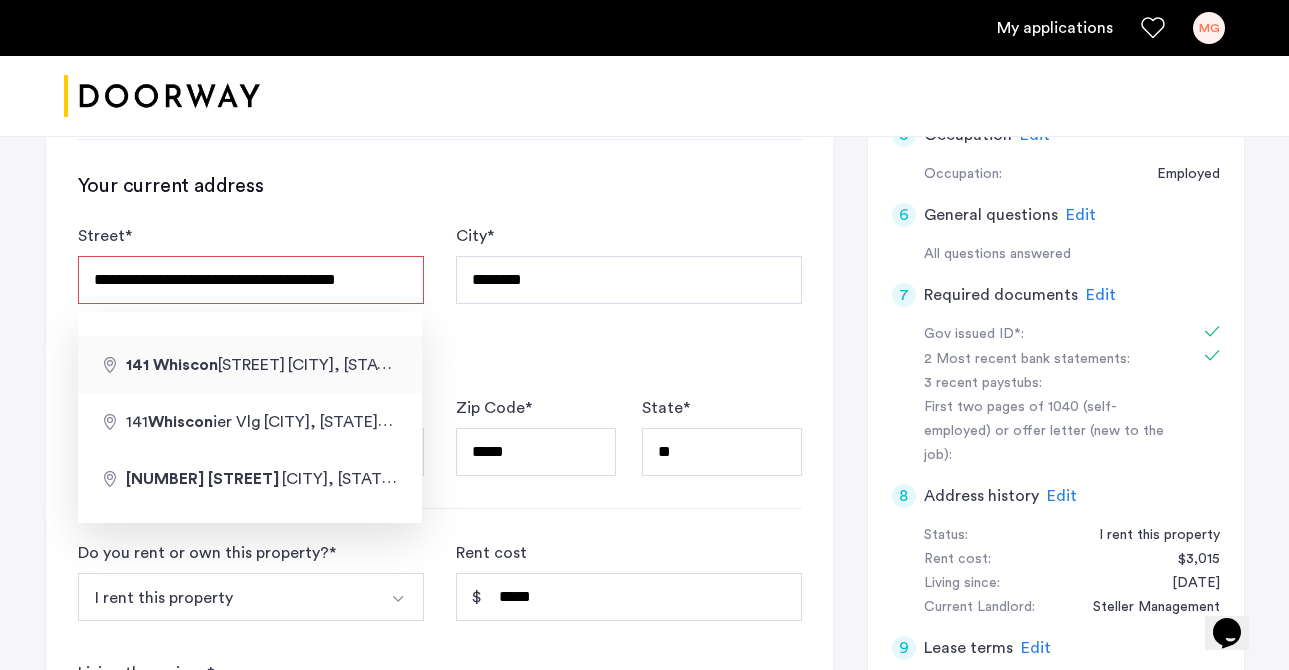 type on "**********" 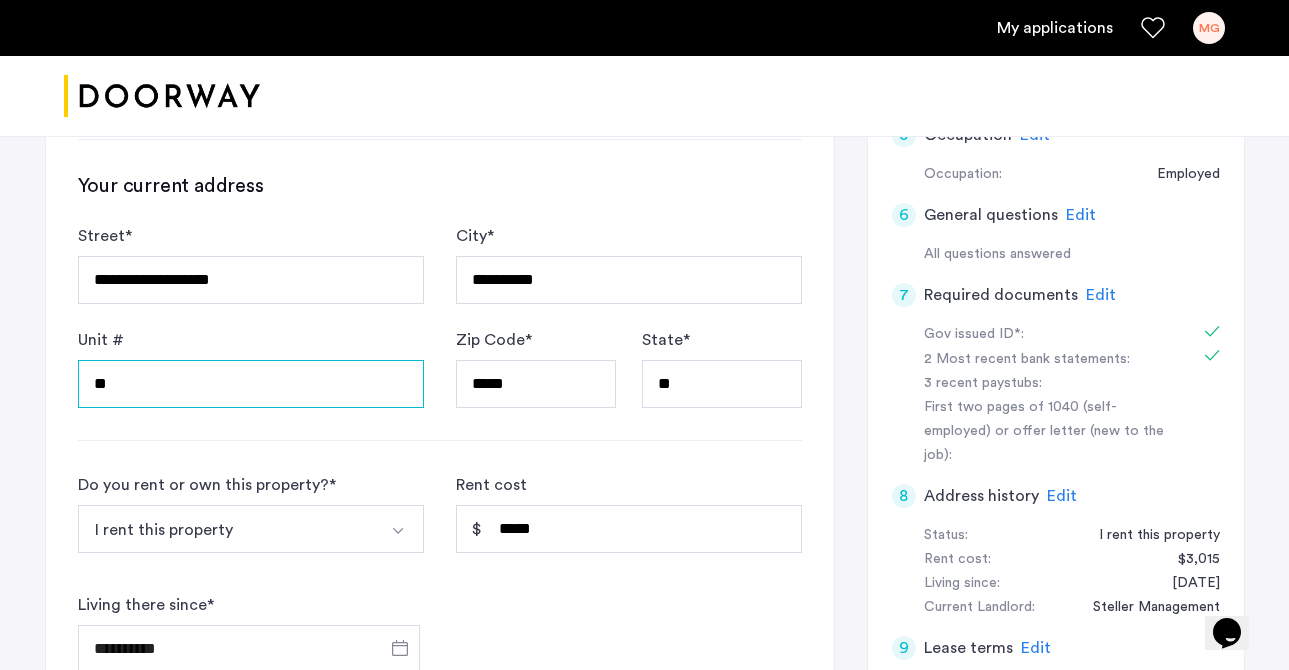 drag, startPoint x: 137, startPoint y: 388, endPoint x: 66, endPoint y: 382, distance: 71.25307 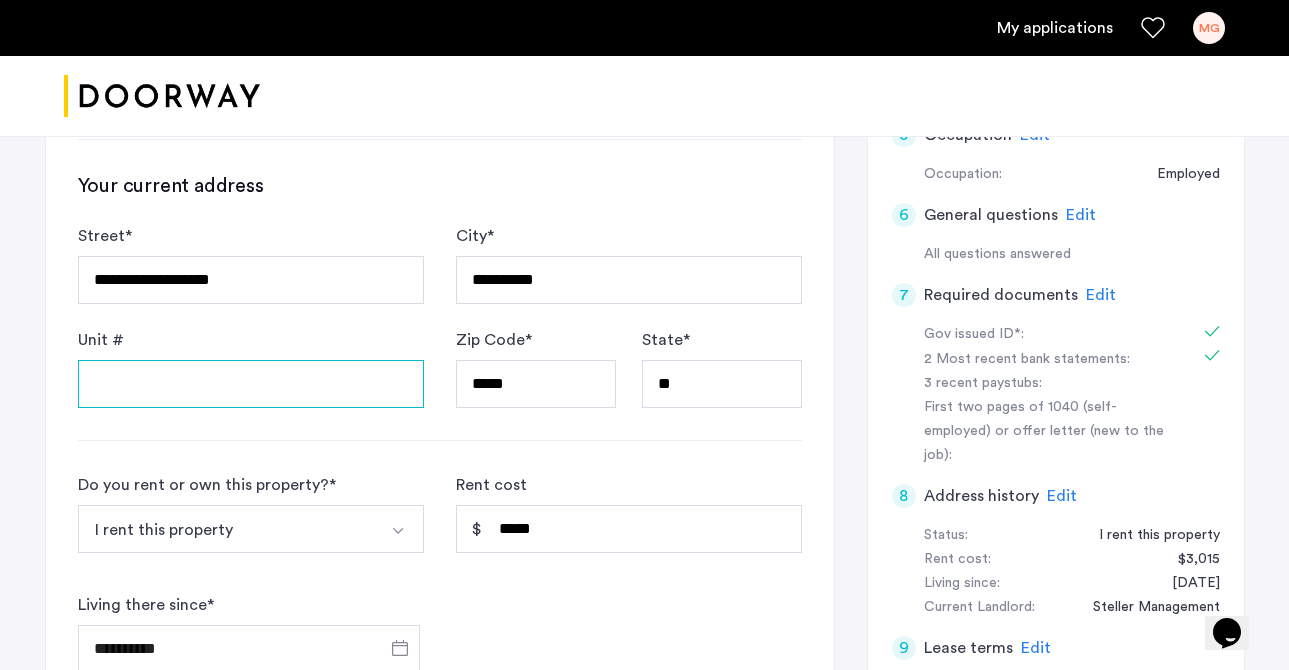 type 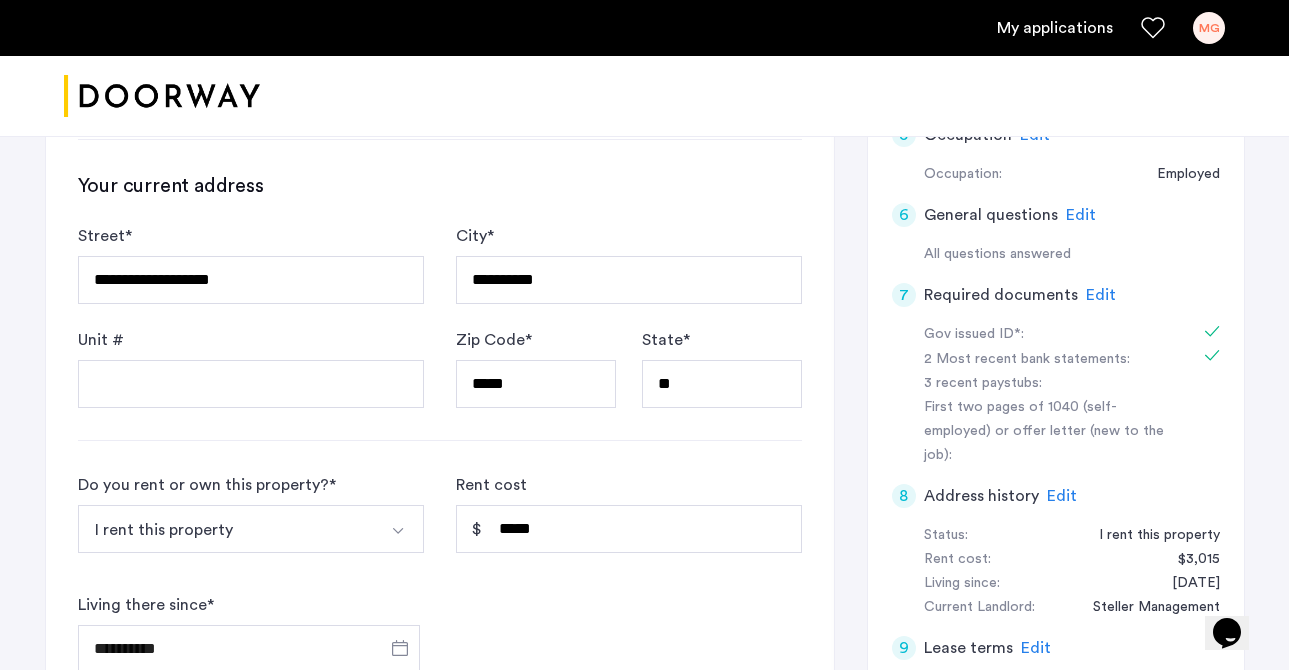 click on "I rent this property" at bounding box center [227, 529] 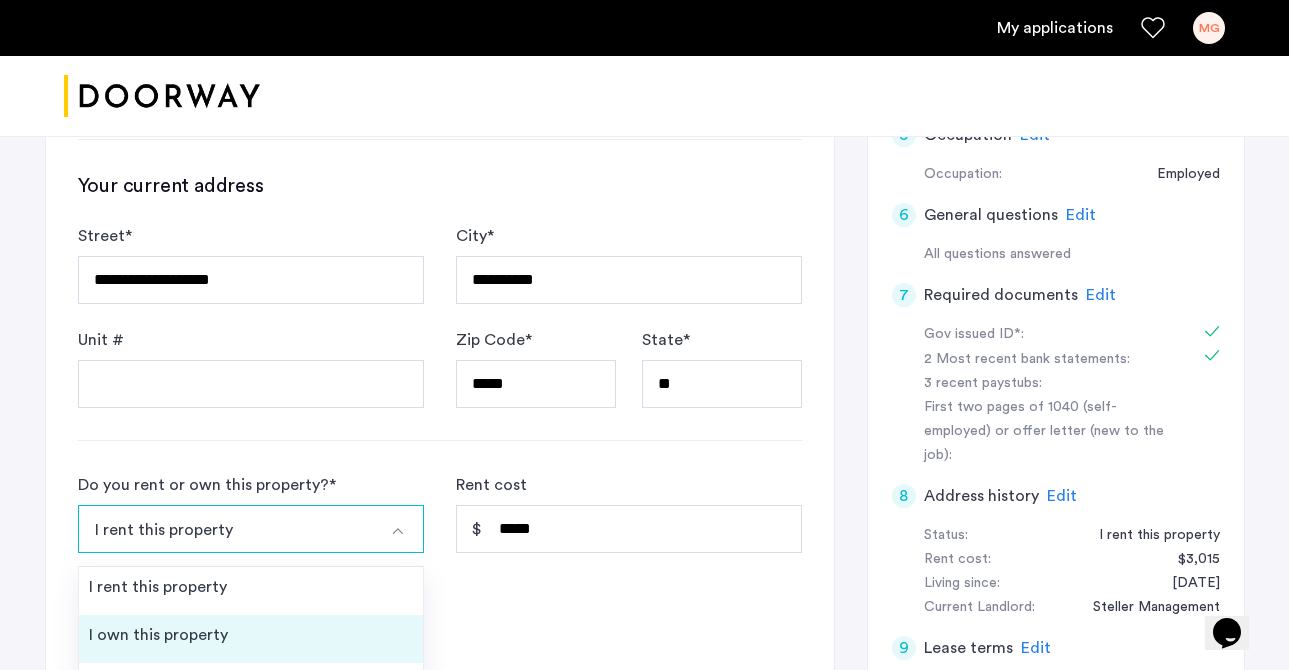 click on "I own this property" at bounding box center (251, 639) 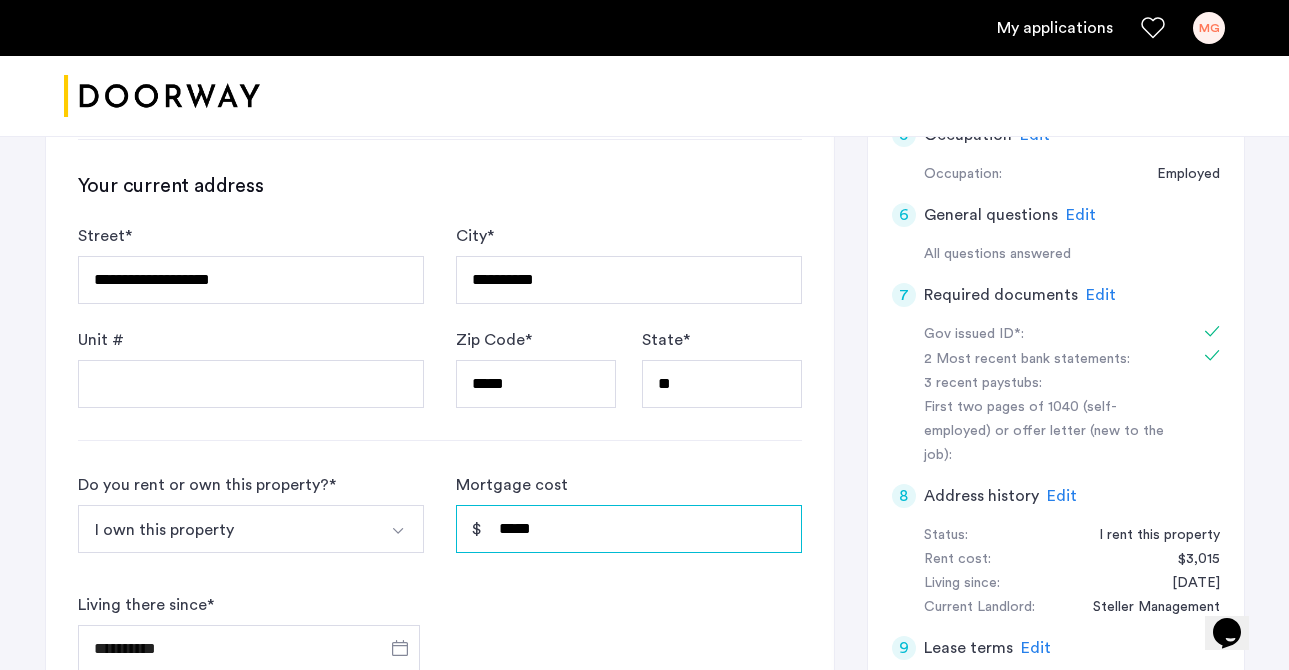 drag, startPoint x: 584, startPoint y: 533, endPoint x: 349, endPoint y: 487, distance: 239.45981 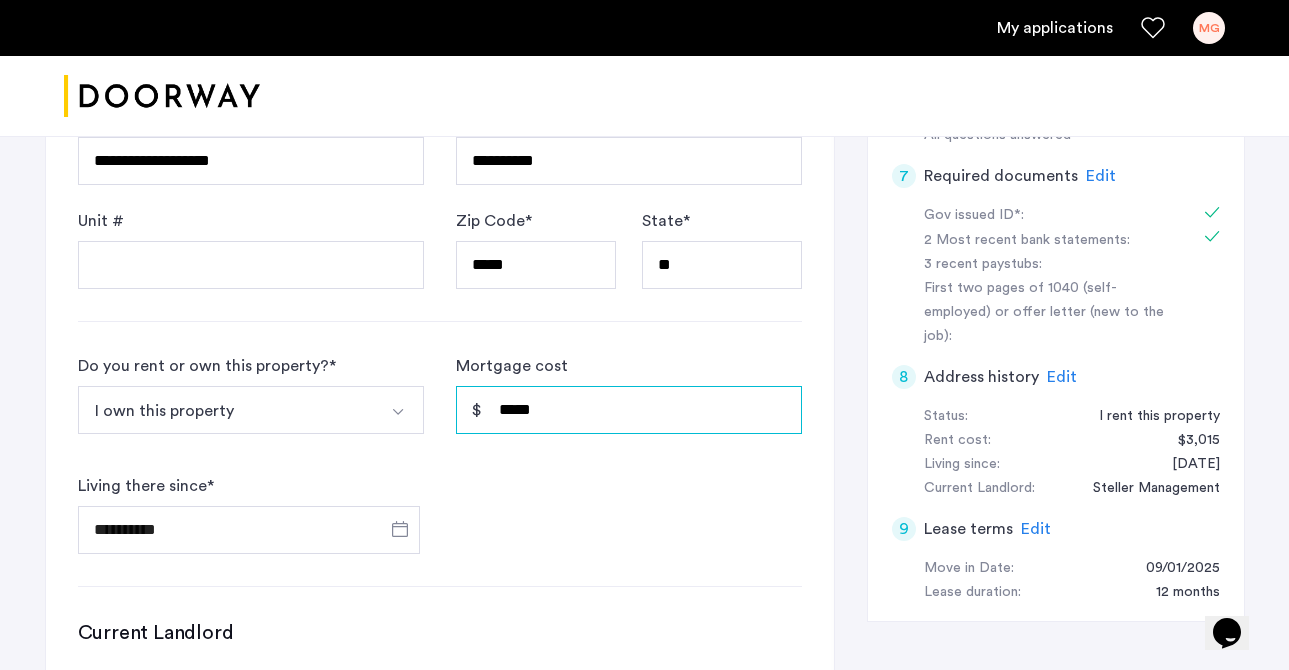 scroll, scrollTop: 852, scrollLeft: 0, axis: vertical 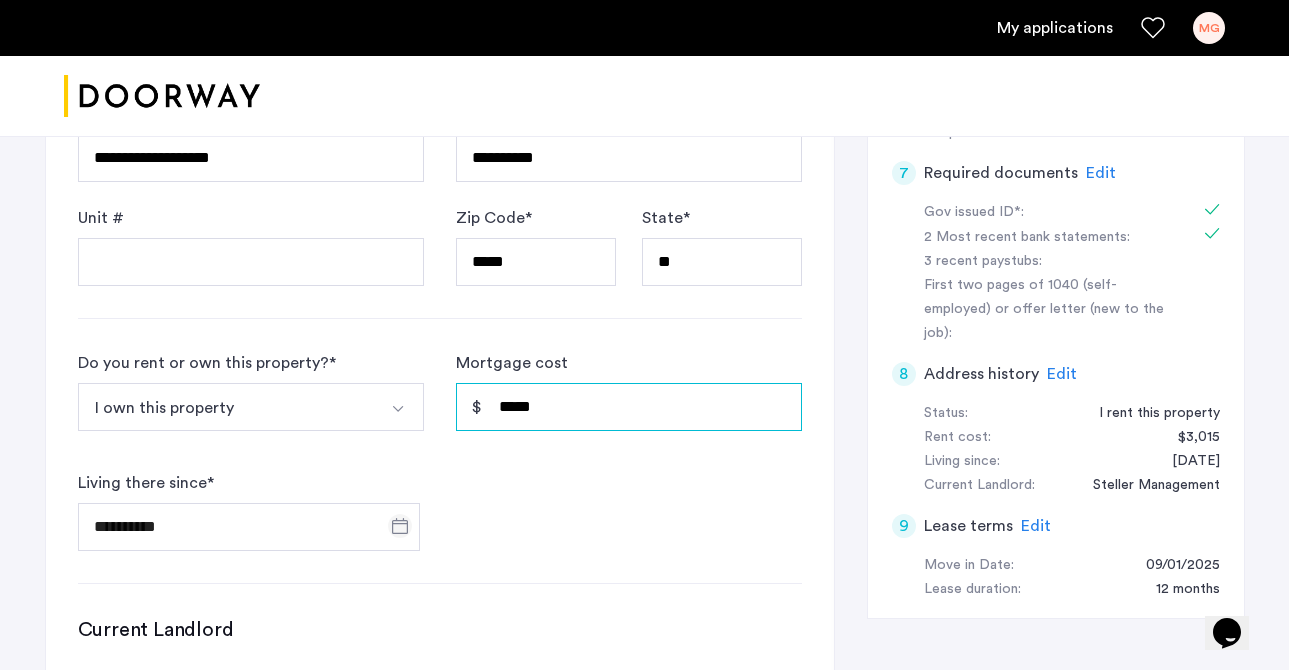 type on "*****" 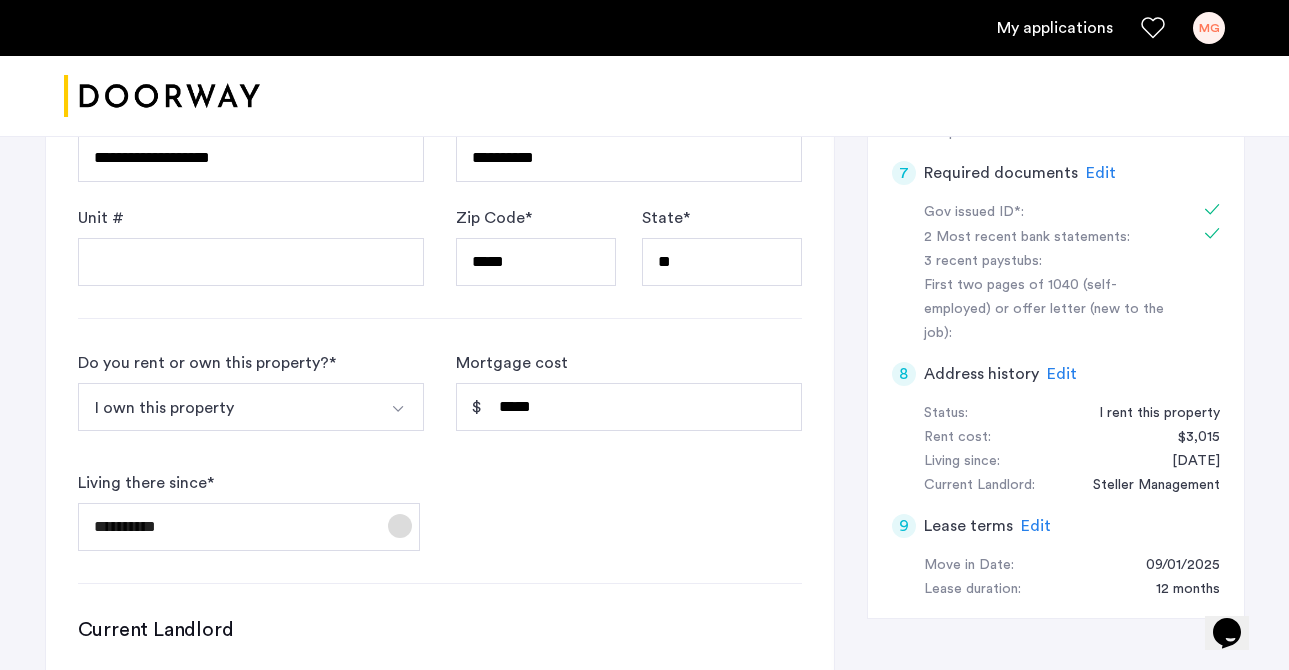 click 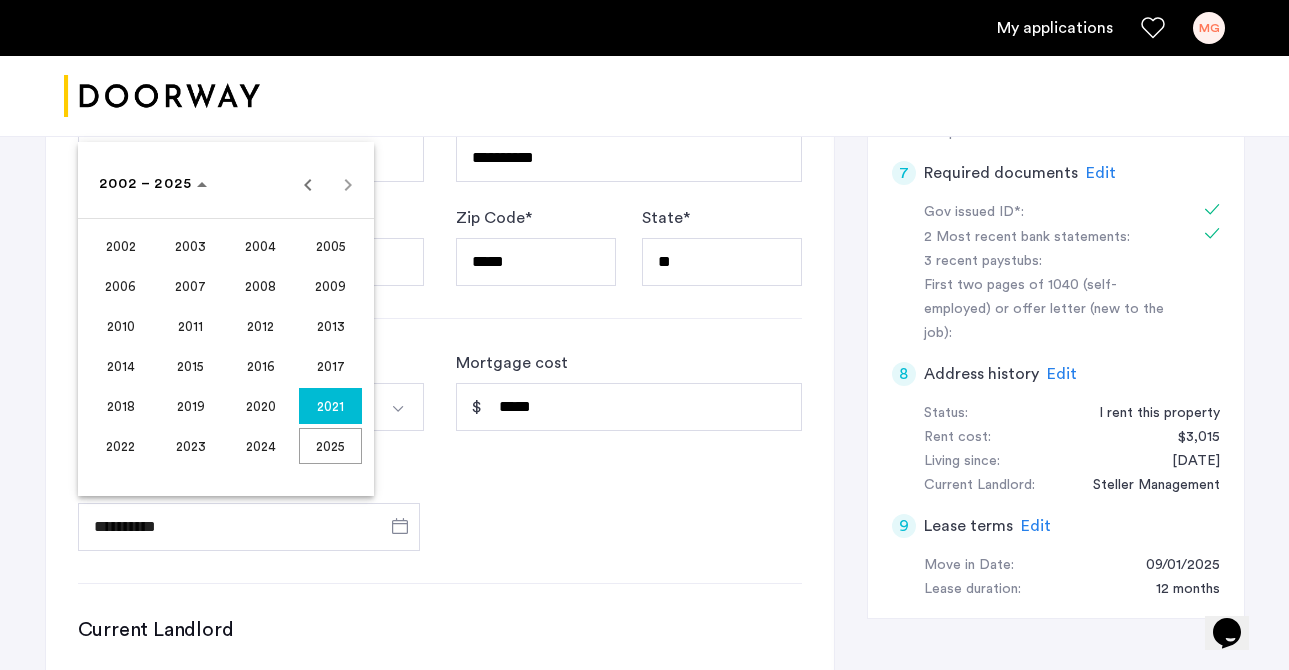 click on "2023" at bounding box center (190, 446) 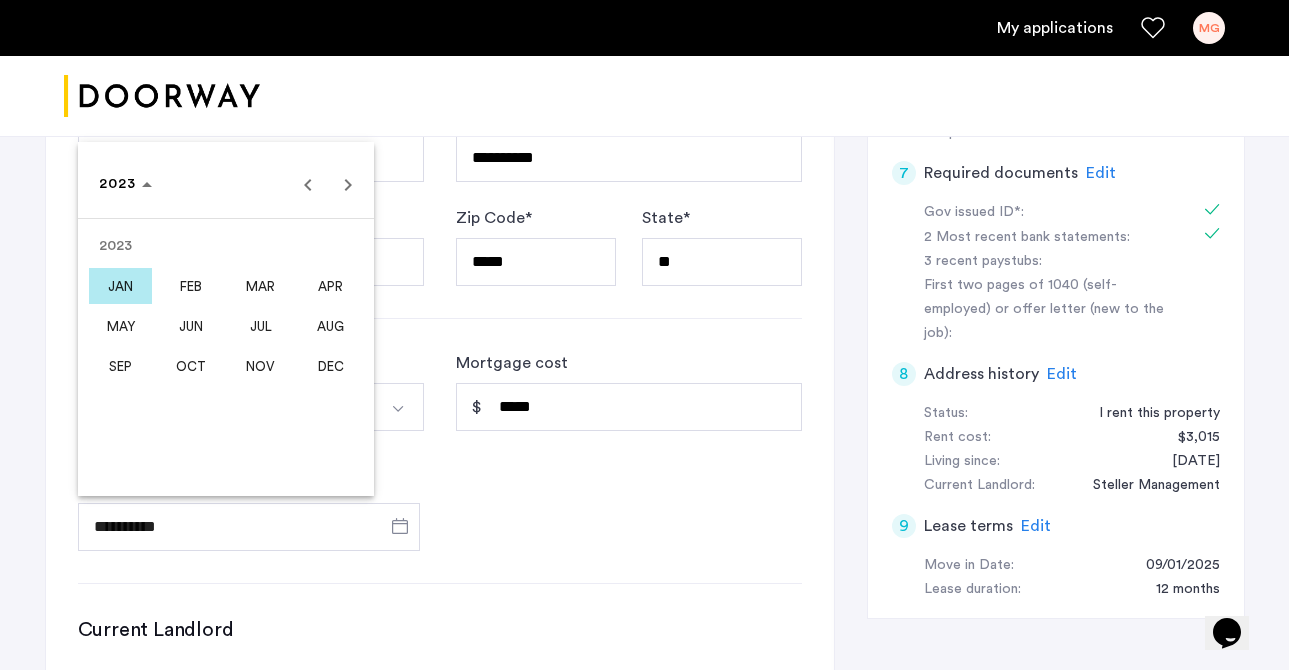 click on "JUL" at bounding box center [260, 326] 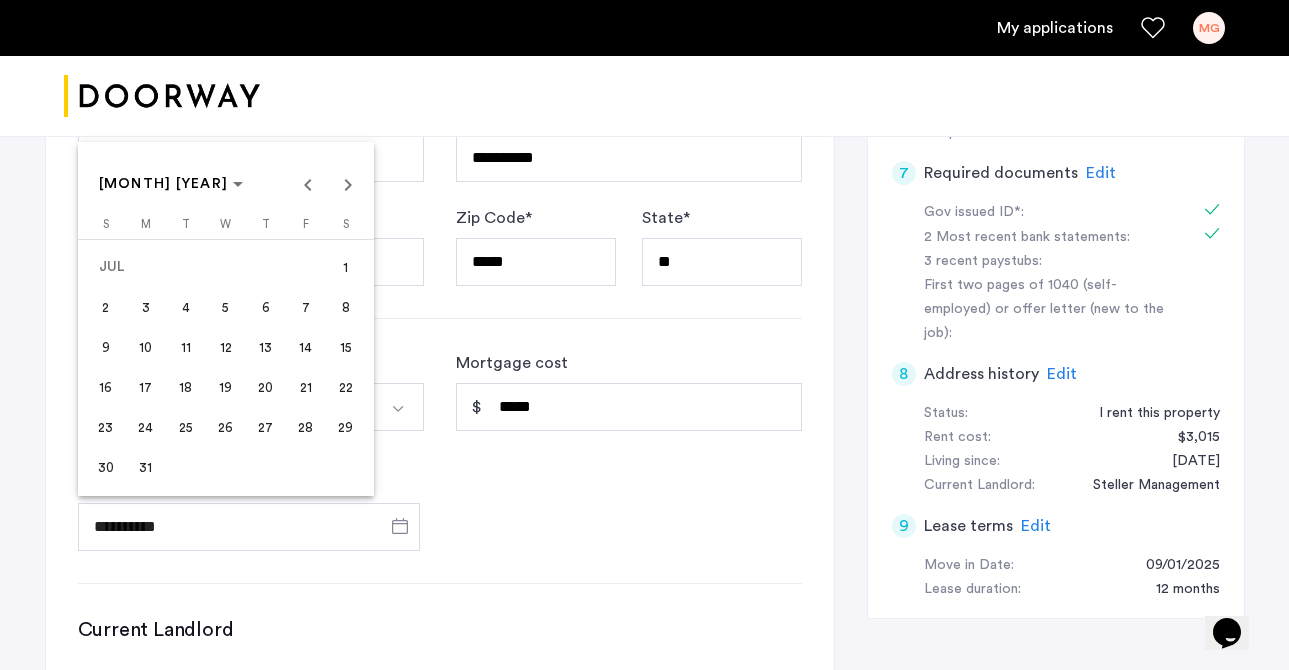 click on "31" at bounding box center [146, 467] 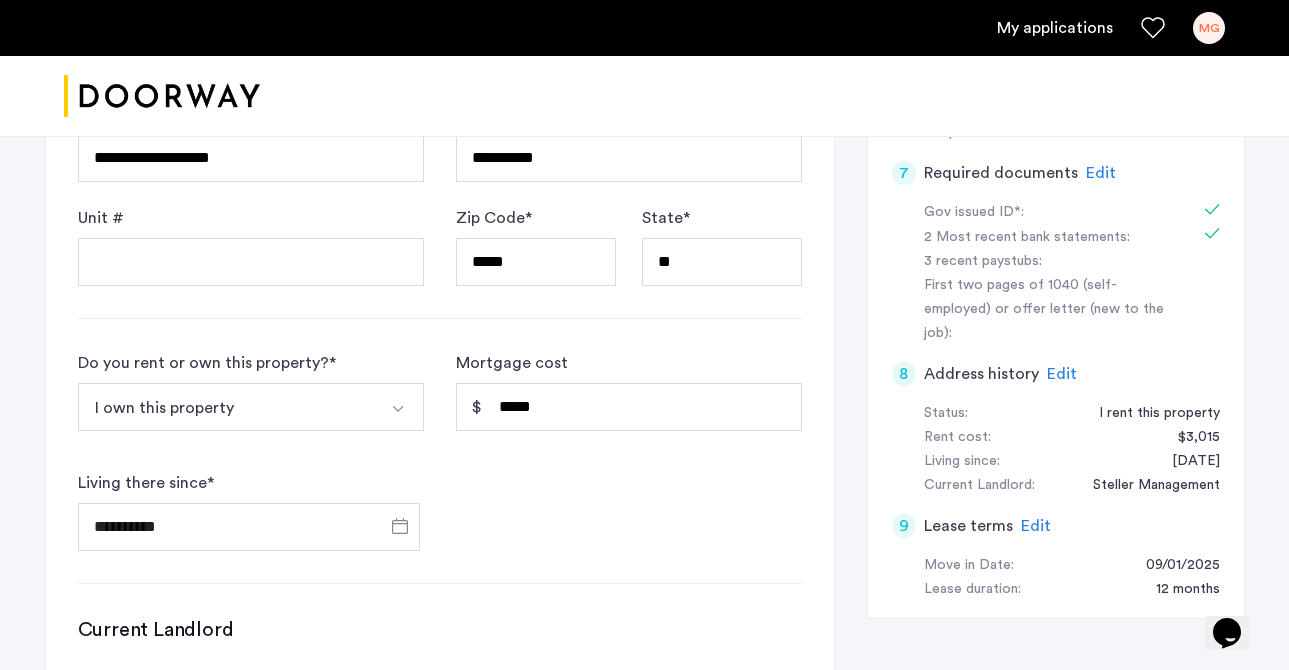 type on "**********" 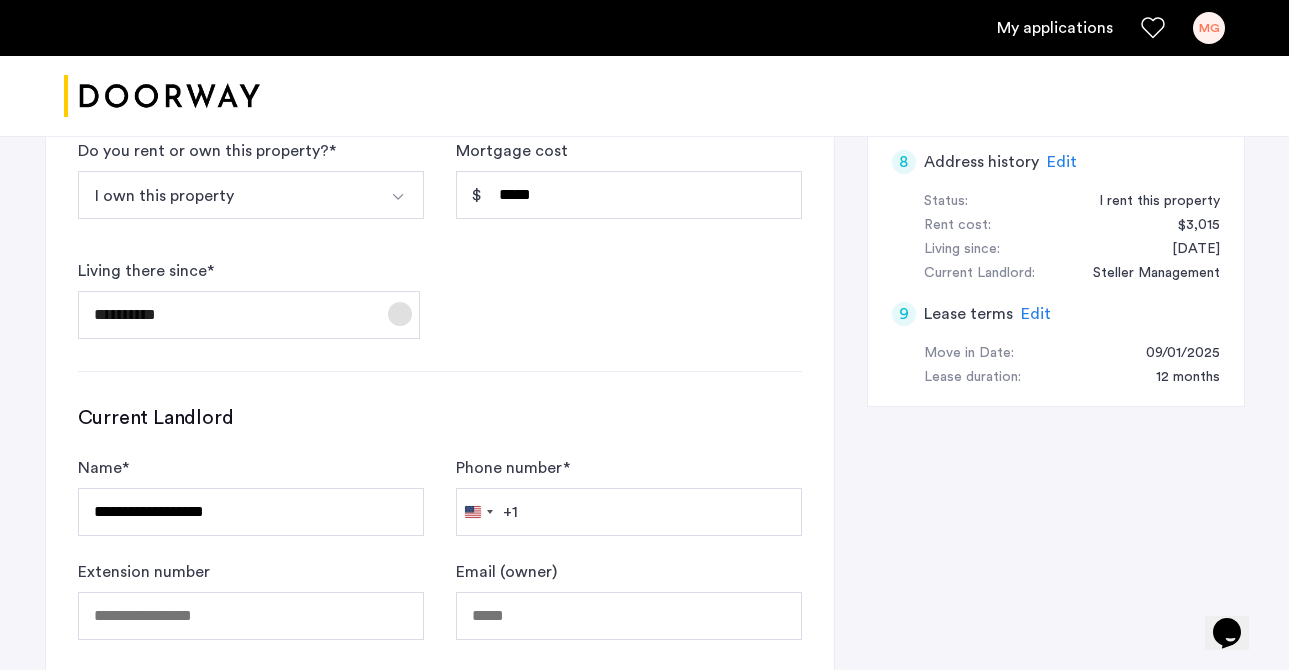 scroll, scrollTop: 1069, scrollLeft: 0, axis: vertical 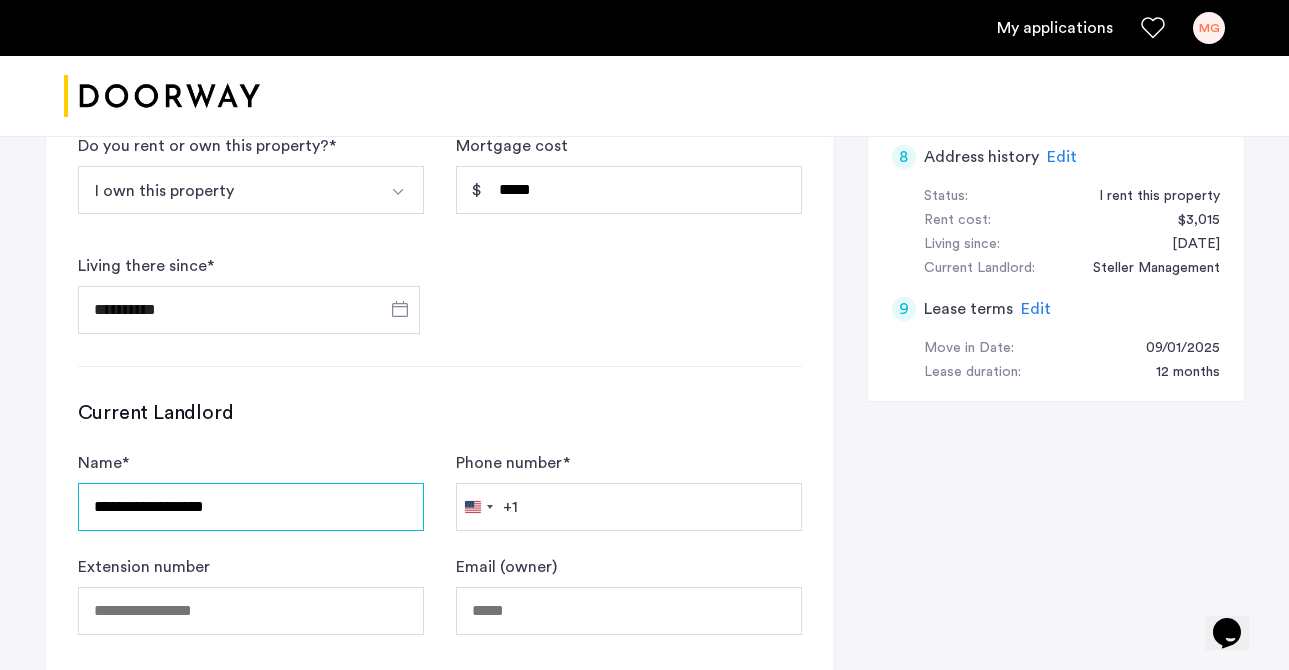 drag, startPoint x: 291, startPoint y: 506, endPoint x: -33, endPoint y: 500, distance: 324.05554 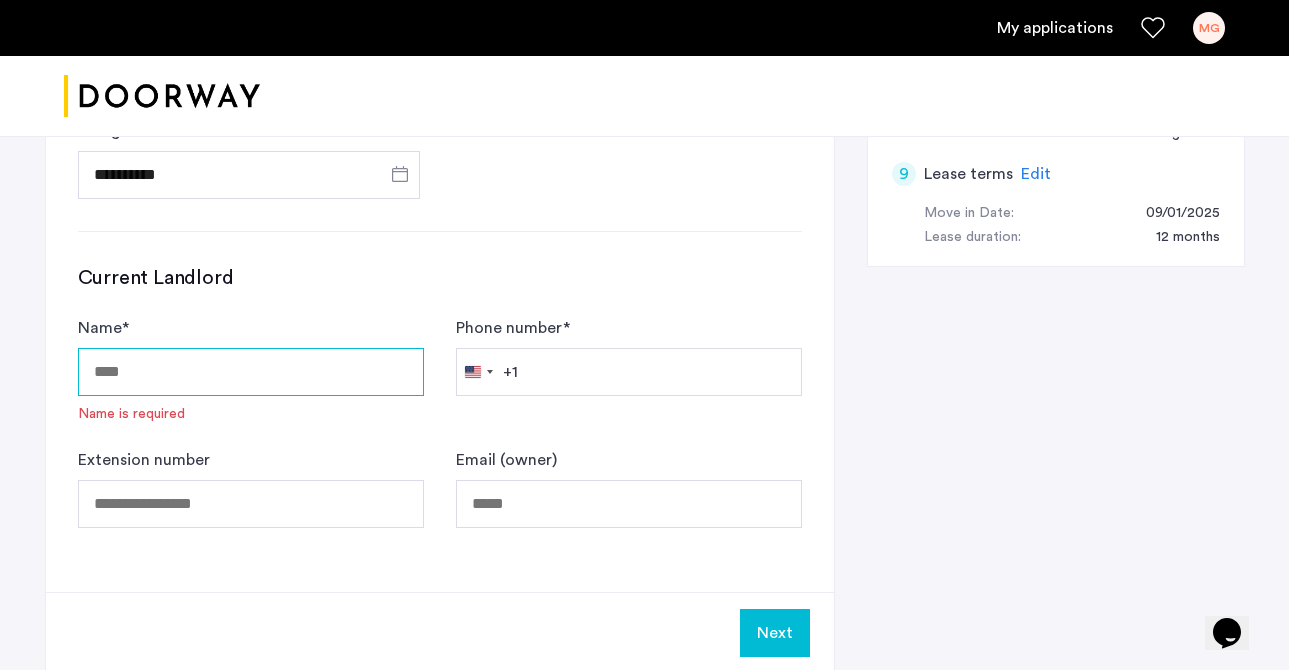 scroll, scrollTop: 1207, scrollLeft: 0, axis: vertical 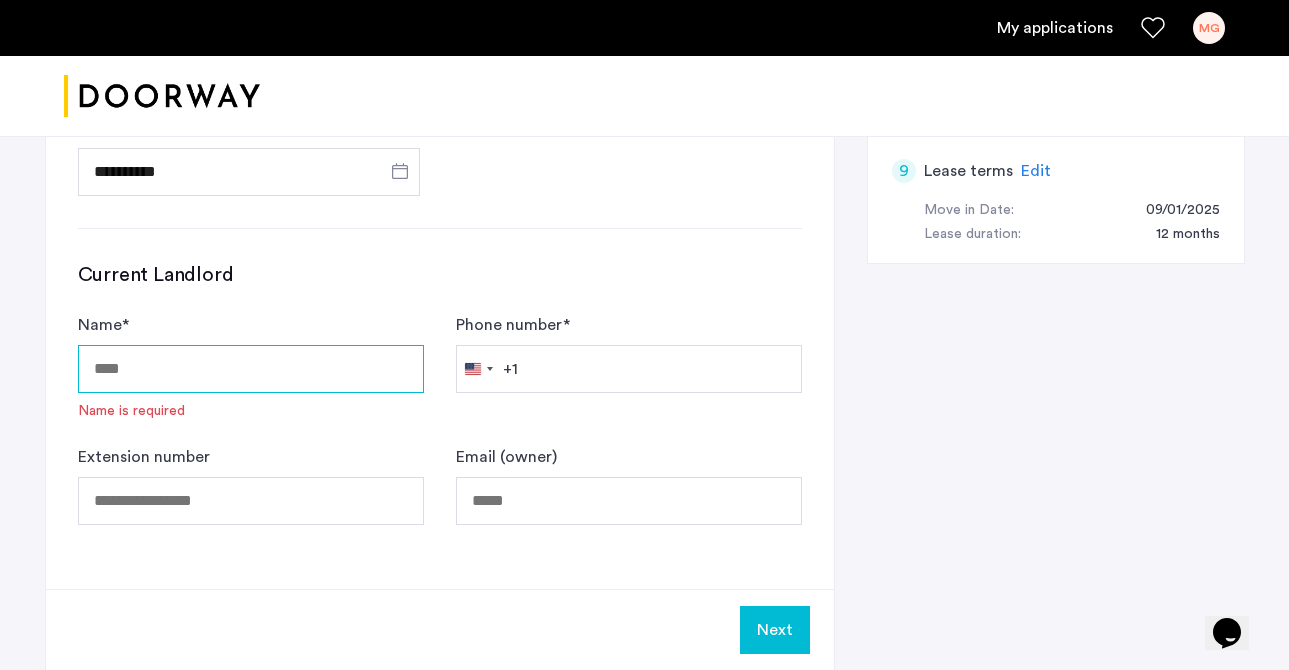 type 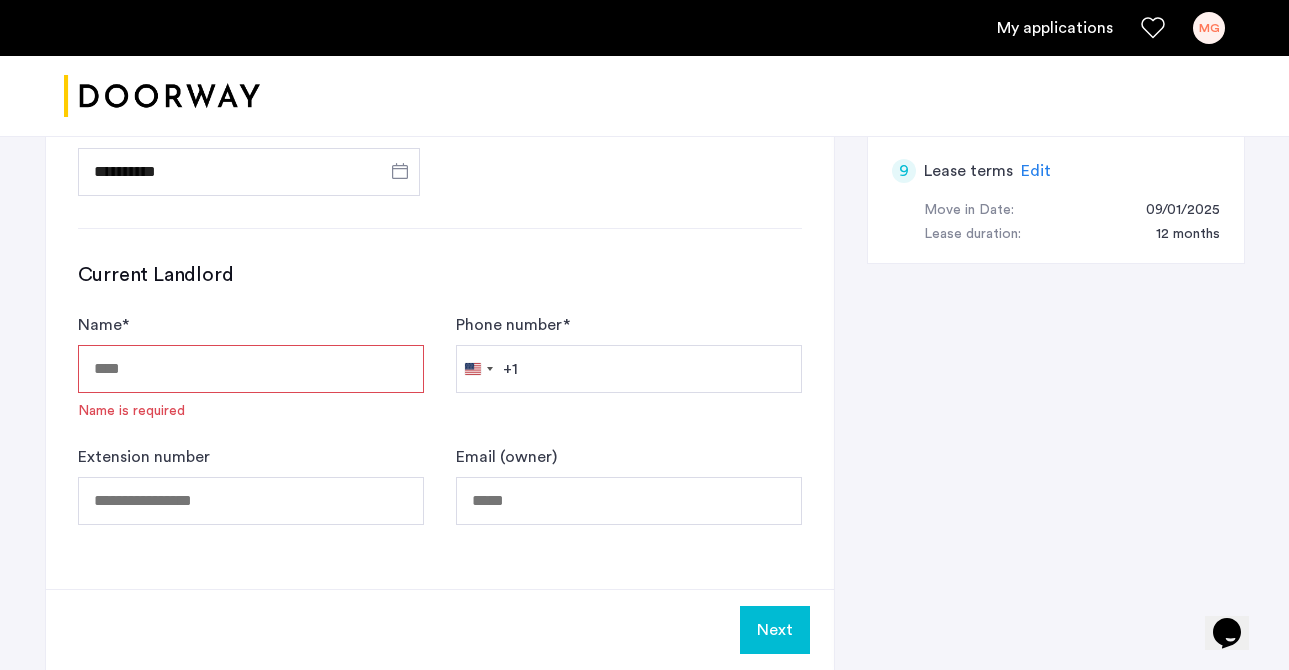 click on "Next" 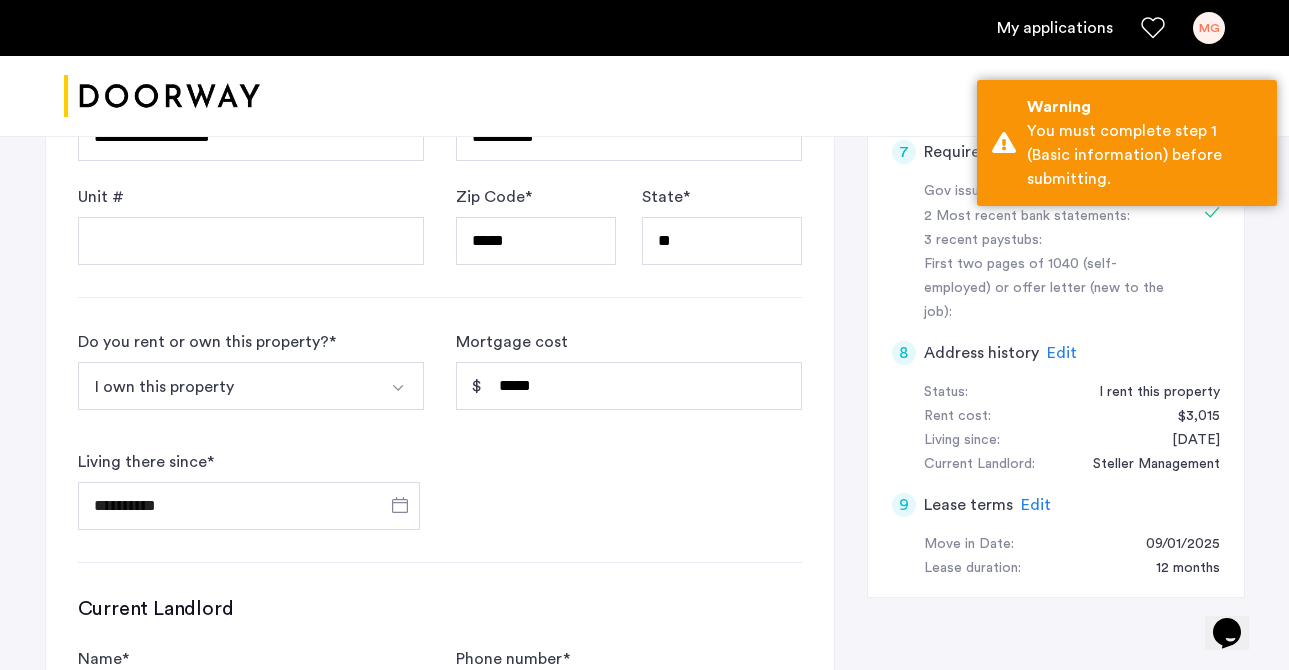 scroll, scrollTop: 1003, scrollLeft: 0, axis: vertical 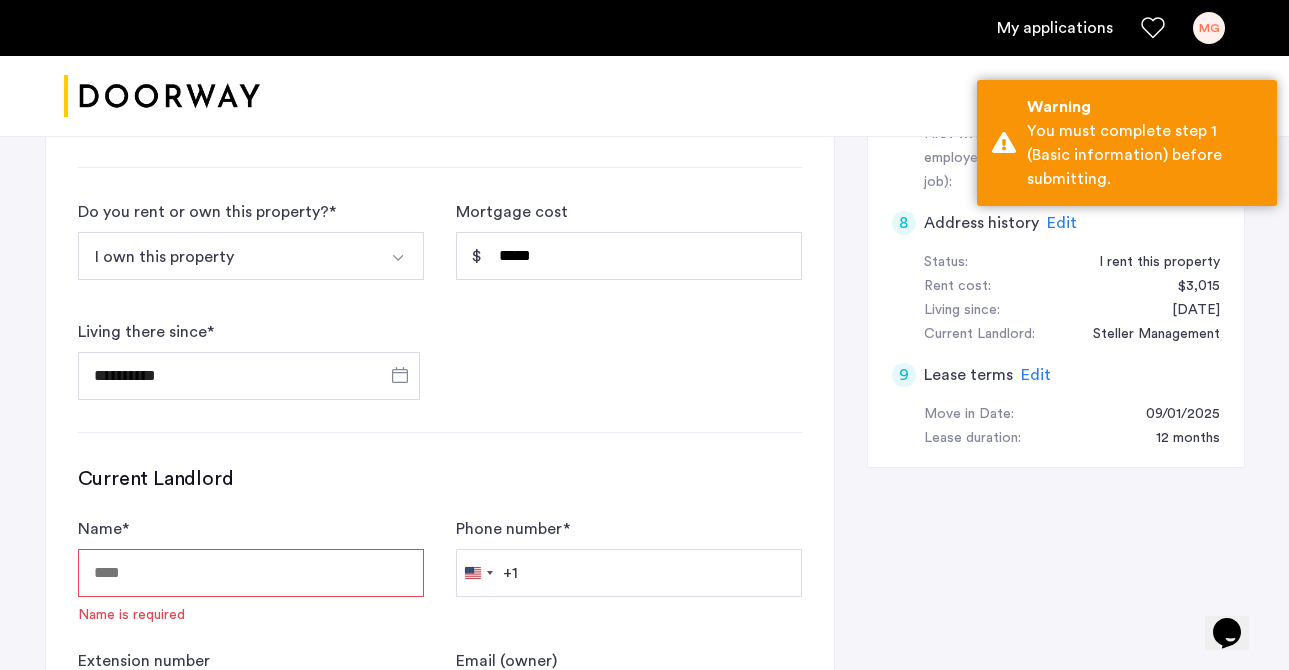 click on "Name  *" at bounding box center [251, 573] 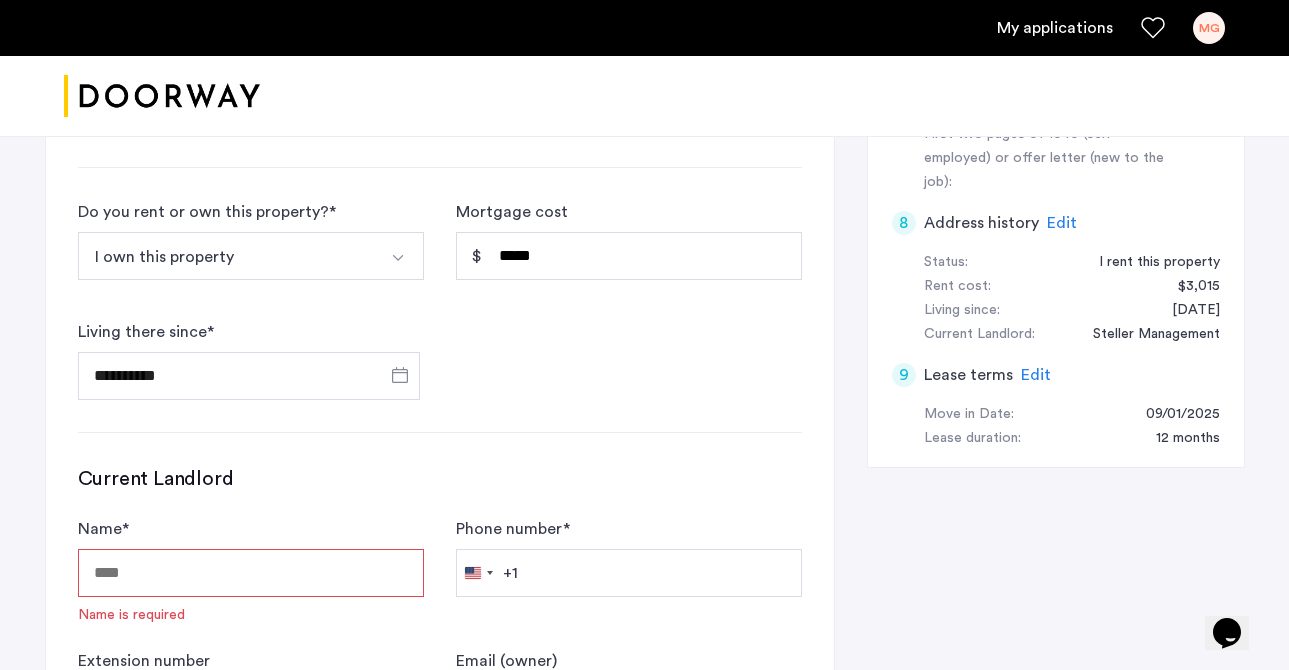 click on "Current Landlord" 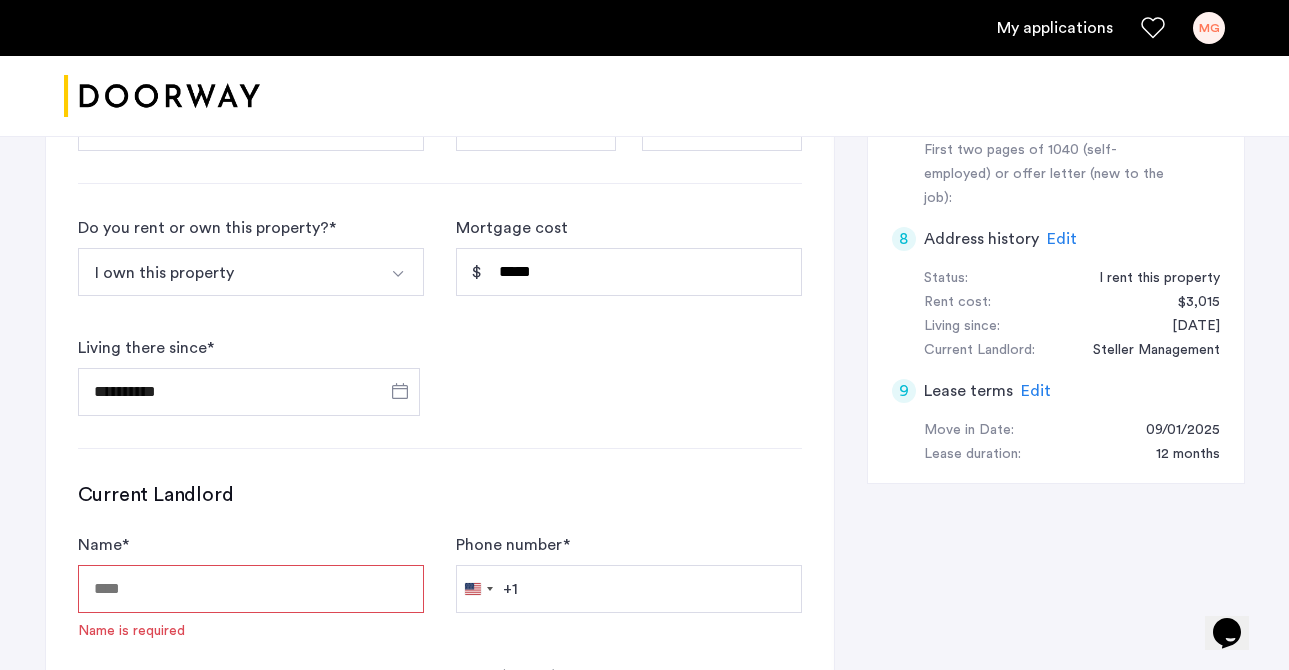 scroll, scrollTop: 996, scrollLeft: 0, axis: vertical 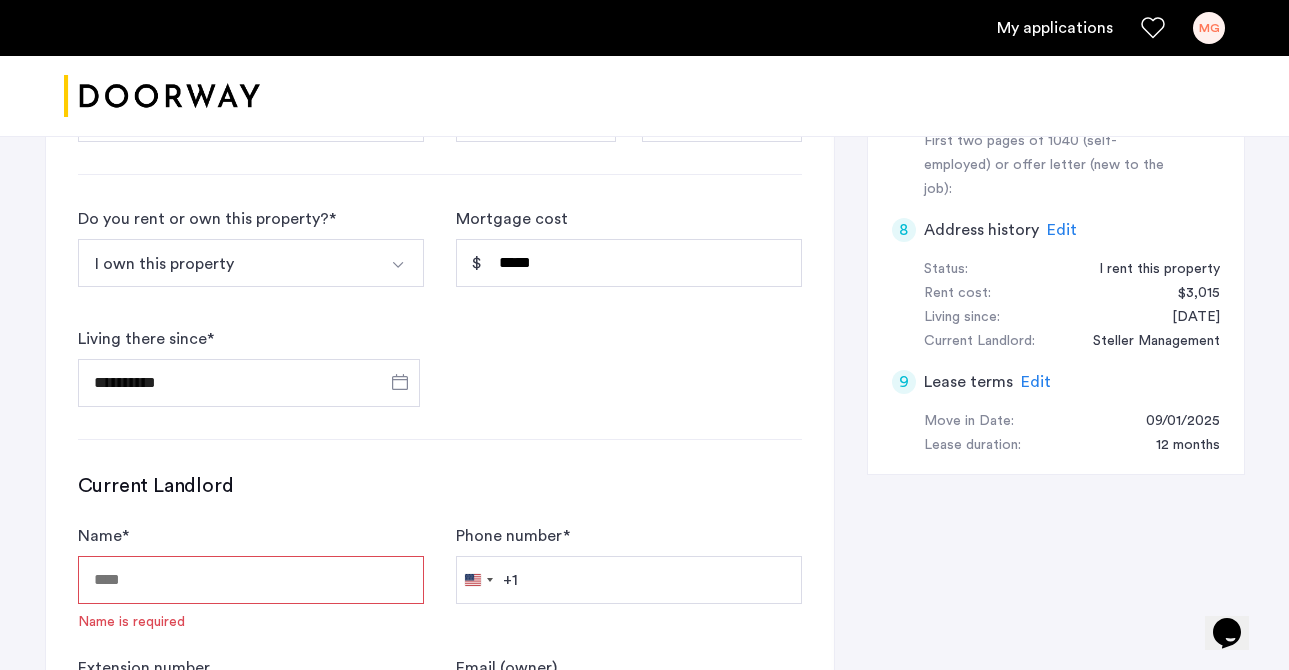 click on "Edit" 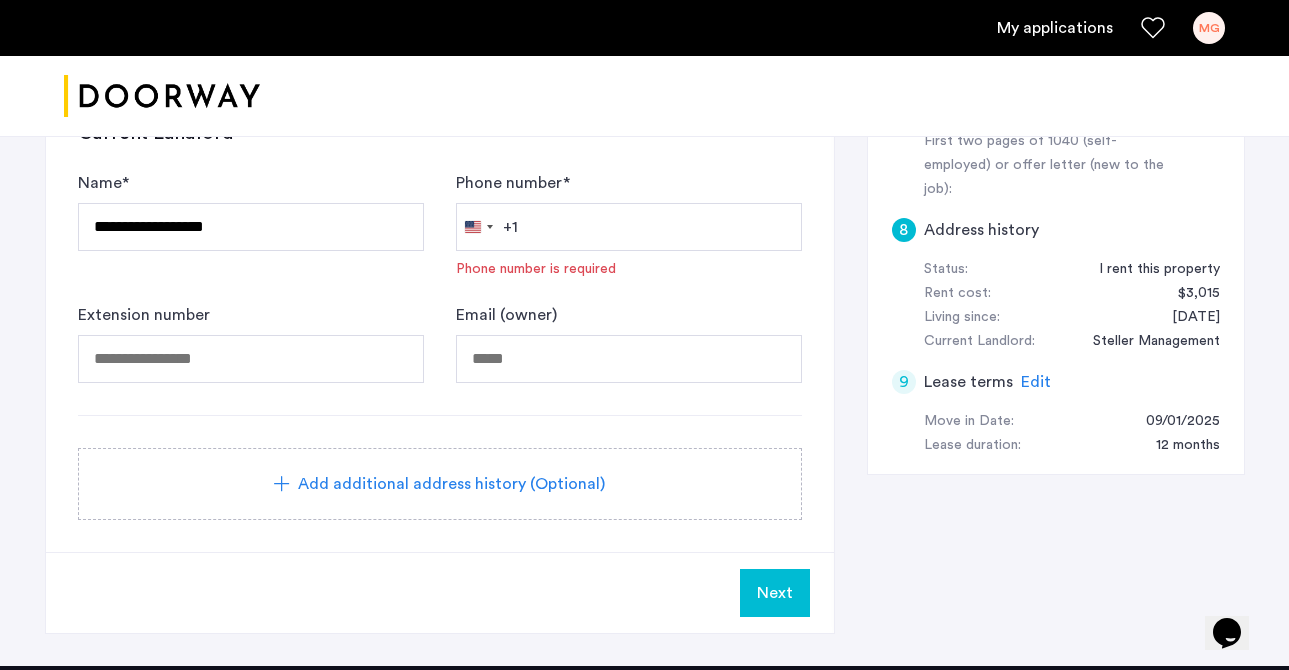 click on "Edit" 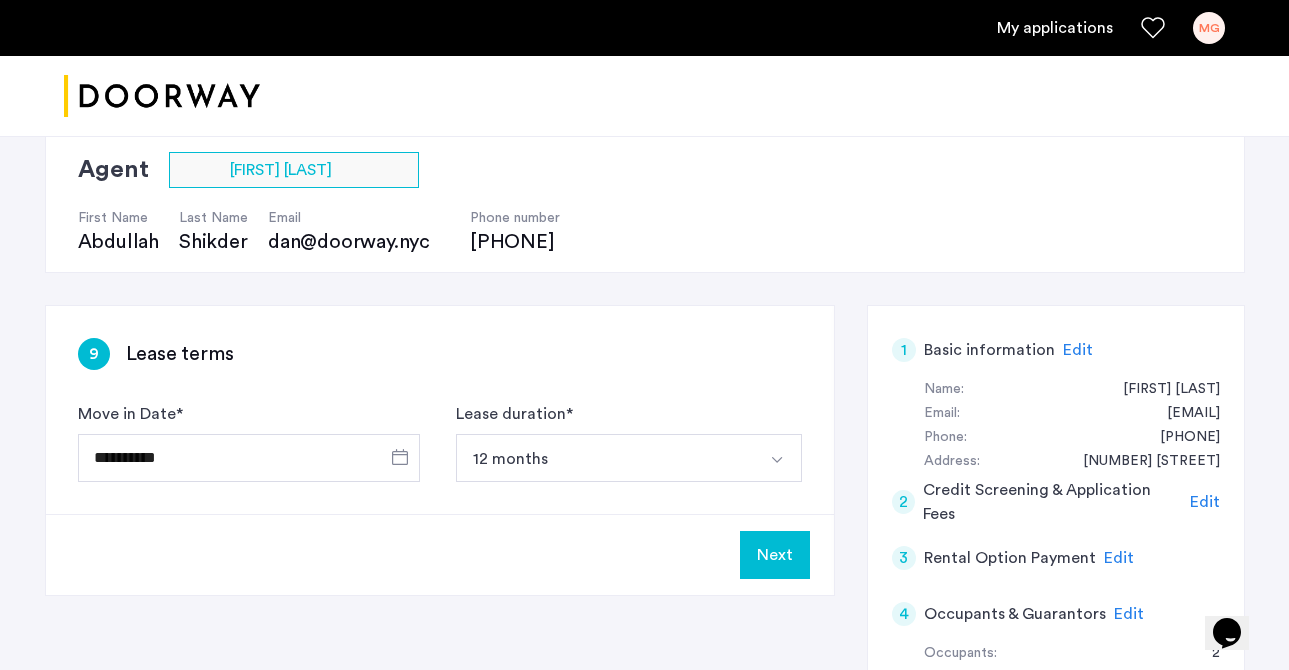 scroll, scrollTop: 151, scrollLeft: 0, axis: vertical 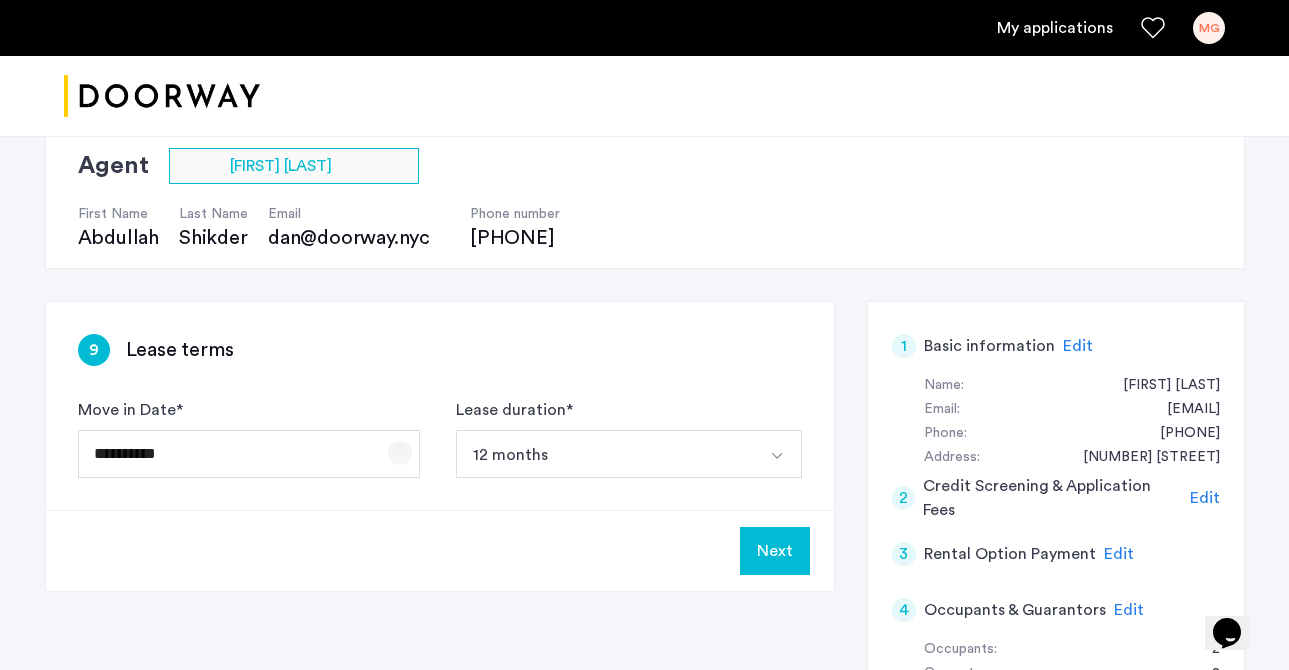 click 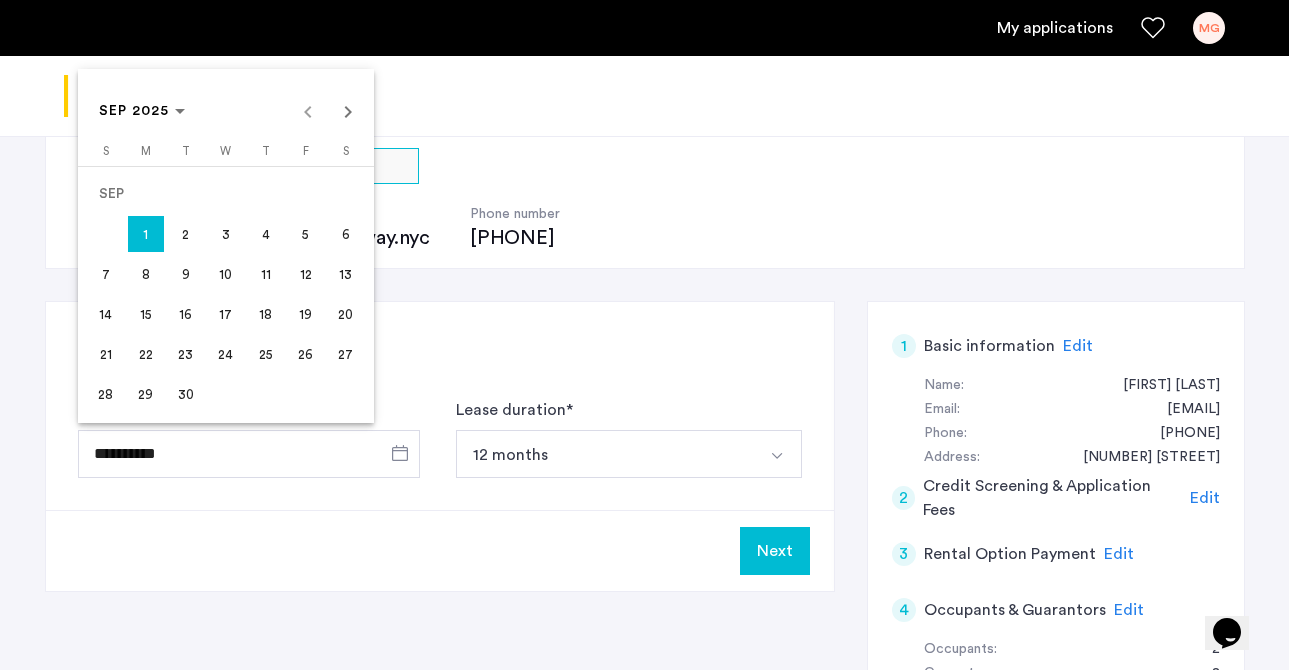 click at bounding box center (644, 335) 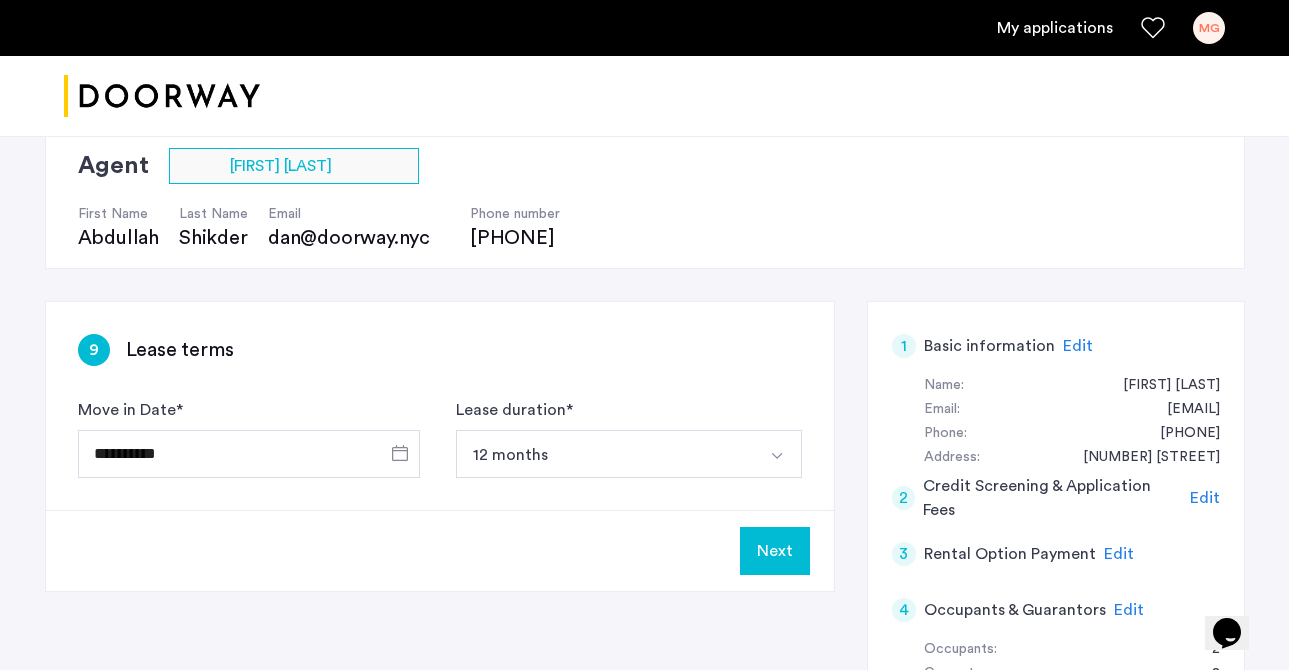 click on "12 months" at bounding box center [605, 454] 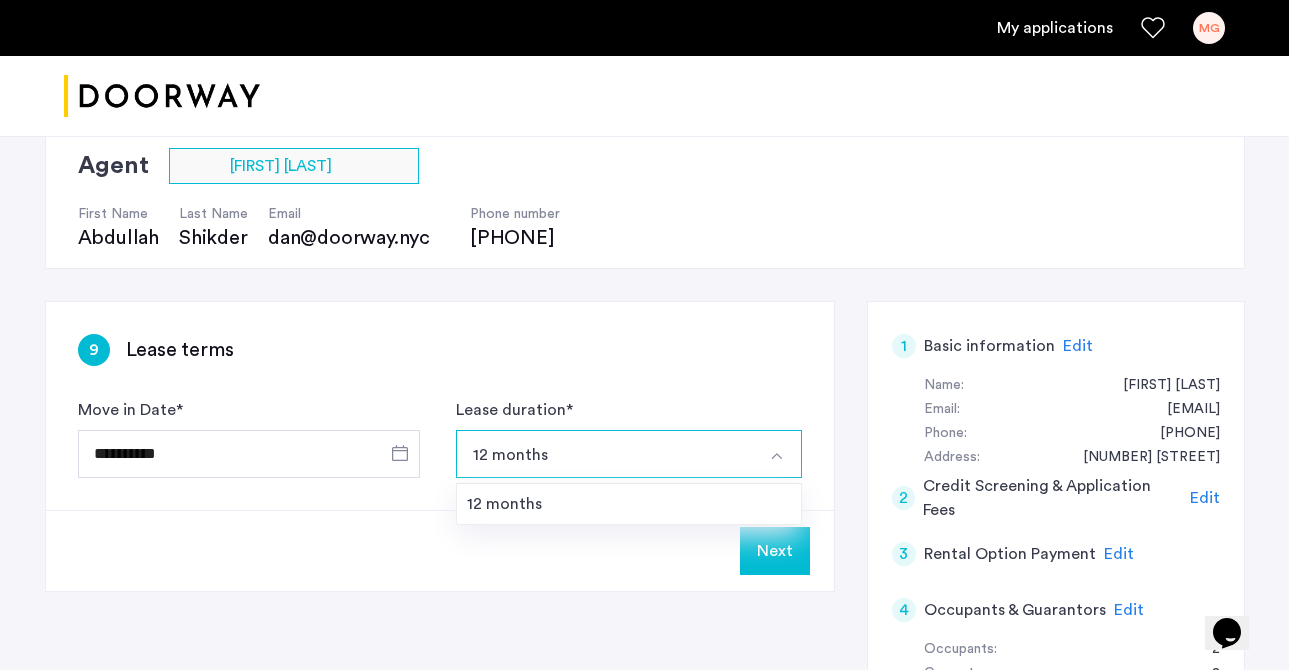 click on "12 months" at bounding box center (605, 454) 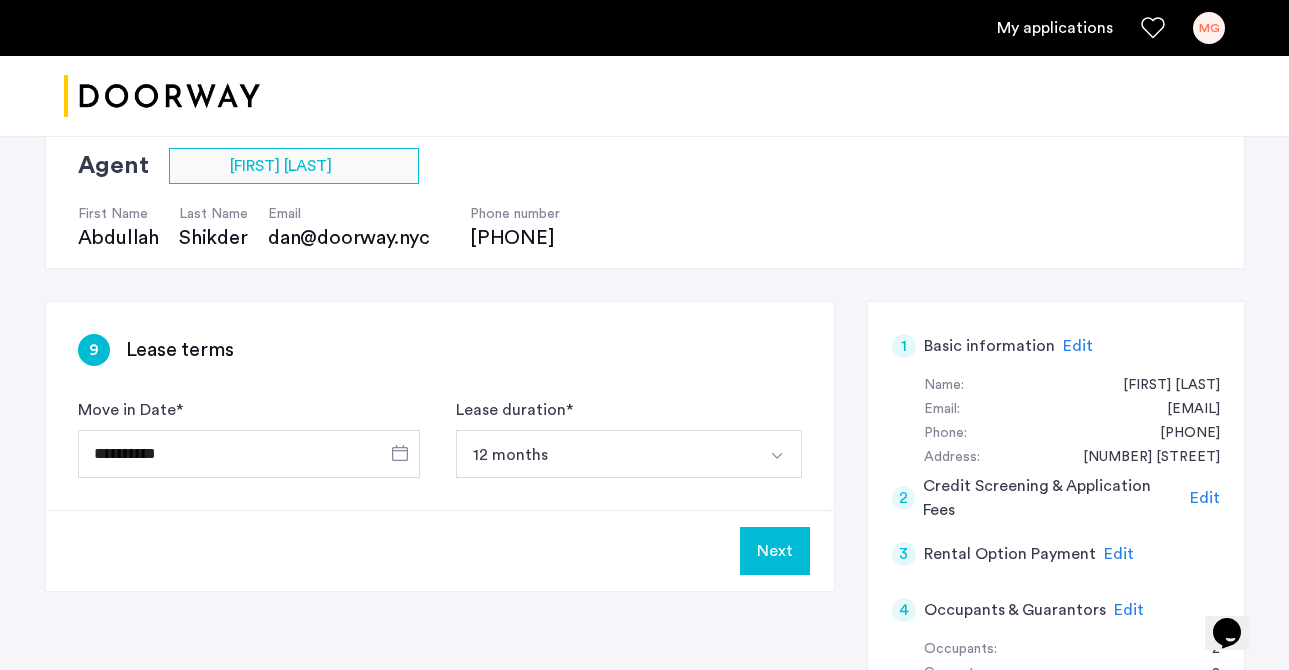 click on "9 Lease terms" 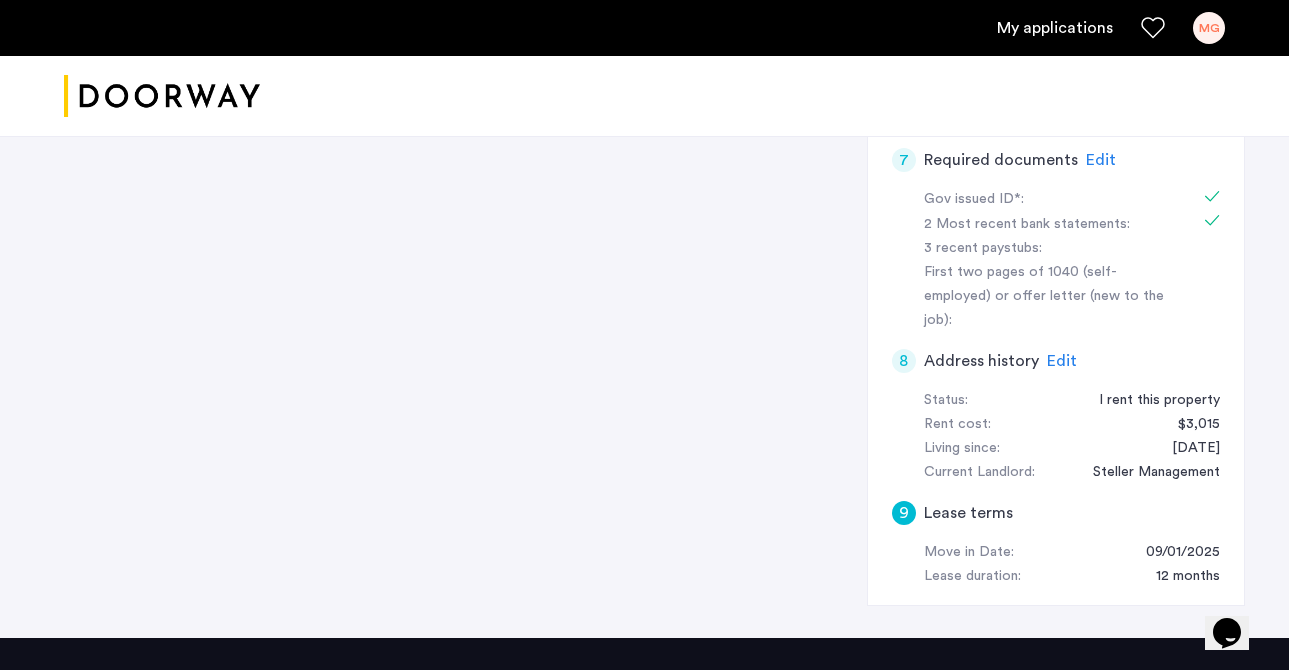 scroll, scrollTop: 867, scrollLeft: 0, axis: vertical 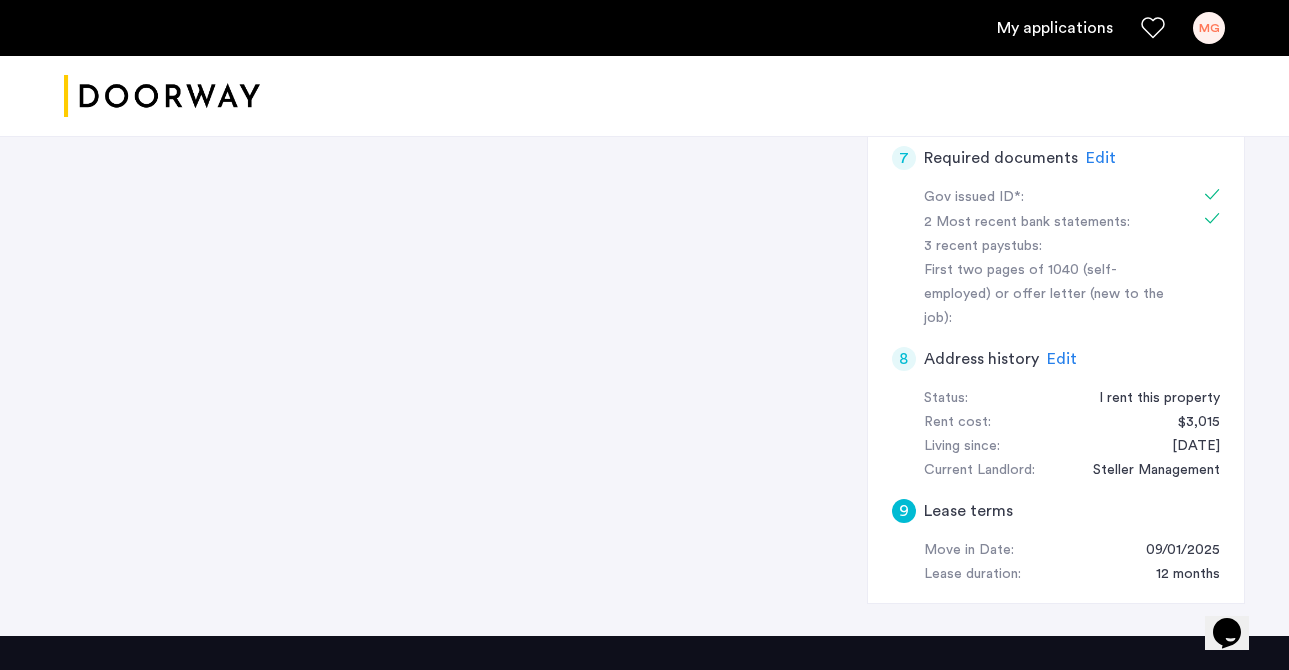 click on "09/01/2025" 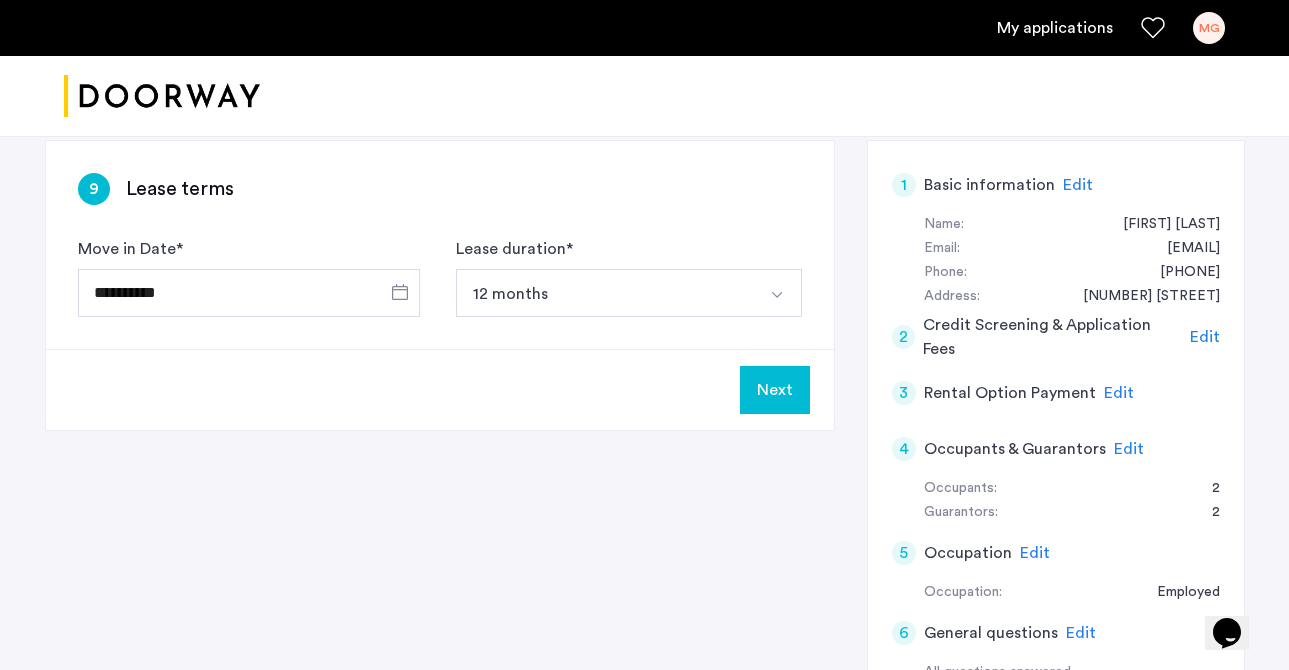 scroll, scrollTop: 170, scrollLeft: 0, axis: vertical 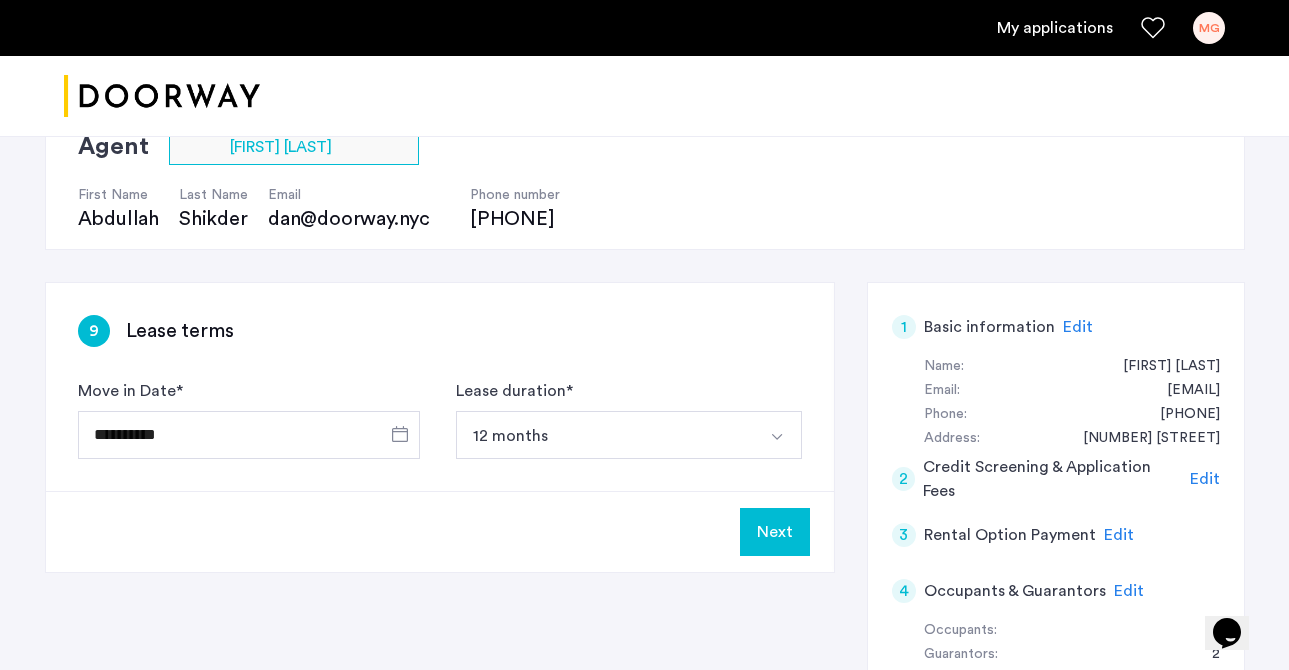 click on "Next" 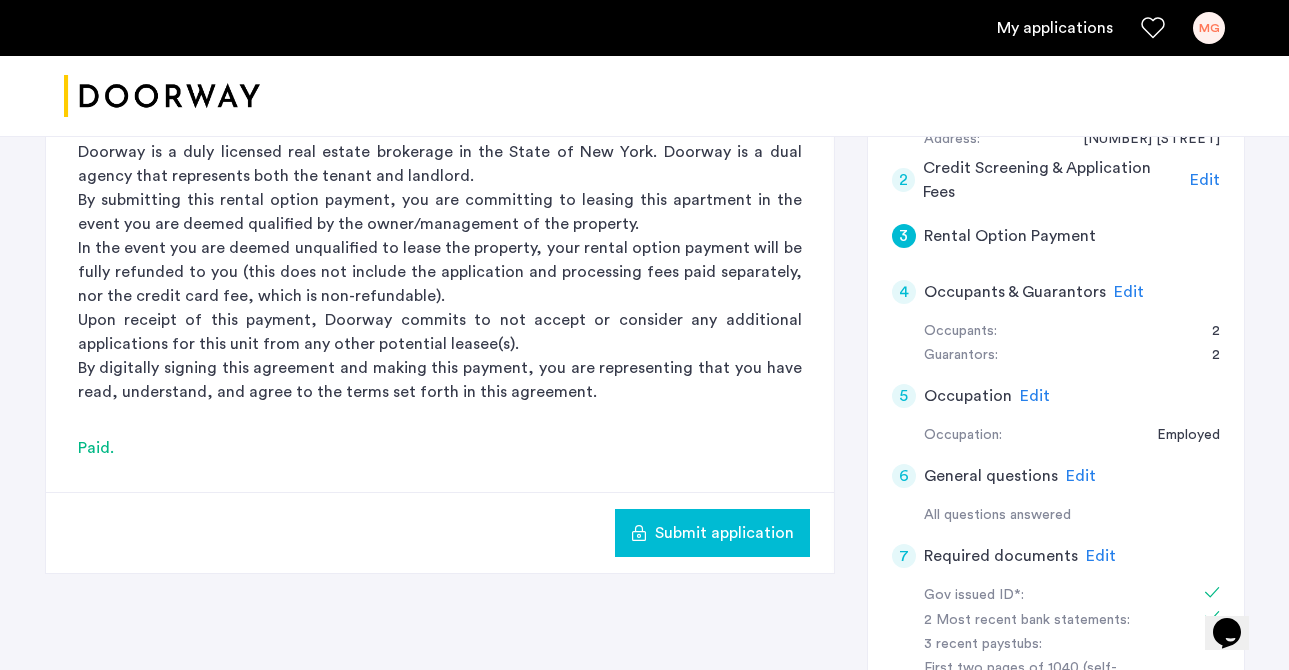 scroll, scrollTop: 472, scrollLeft: 0, axis: vertical 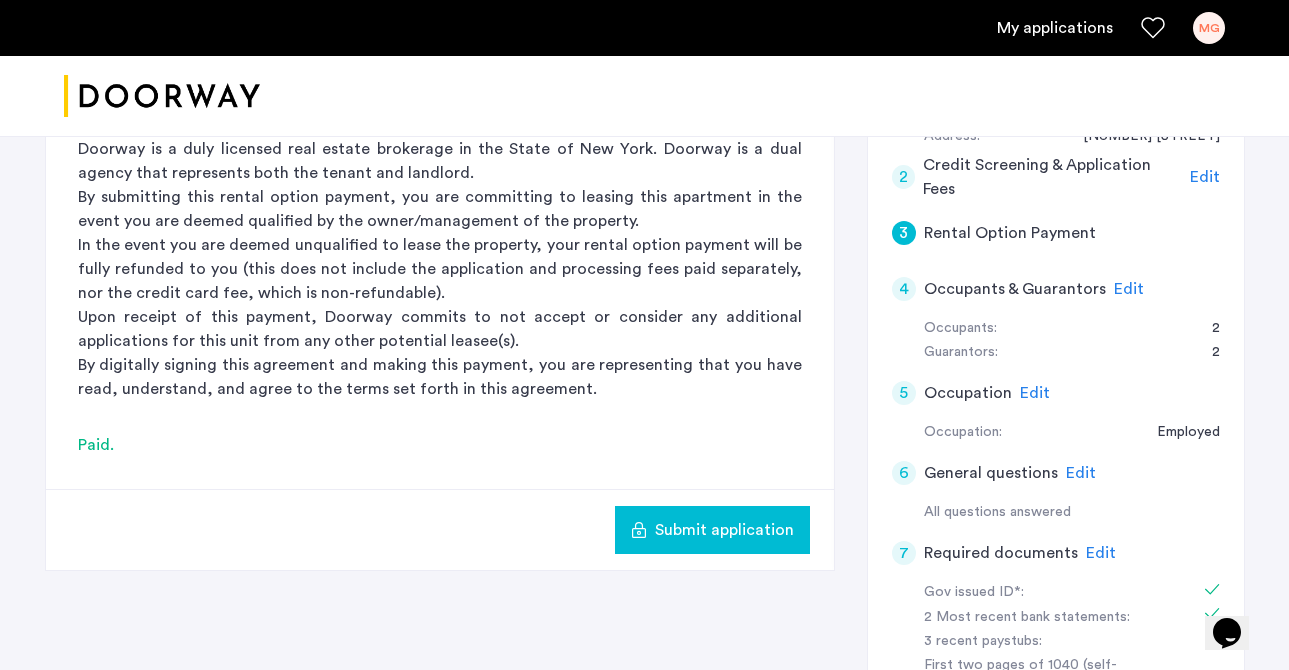 click on "Submit application" 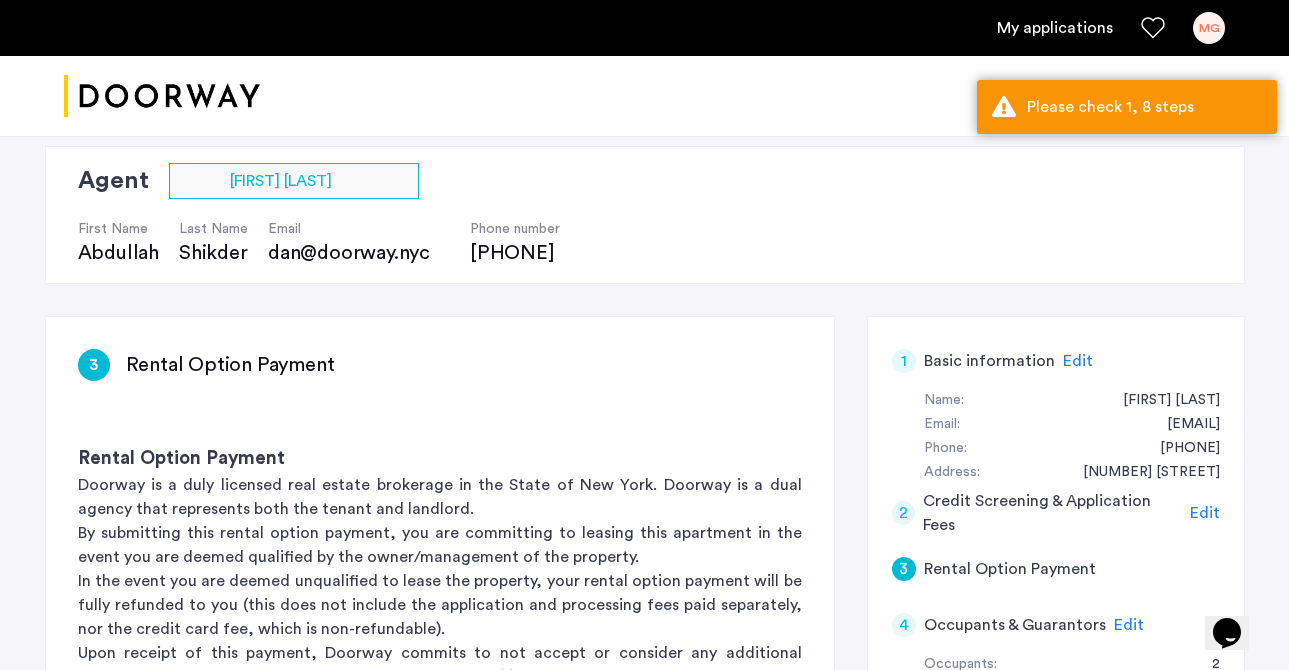 scroll, scrollTop: 141, scrollLeft: 0, axis: vertical 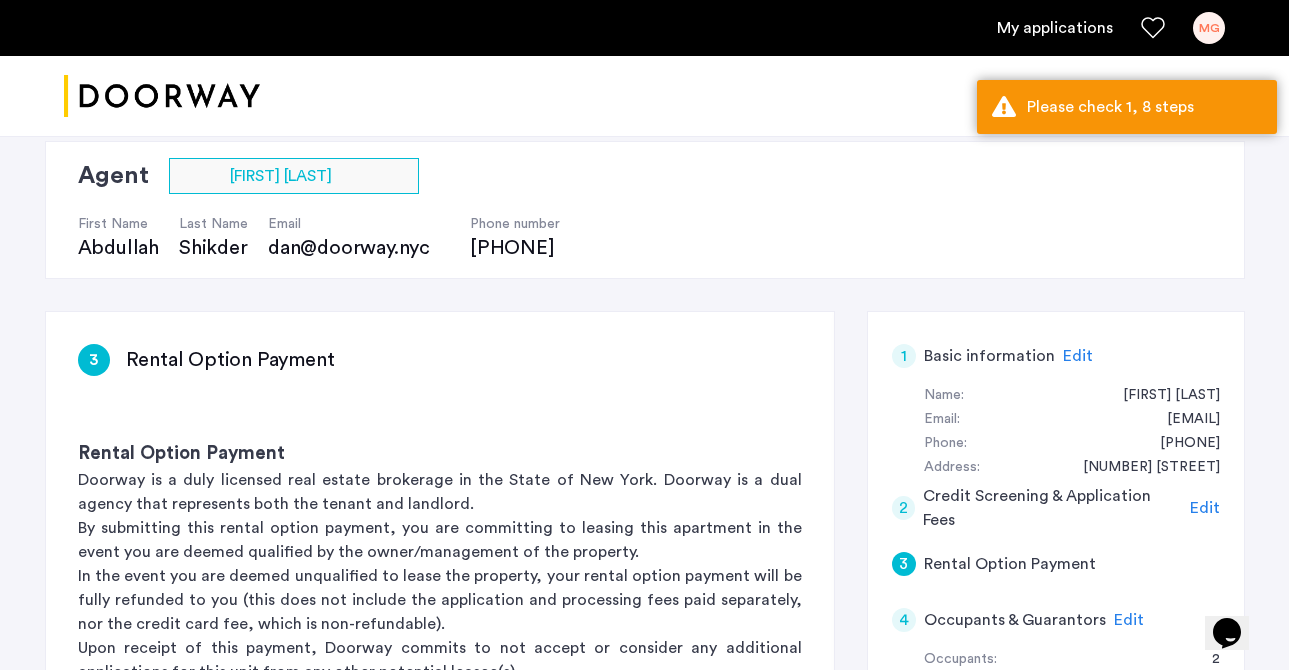 click on "Edit" 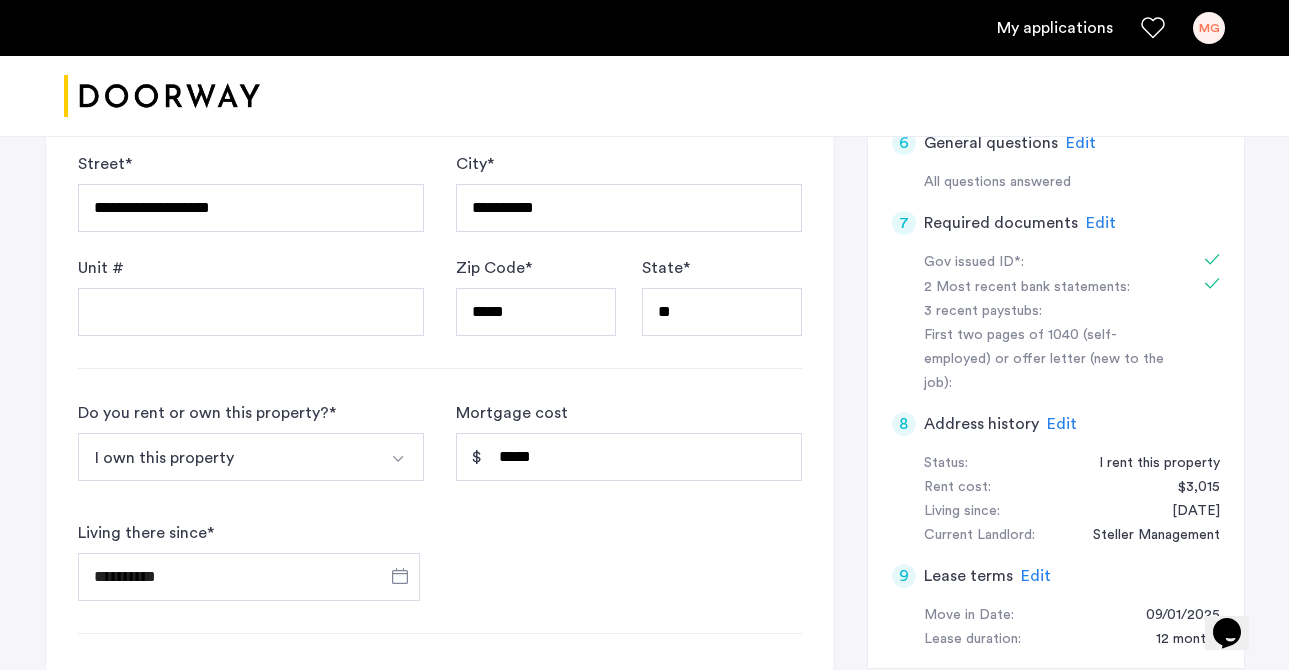 scroll, scrollTop: 798, scrollLeft: 0, axis: vertical 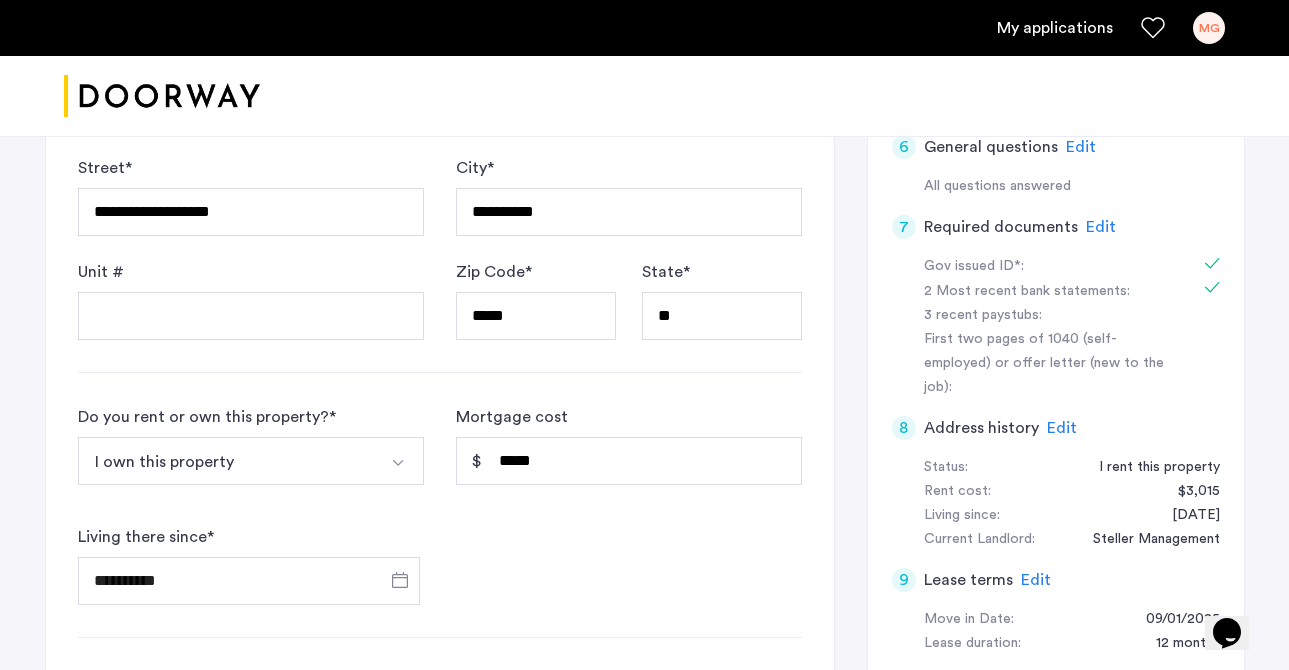 click on "Edit" 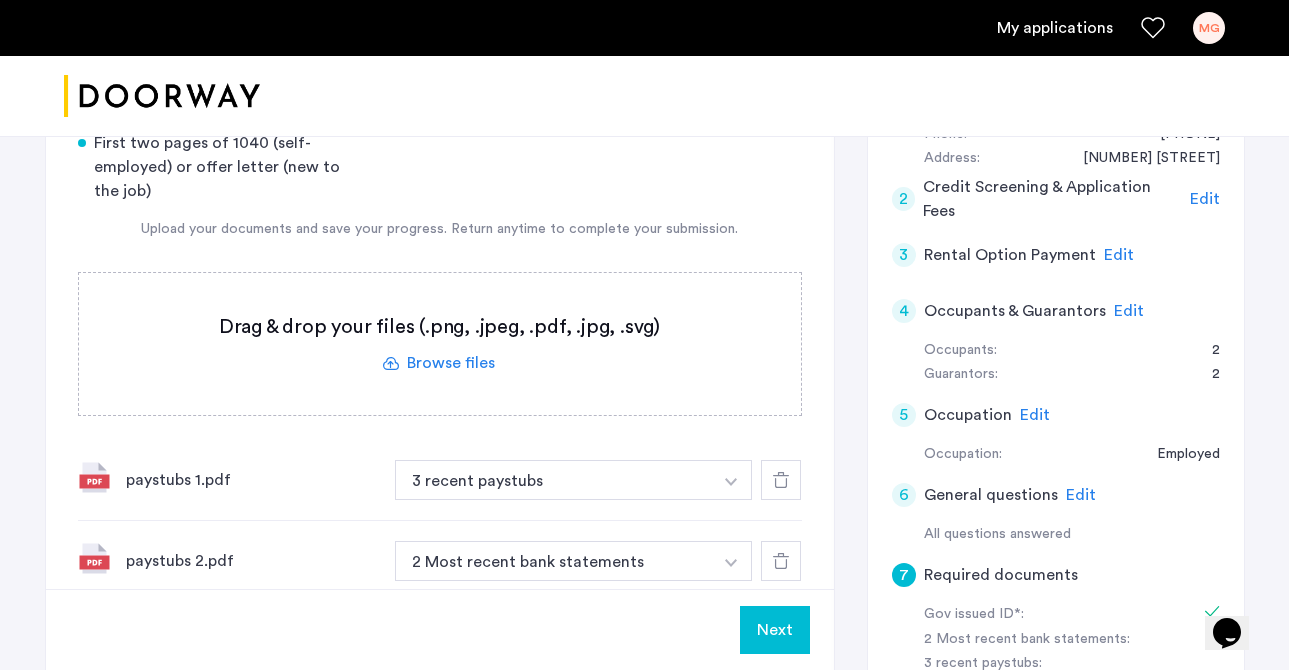scroll, scrollTop: 463, scrollLeft: 0, axis: vertical 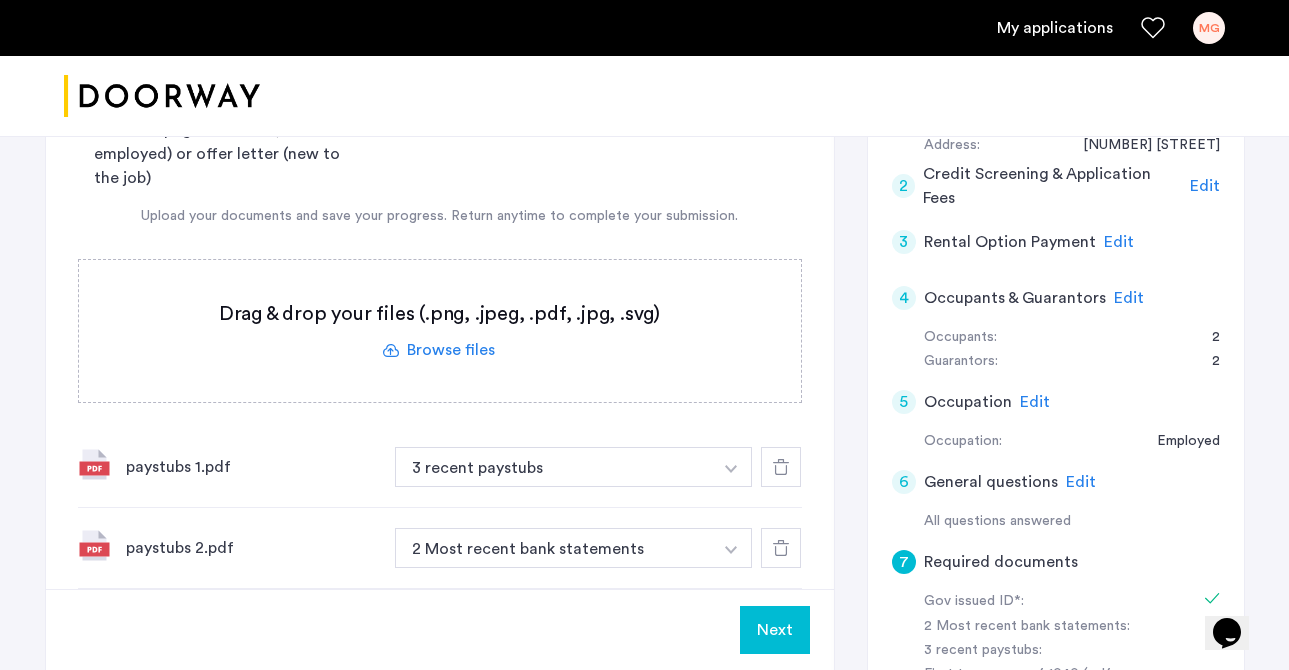 click 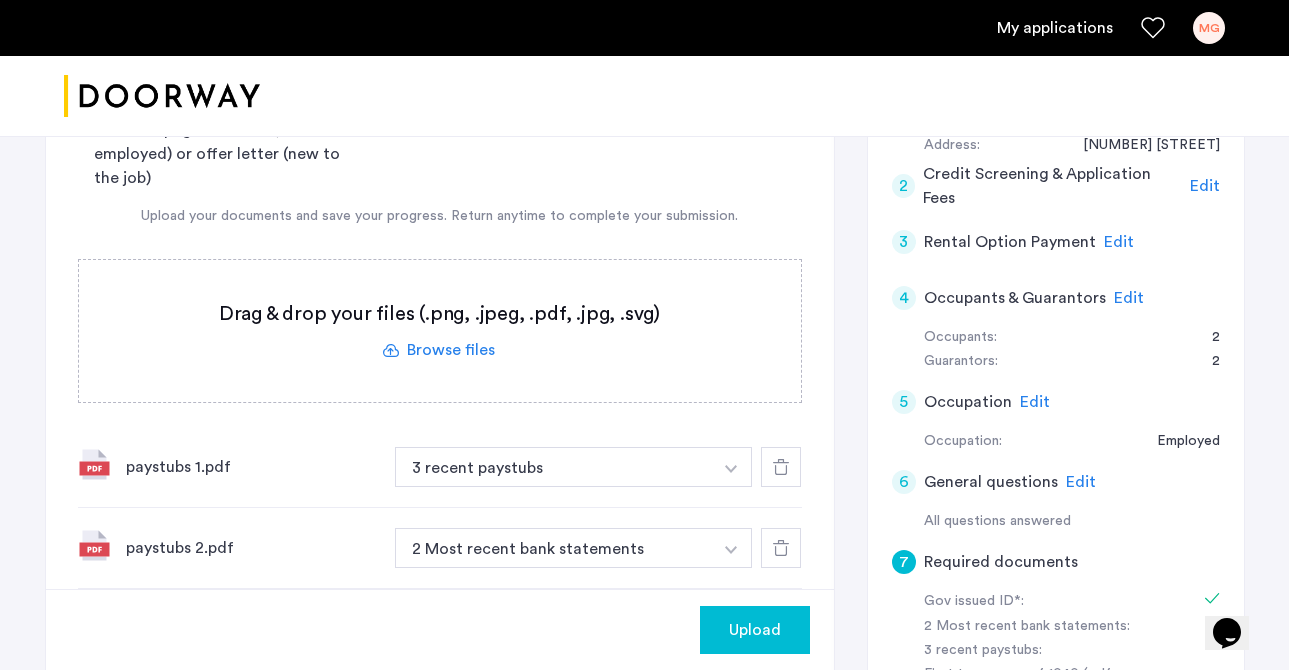 click on "Upload" 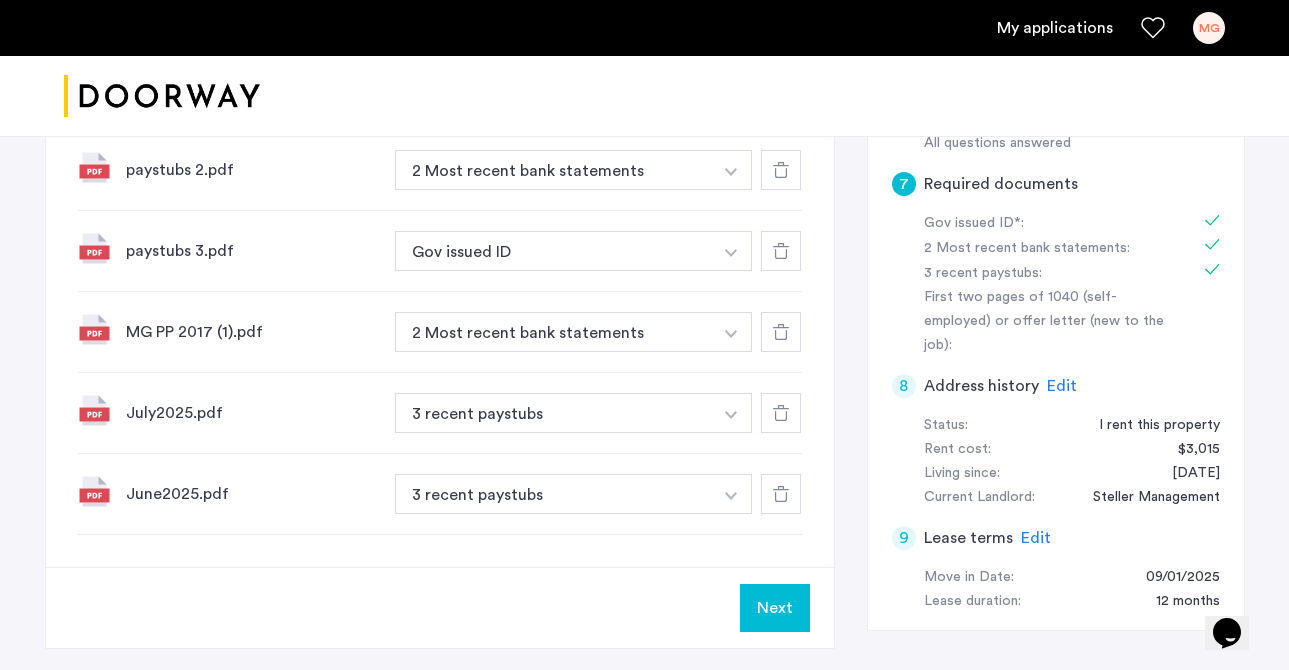 scroll, scrollTop: 846, scrollLeft: 0, axis: vertical 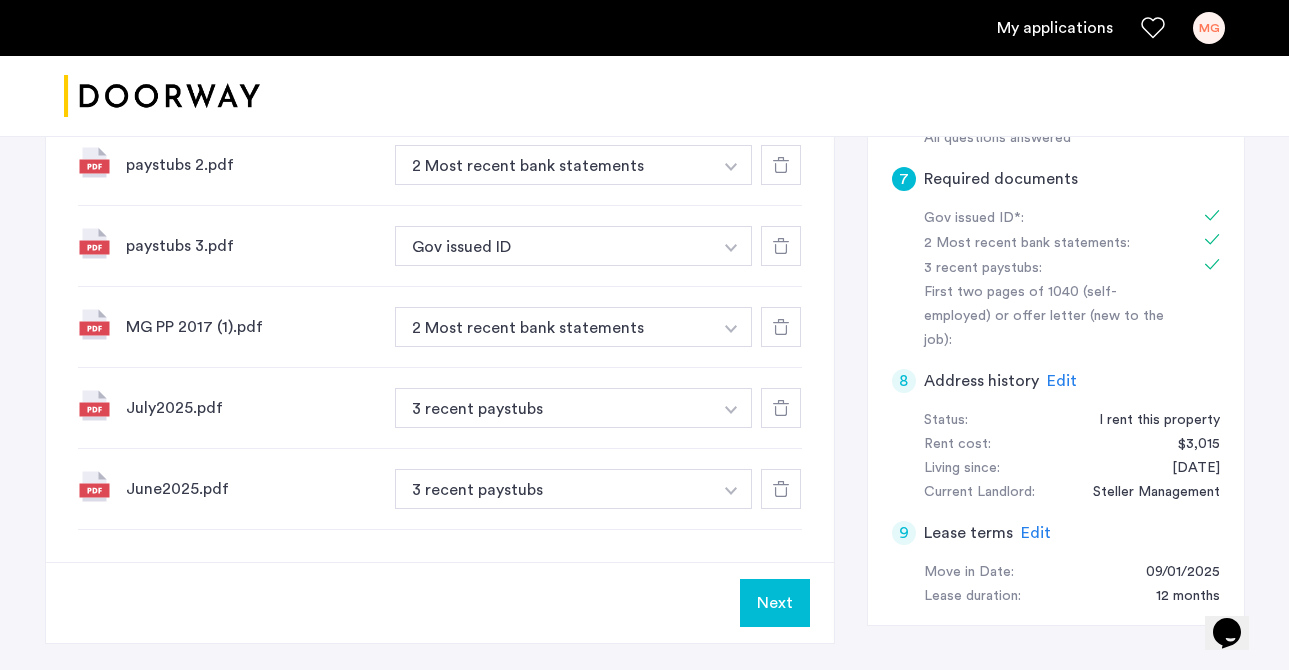 click on "Next" 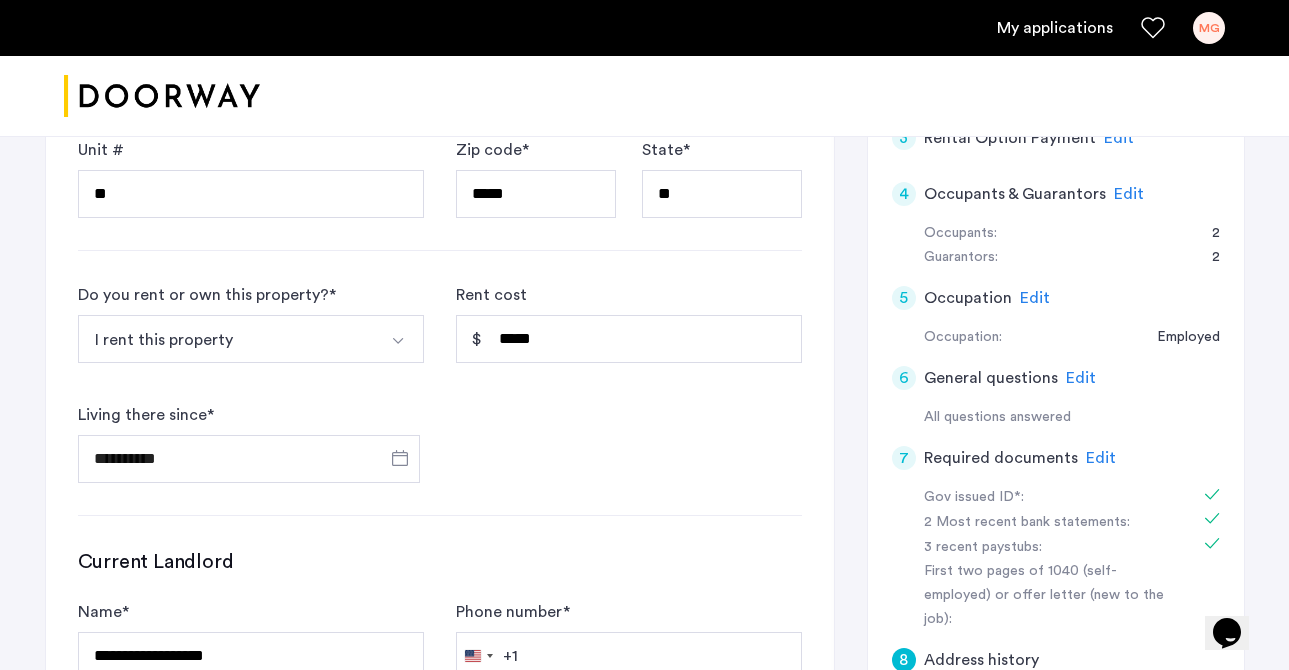 scroll, scrollTop: 591, scrollLeft: 0, axis: vertical 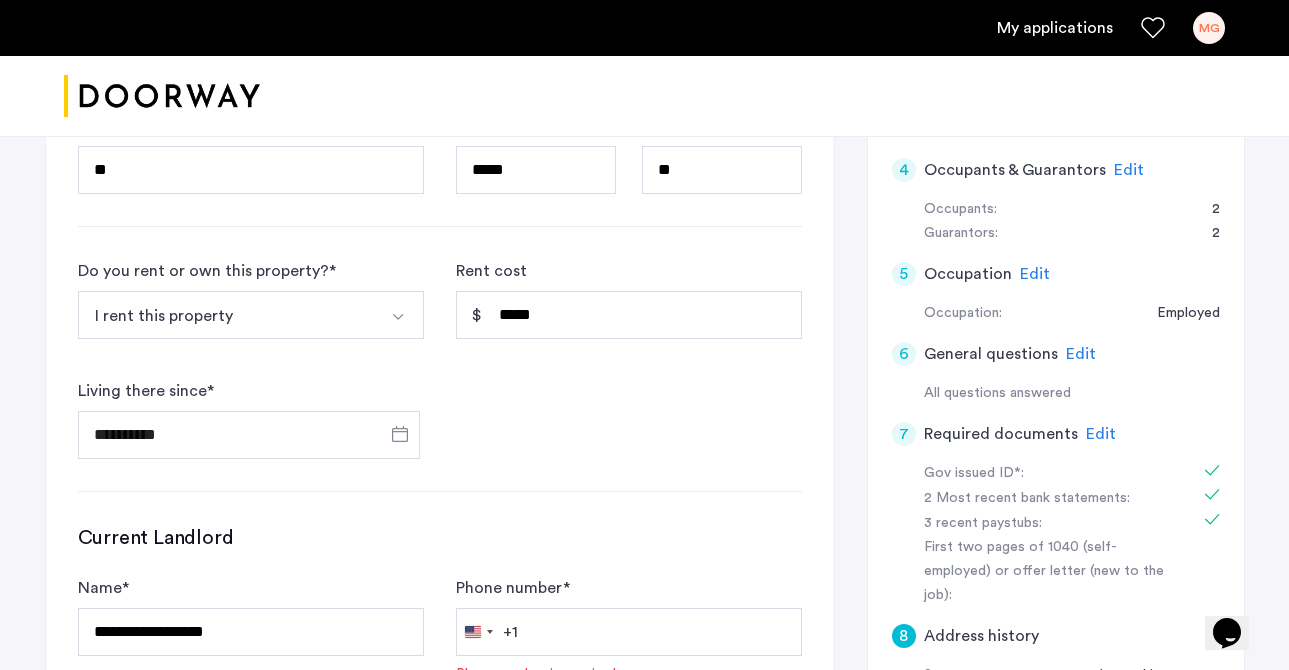 click at bounding box center [398, 317] 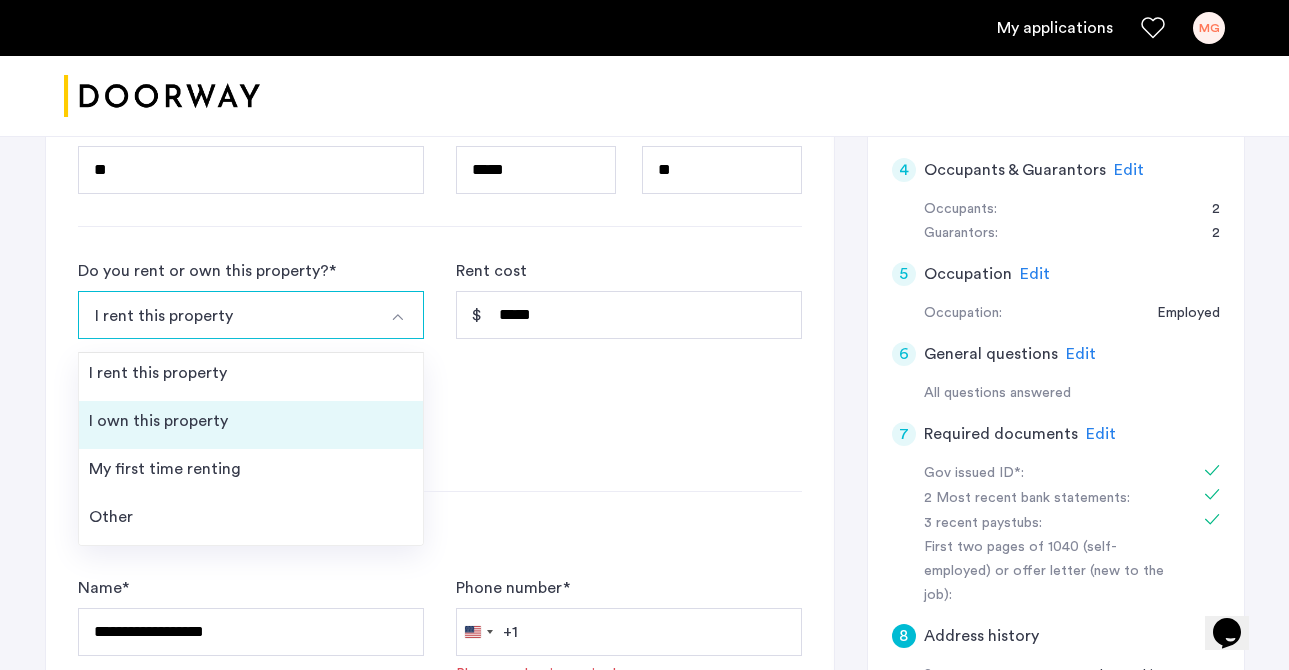 click on "I own this property" at bounding box center (251, 425) 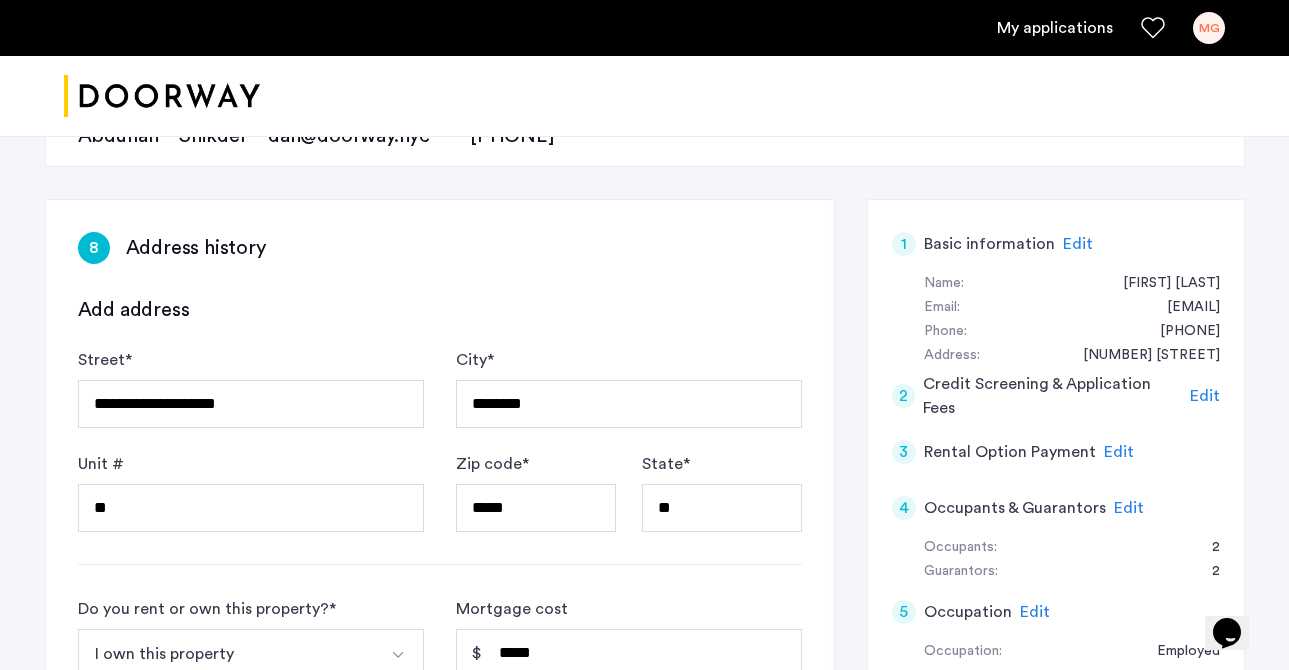 scroll, scrollTop: 237, scrollLeft: 0, axis: vertical 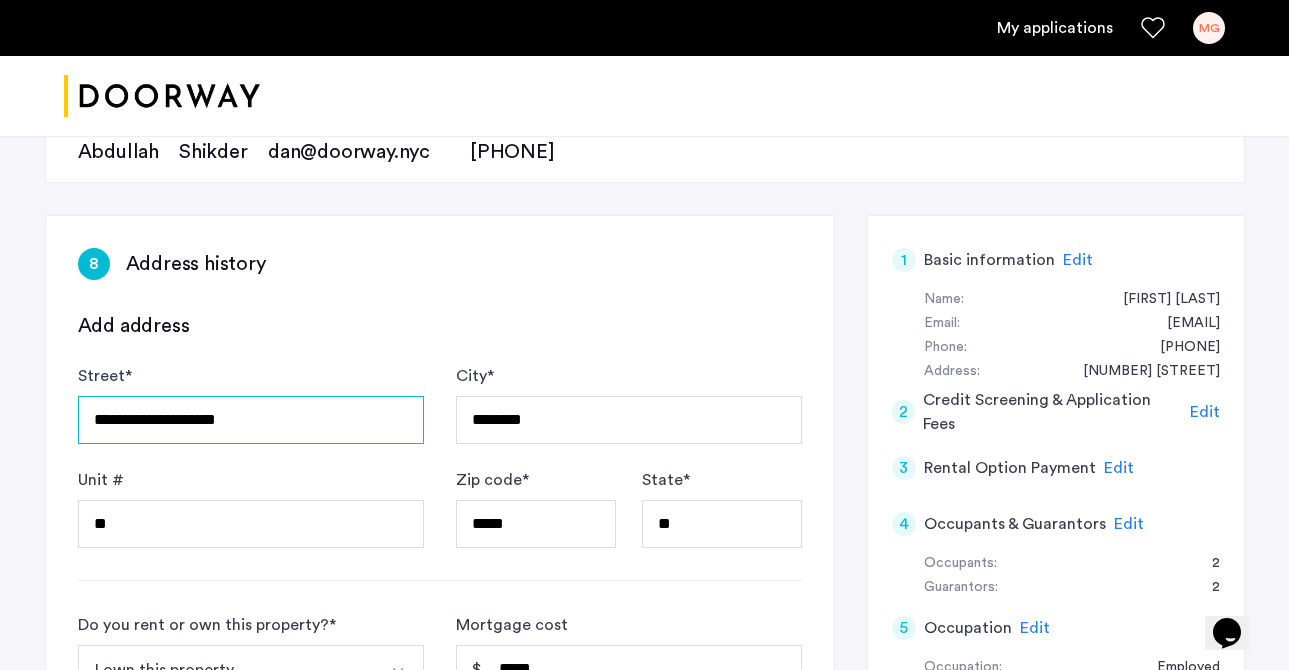 drag, startPoint x: 322, startPoint y: 418, endPoint x: -44, endPoint y: 391, distance: 366.99454 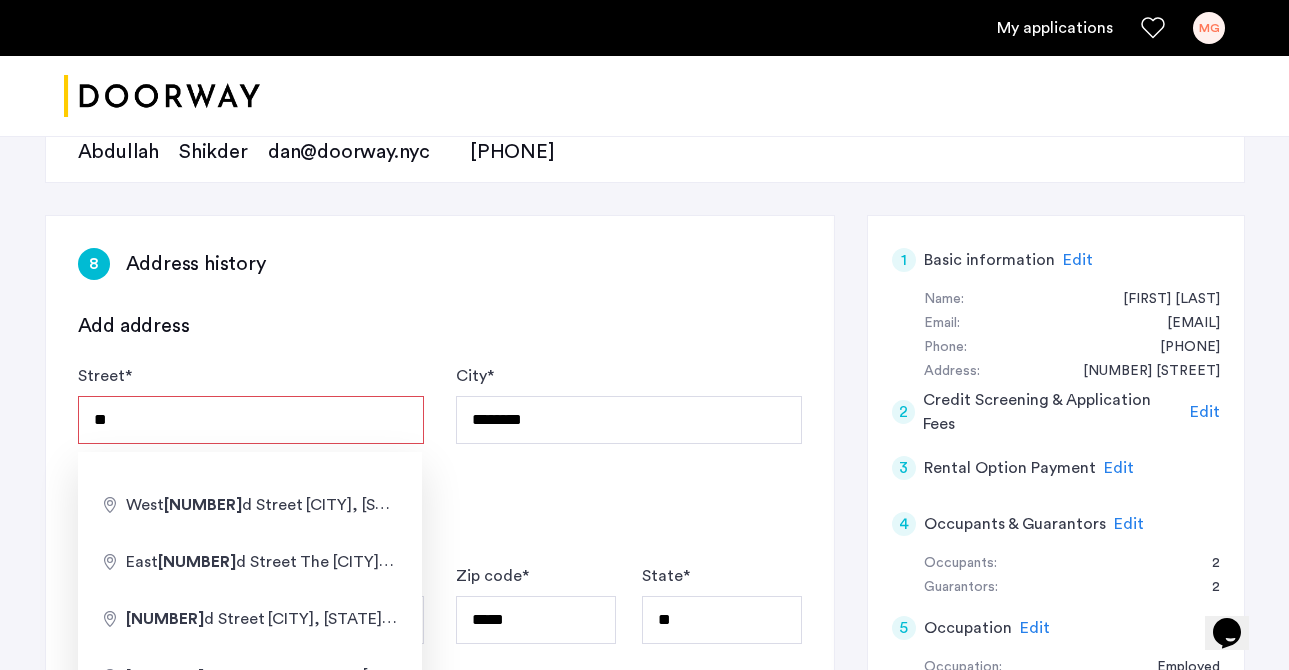 type on "*" 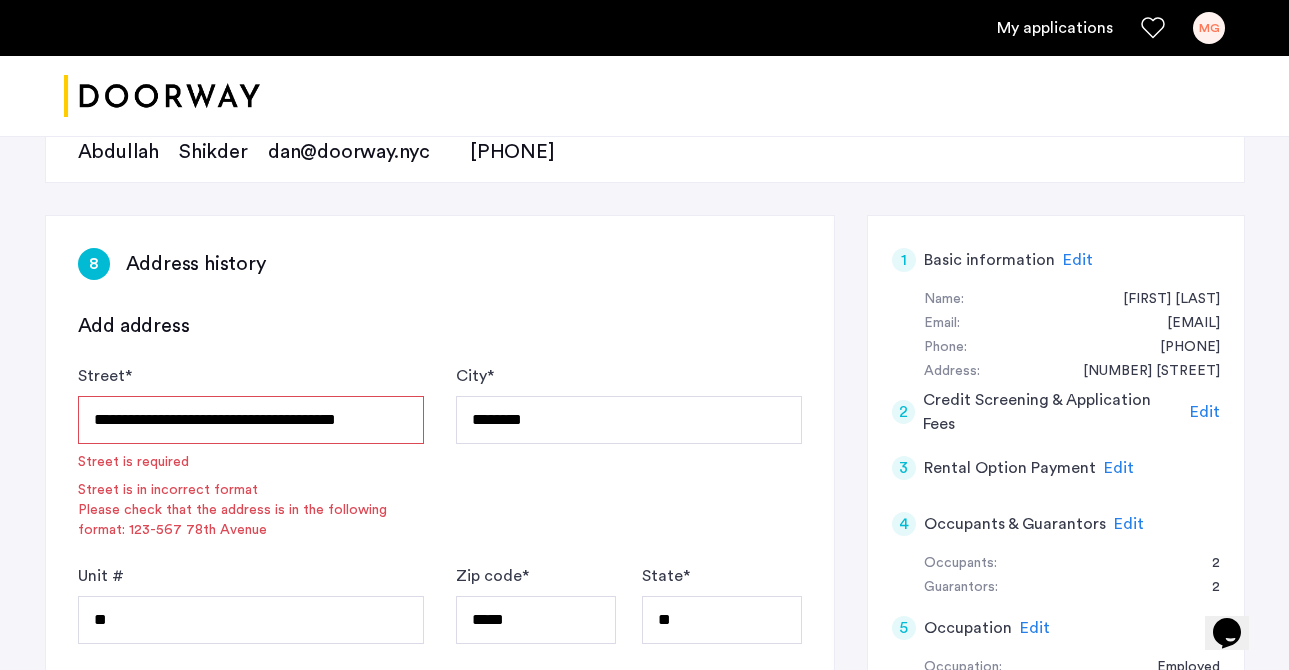 type on "**********" 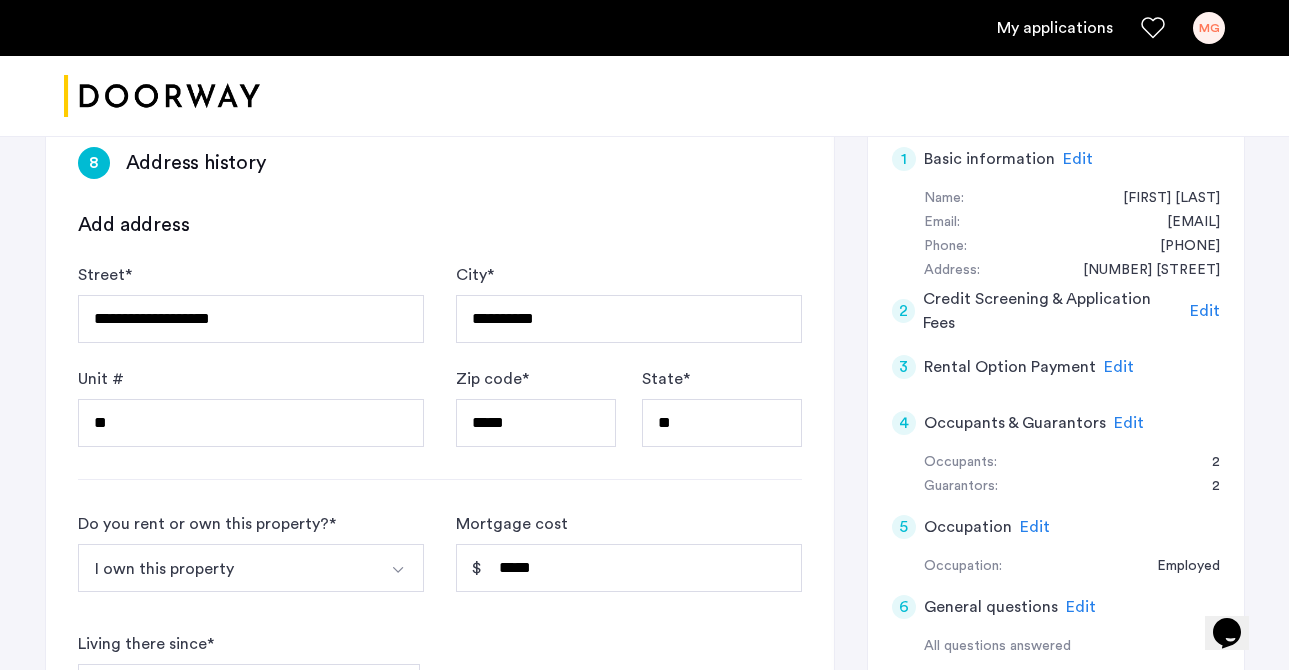 scroll, scrollTop: 348, scrollLeft: 0, axis: vertical 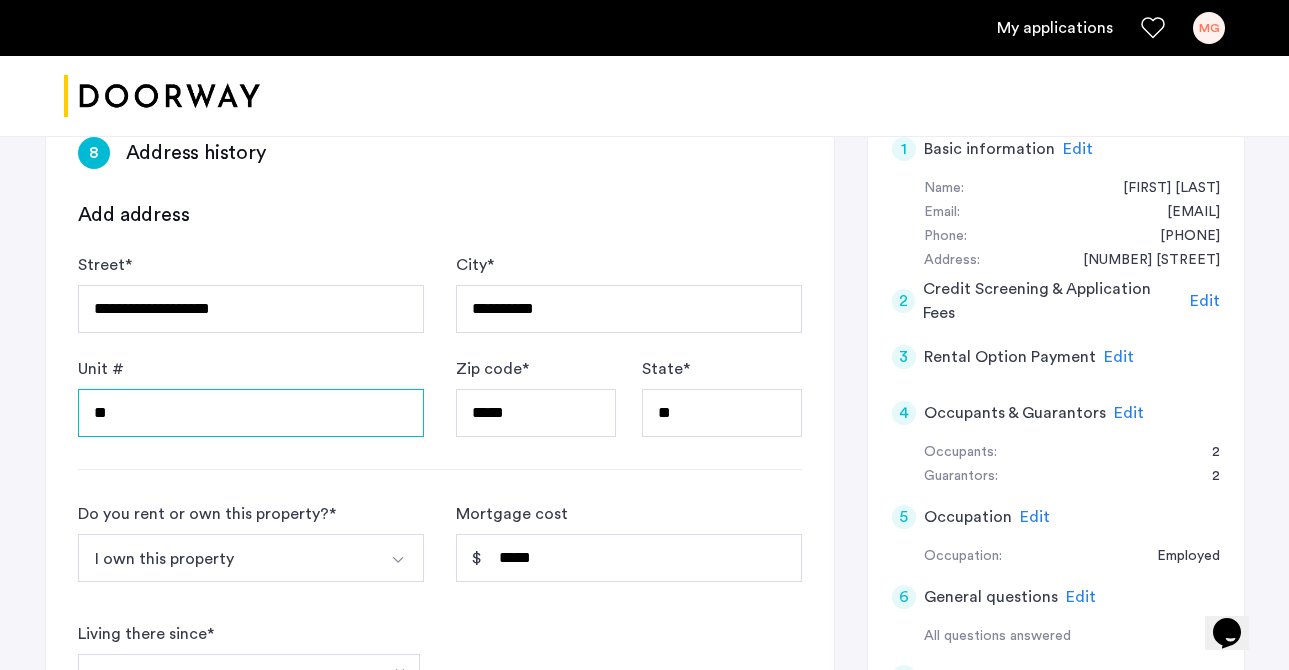 drag, startPoint x: 128, startPoint y: 420, endPoint x: 28, endPoint y: 420, distance: 100 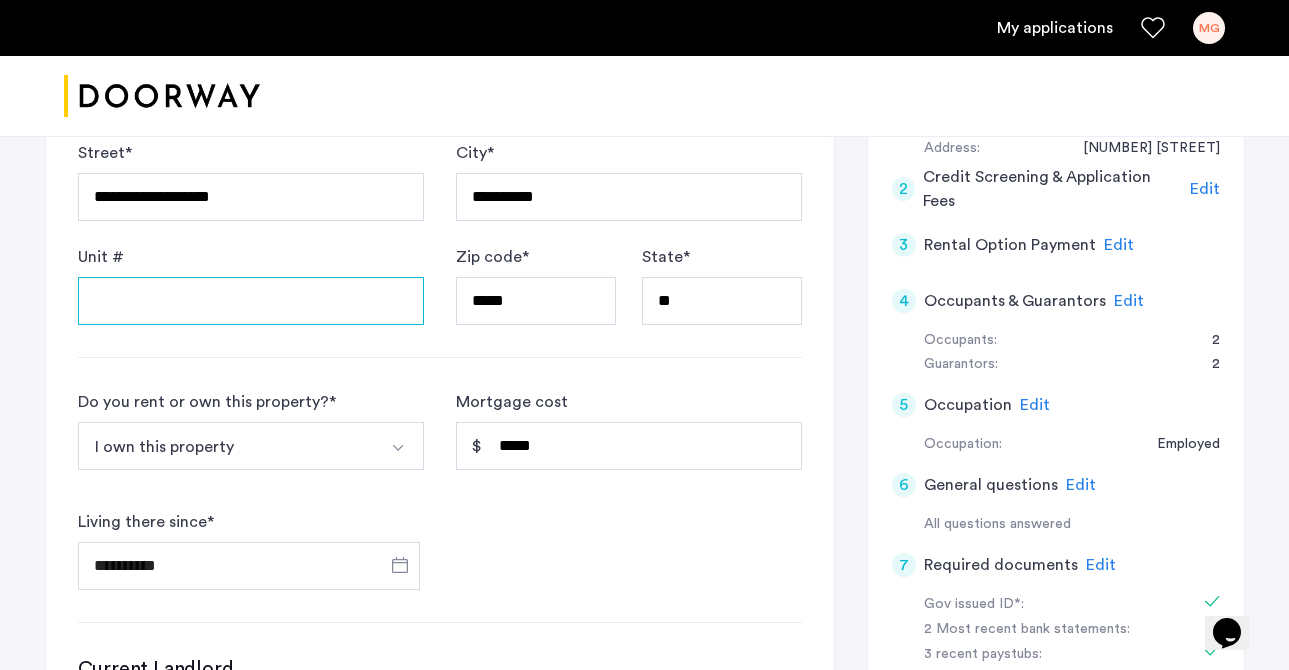 scroll, scrollTop: 478, scrollLeft: 0, axis: vertical 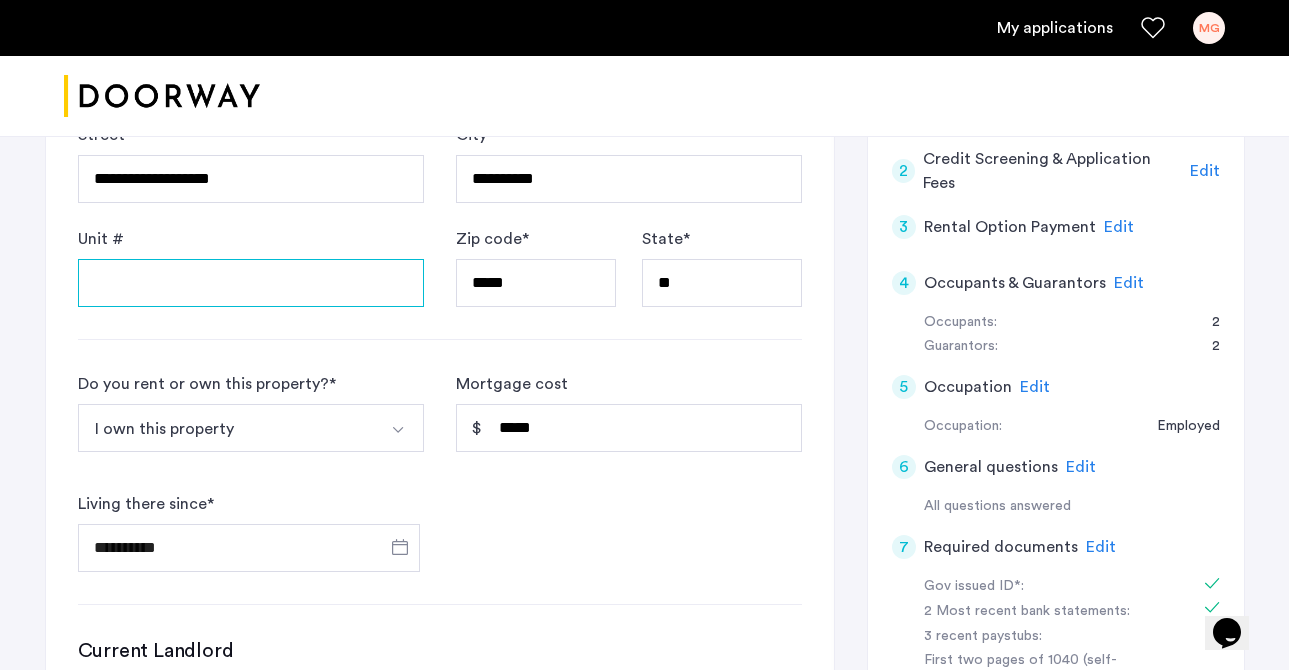 type 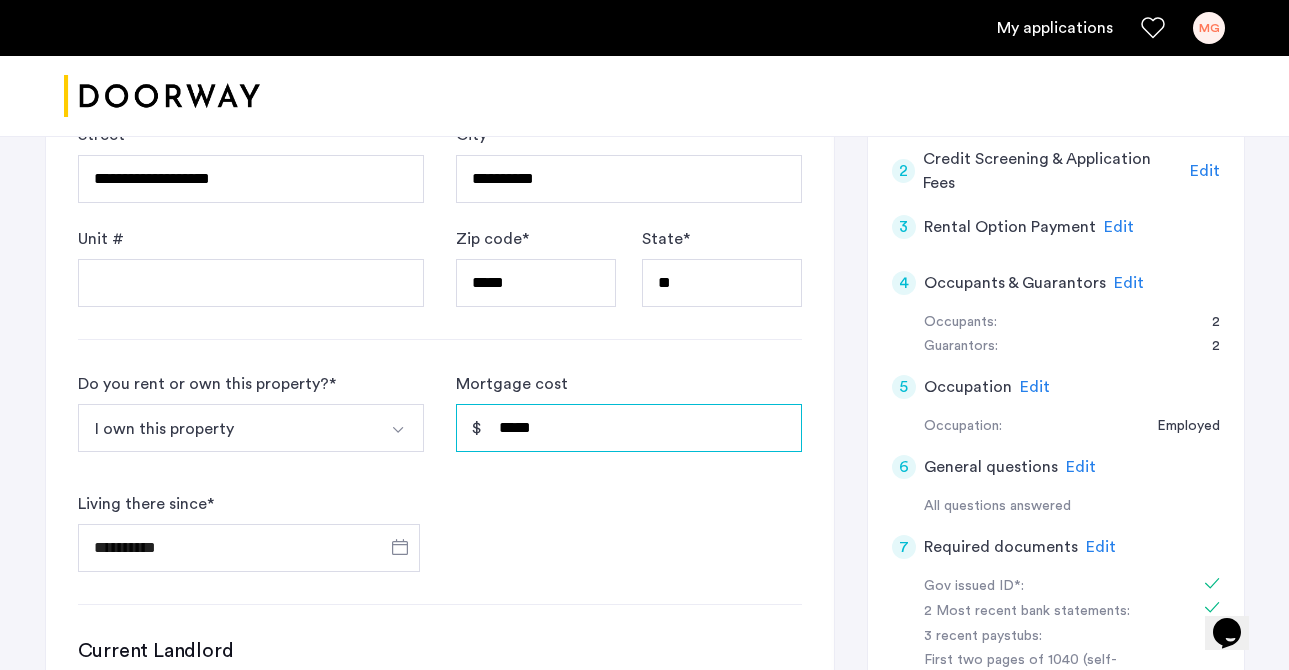 drag, startPoint x: 560, startPoint y: 432, endPoint x: 498, endPoint y: 432, distance: 62 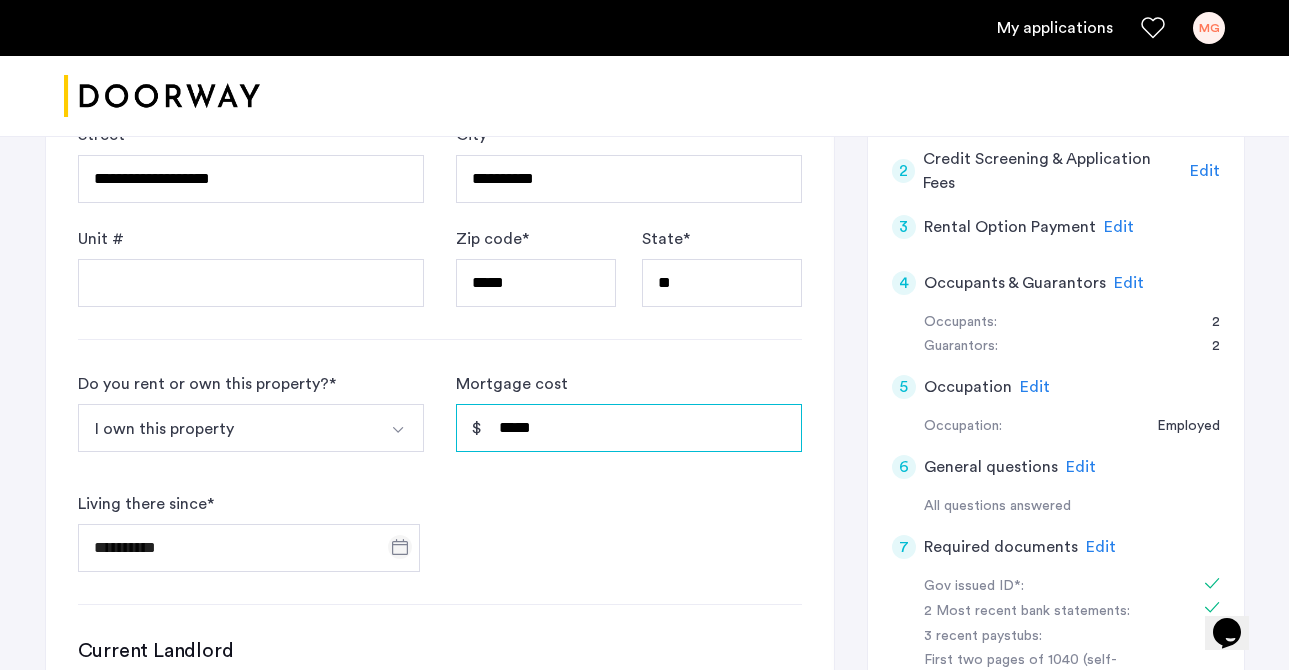 type on "*****" 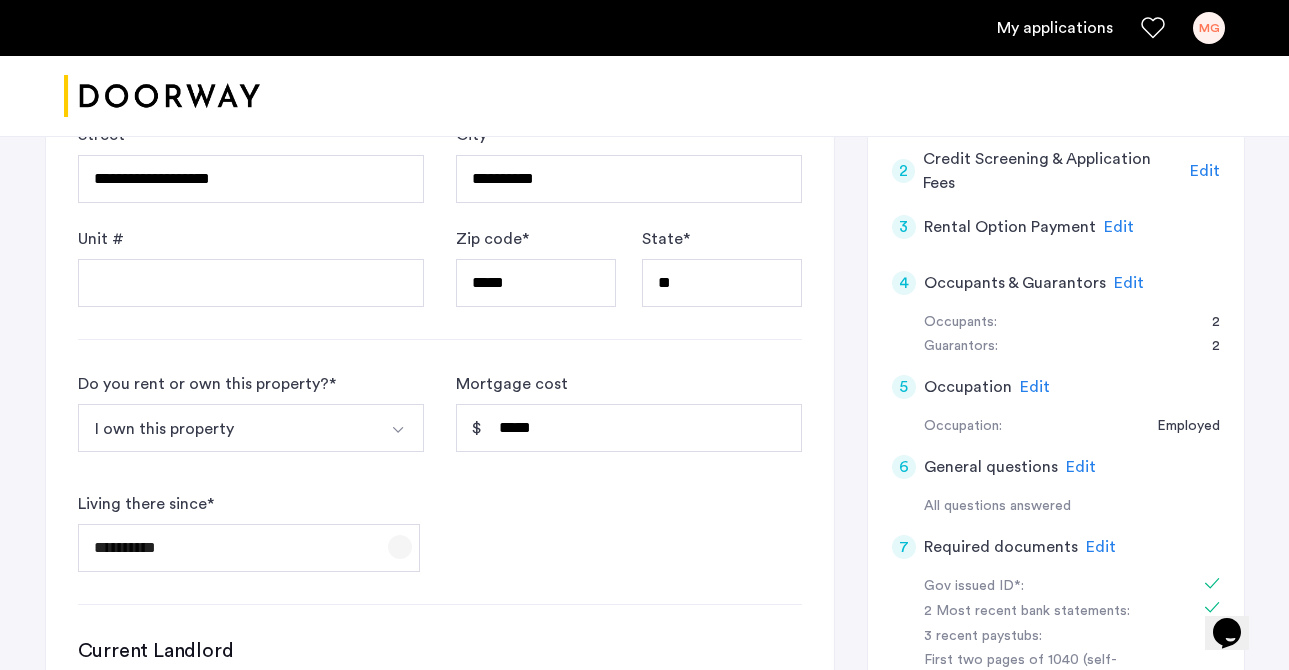 click 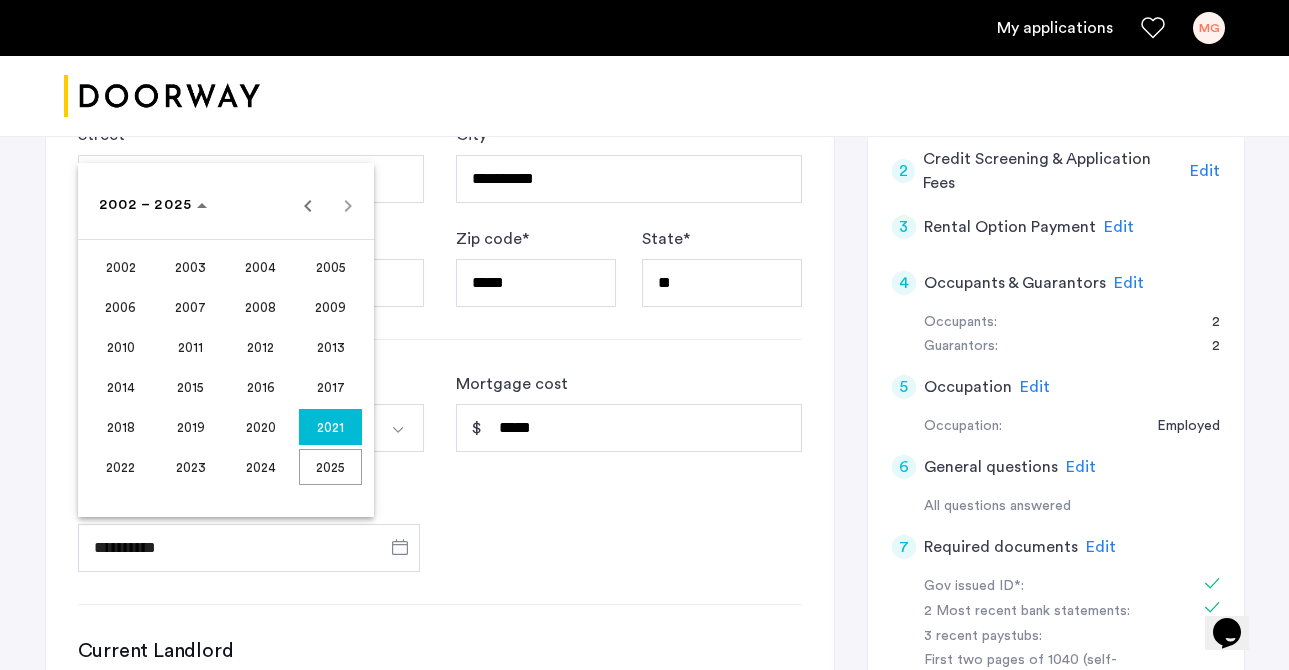click on "2023" at bounding box center (190, 467) 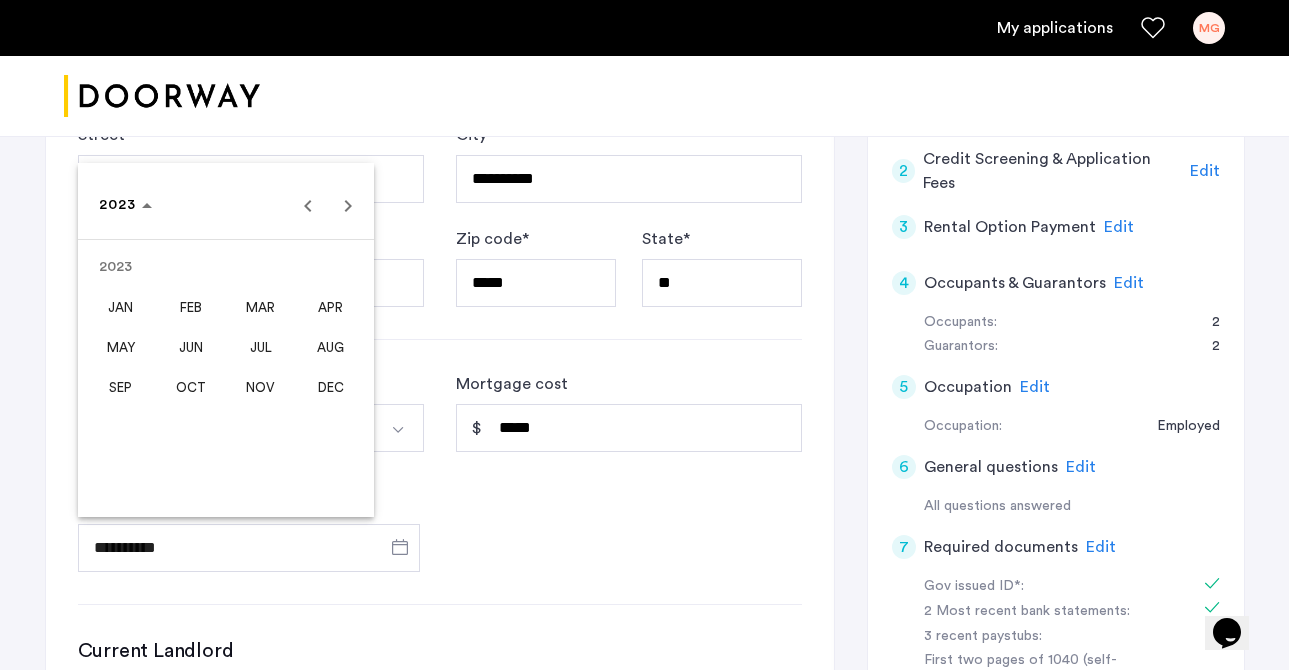 click on "JUL" at bounding box center [260, 347] 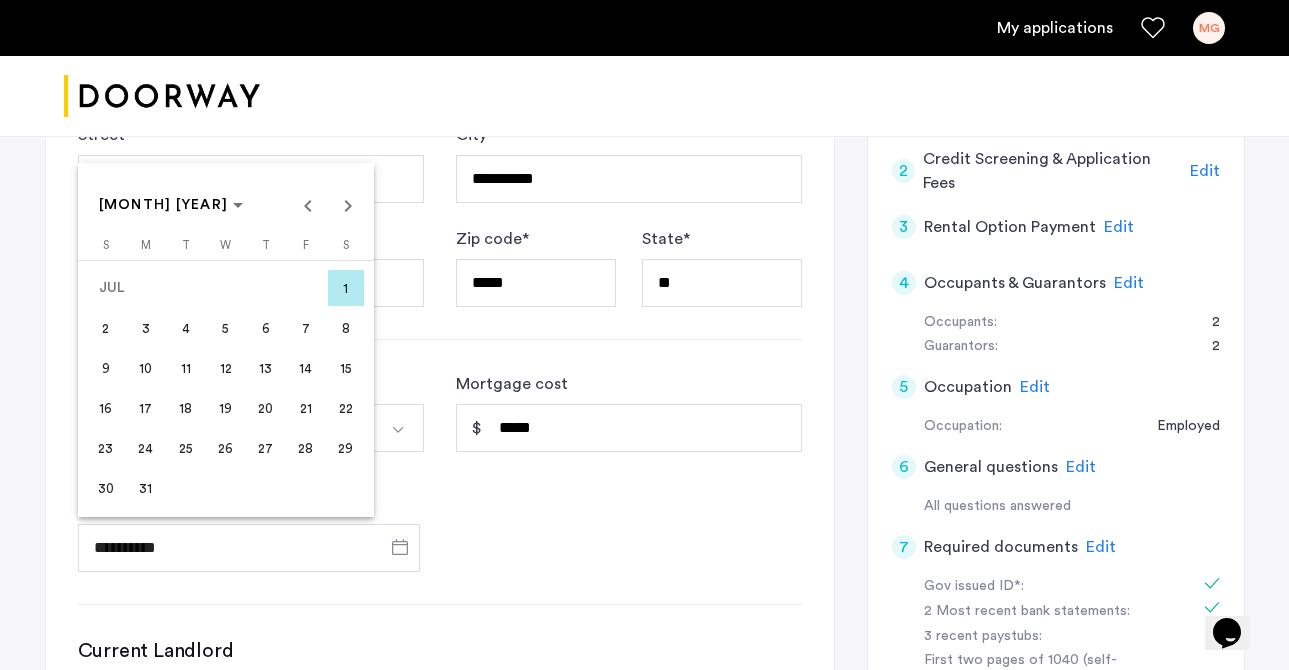 click on "30" at bounding box center [106, 488] 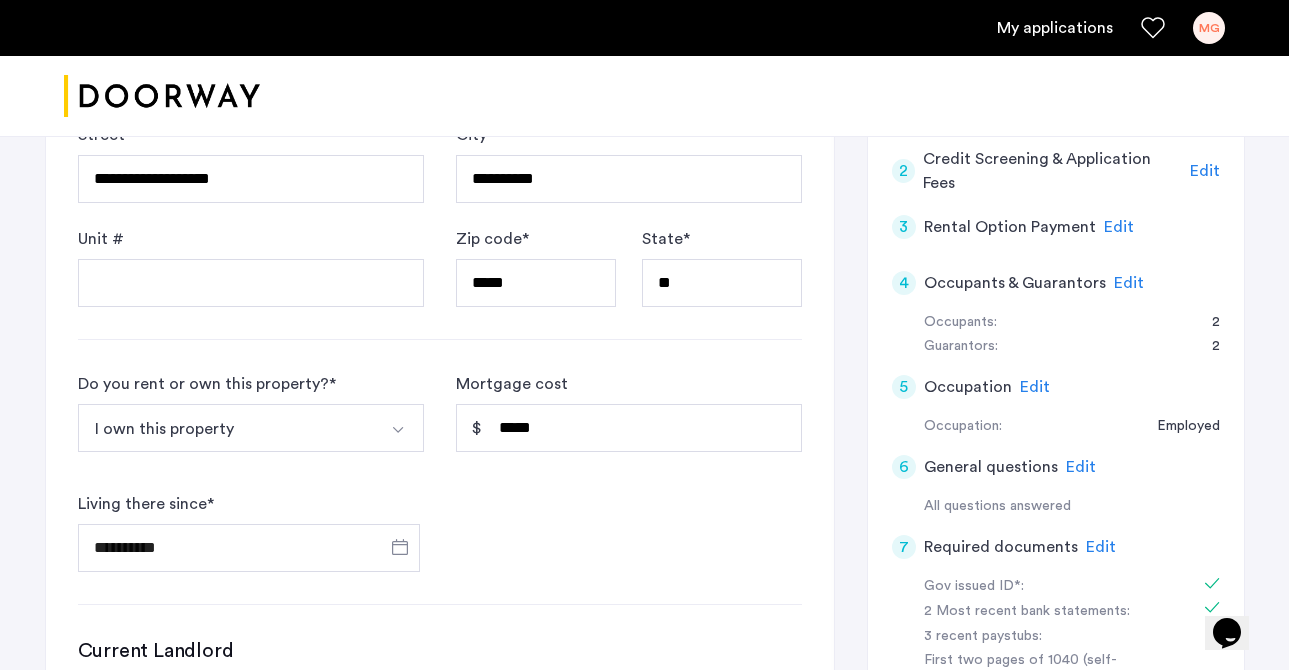 type on "**********" 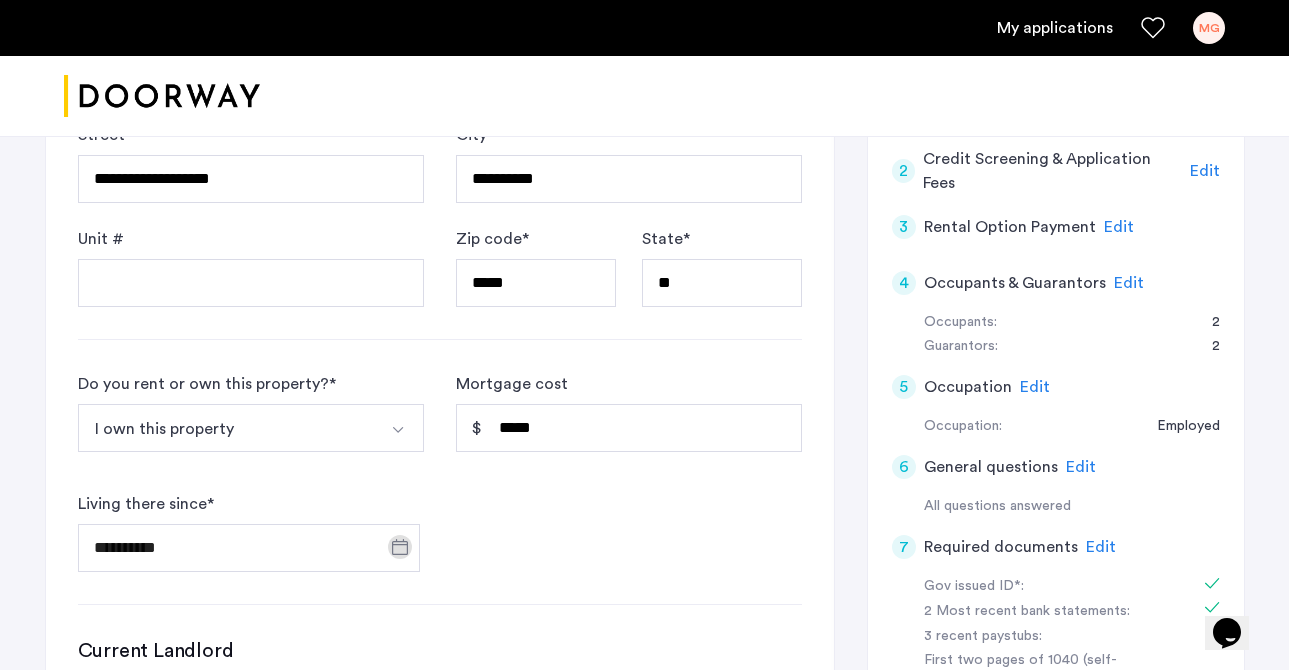 click on "**********" 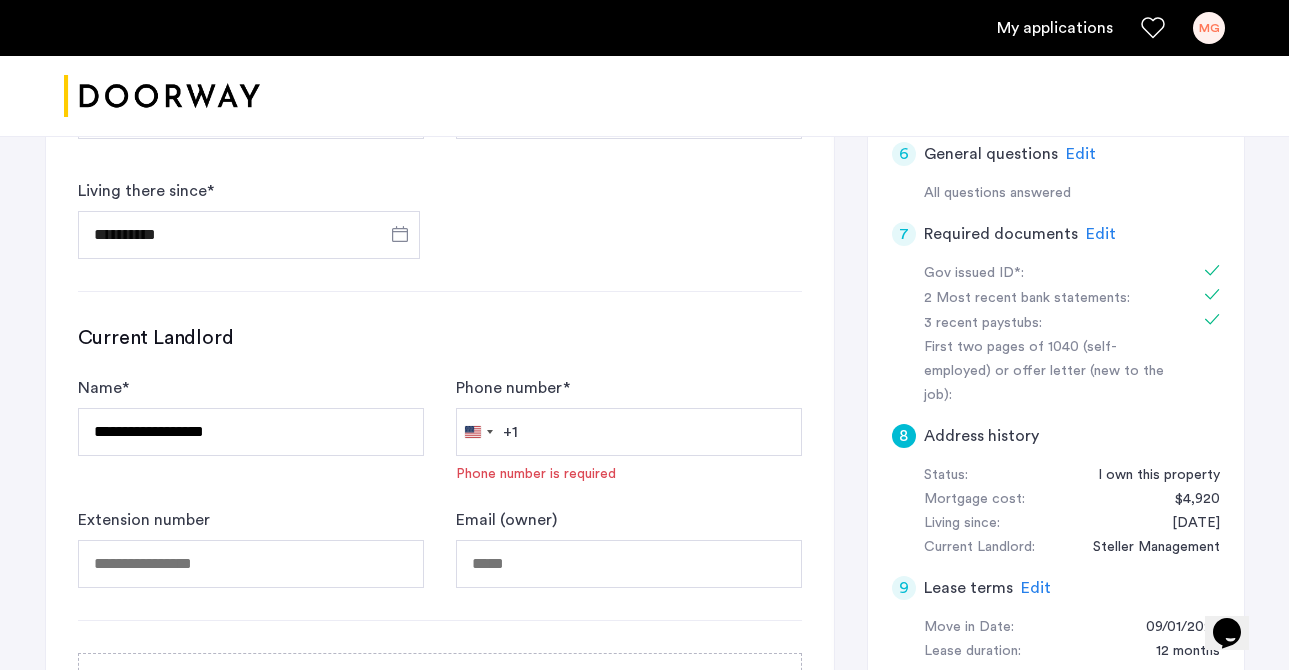 scroll, scrollTop: 802, scrollLeft: 0, axis: vertical 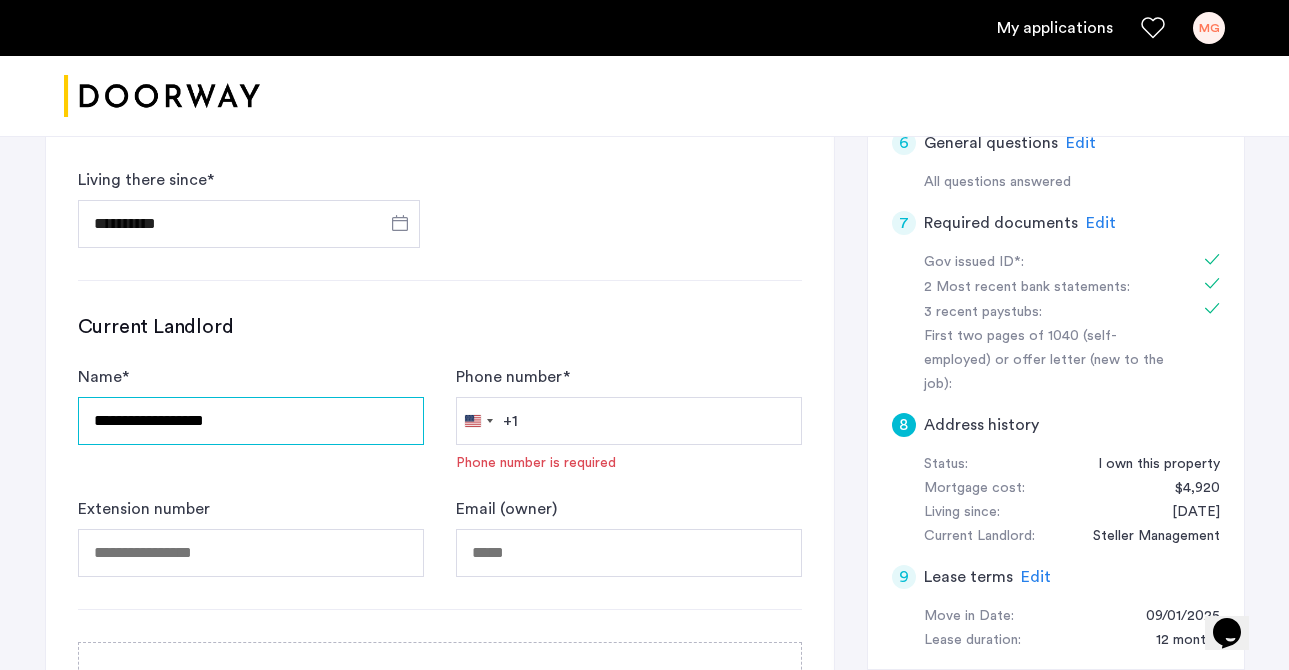 drag, startPoint x: 303, startPoint y: 418, endPoint x: -29, endPoint y: 417, distance: 332.0015 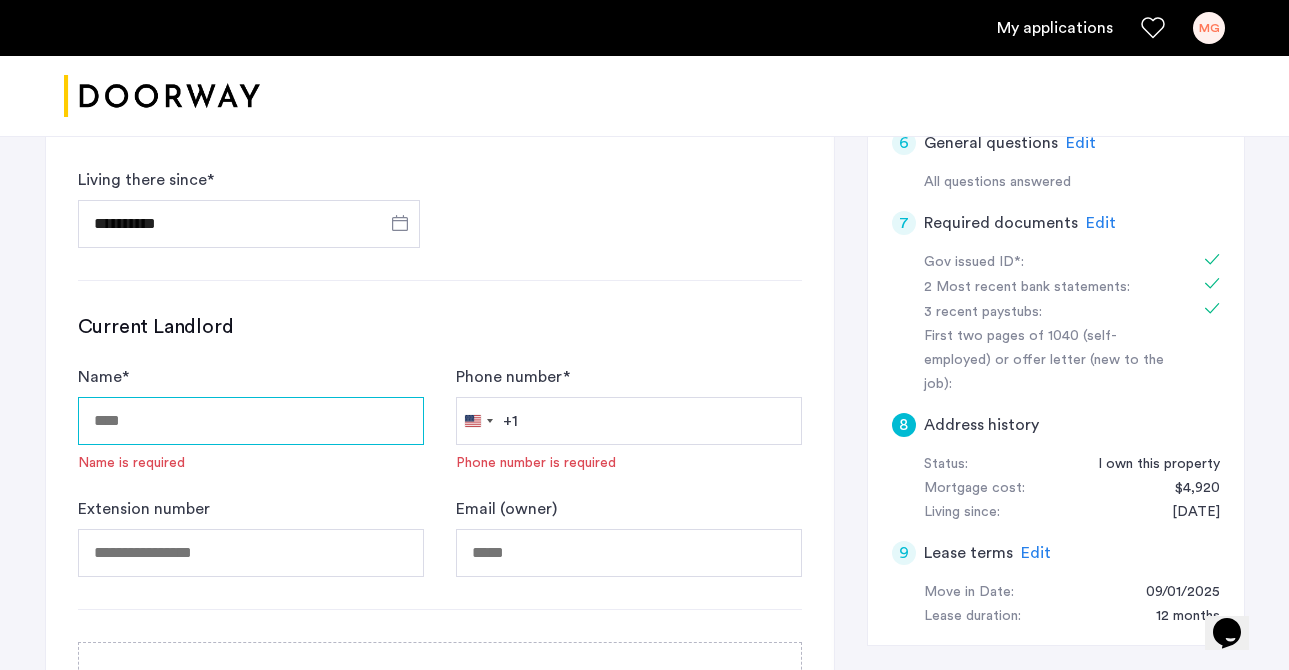 type 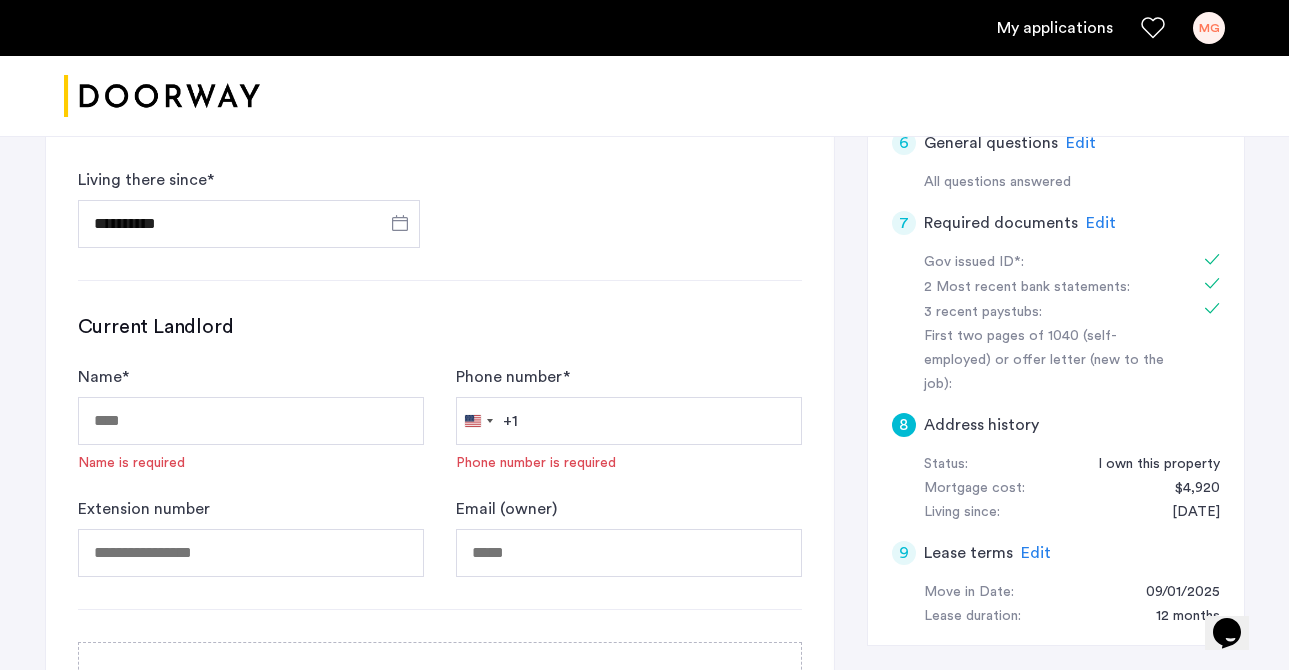 click on "Current Landlord" 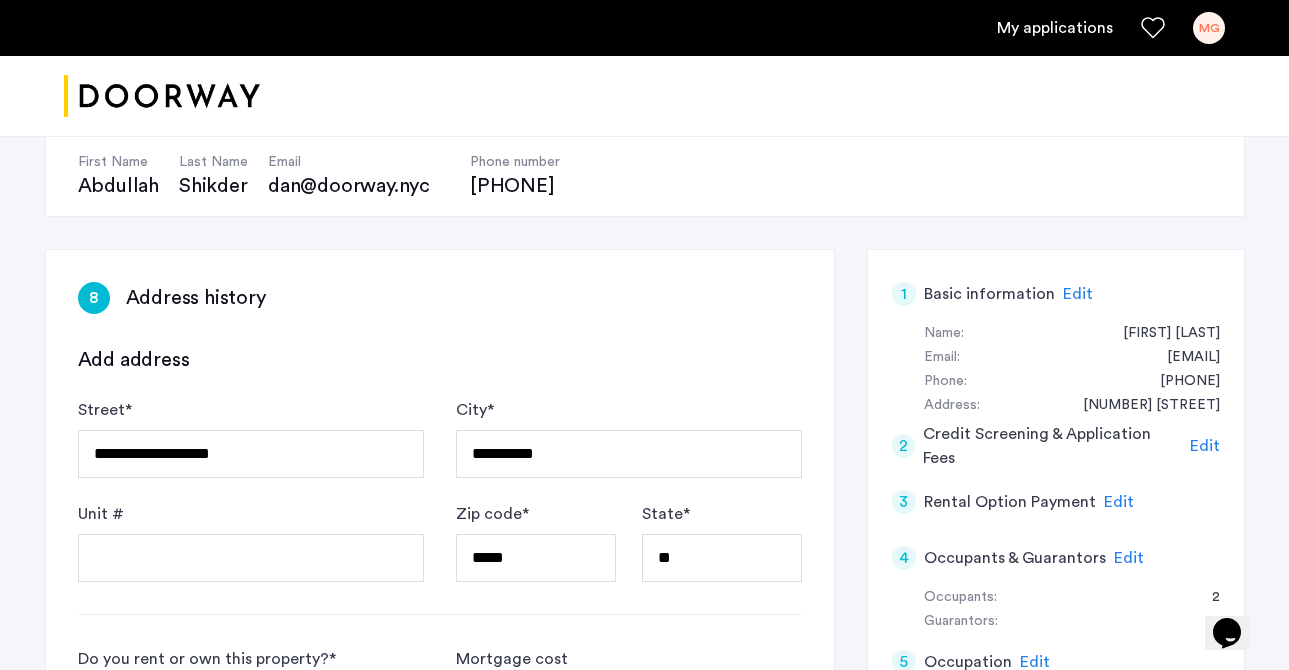 scroll, scrollTop: 207, scrollLeft: 0, axis: vertical 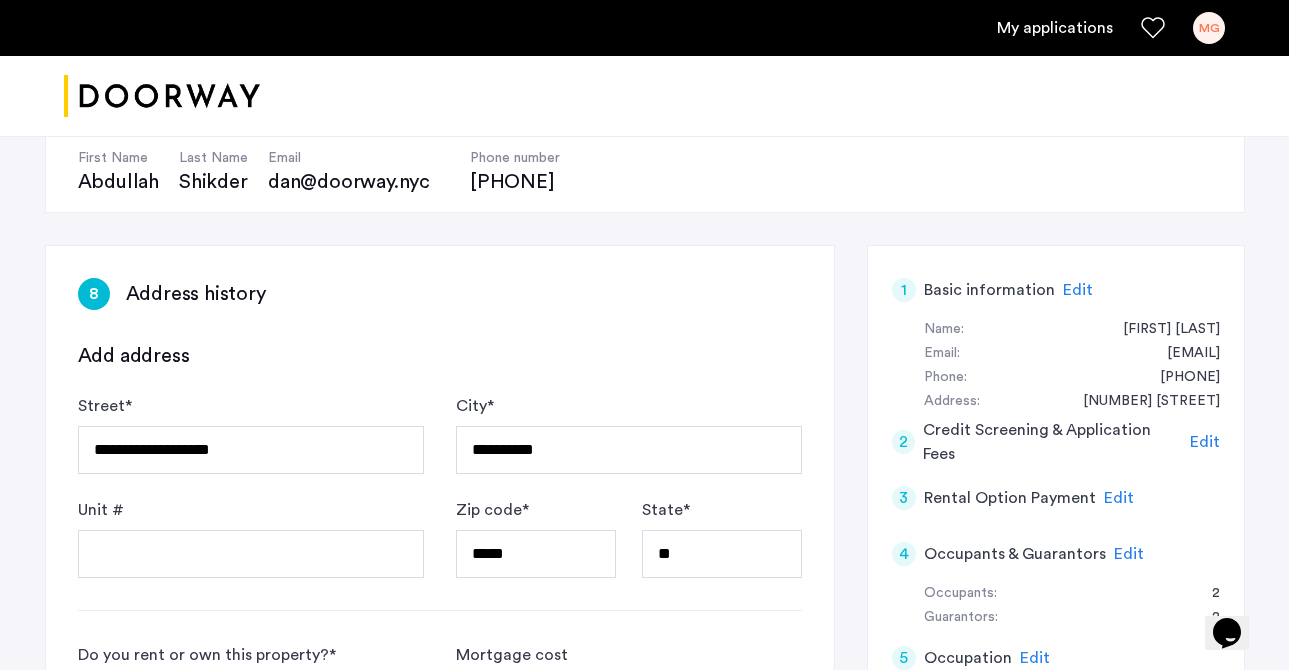 click on "Edit" 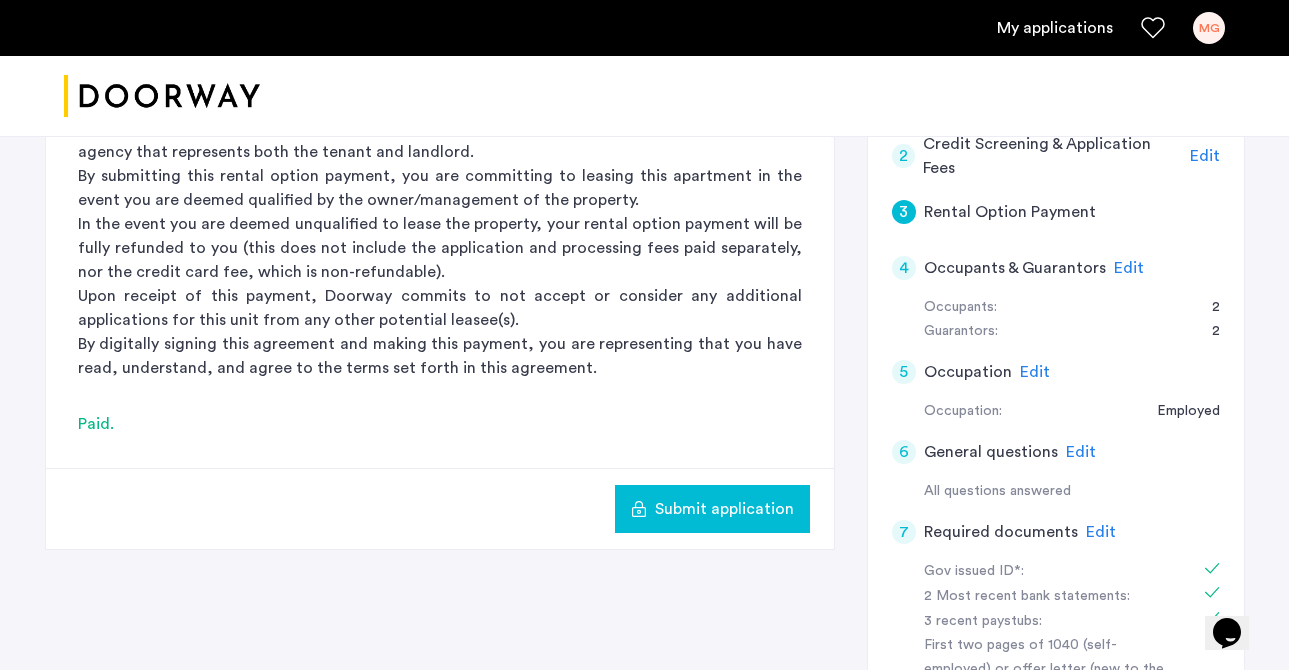 scroll, scrollTop: 290, scrollLeft: 0, axis: vertical 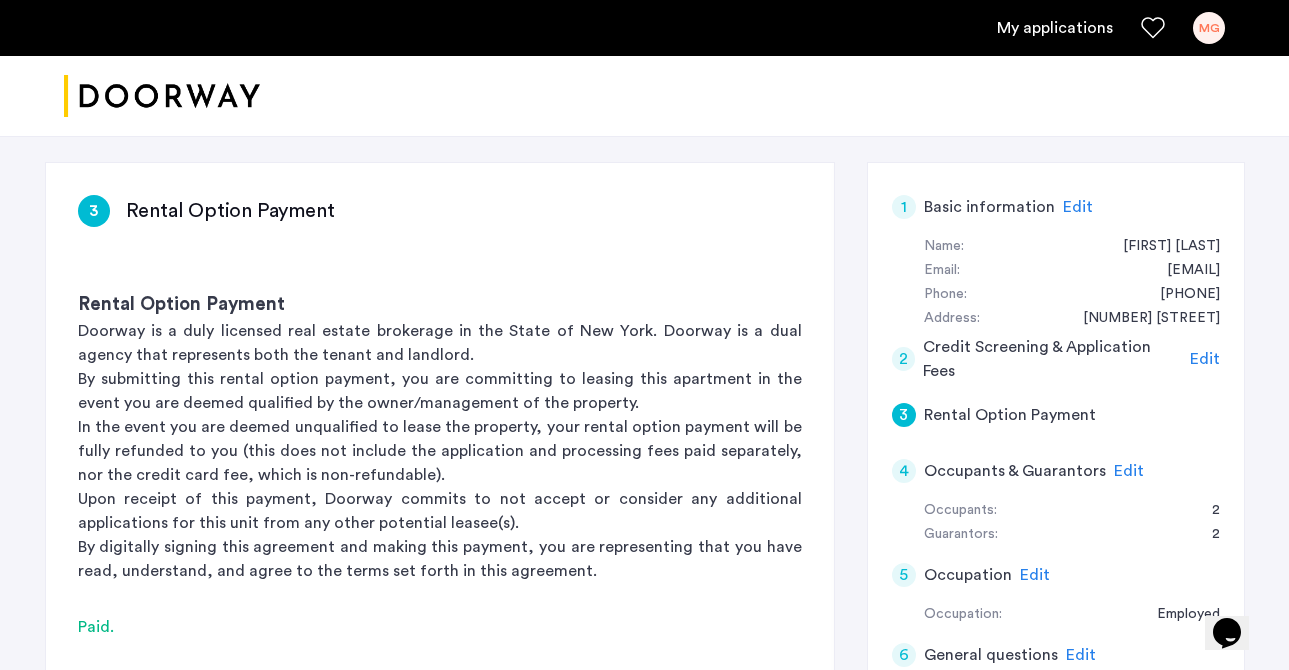 click on "Edit" 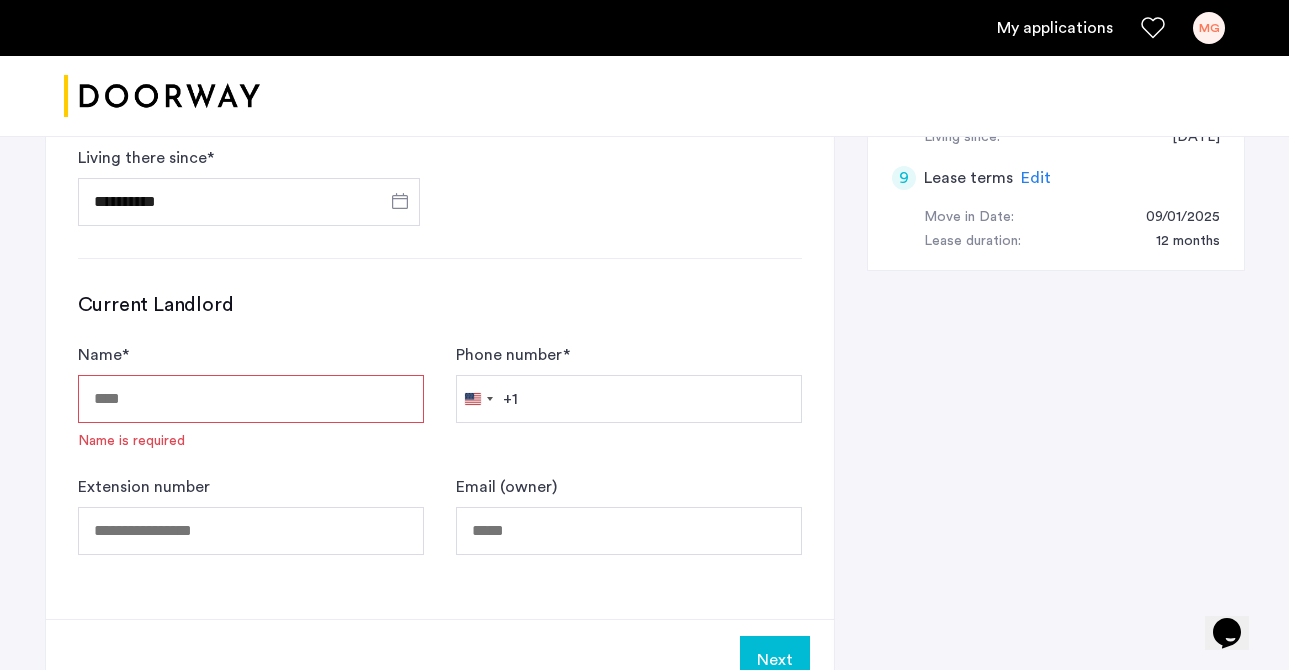 scroll, scrollTop: 1179, scrollLeft: 0, axis: vertical 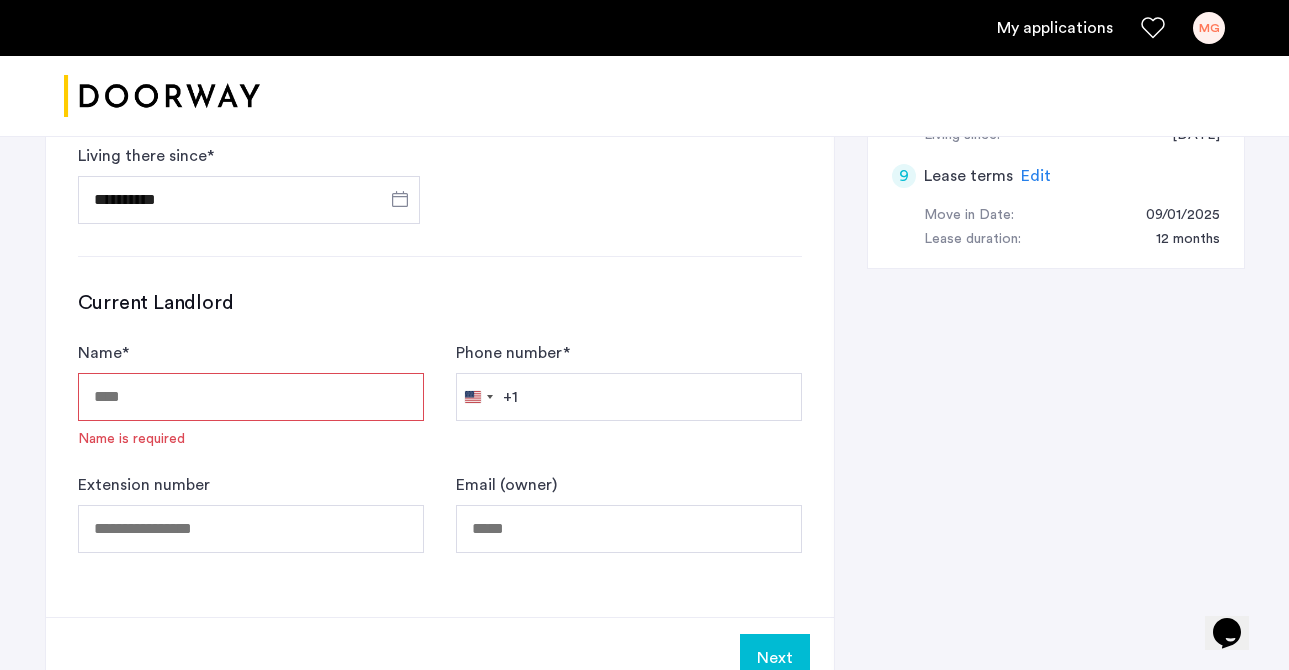 click on "Name  *" at bounding box center [251, 397] 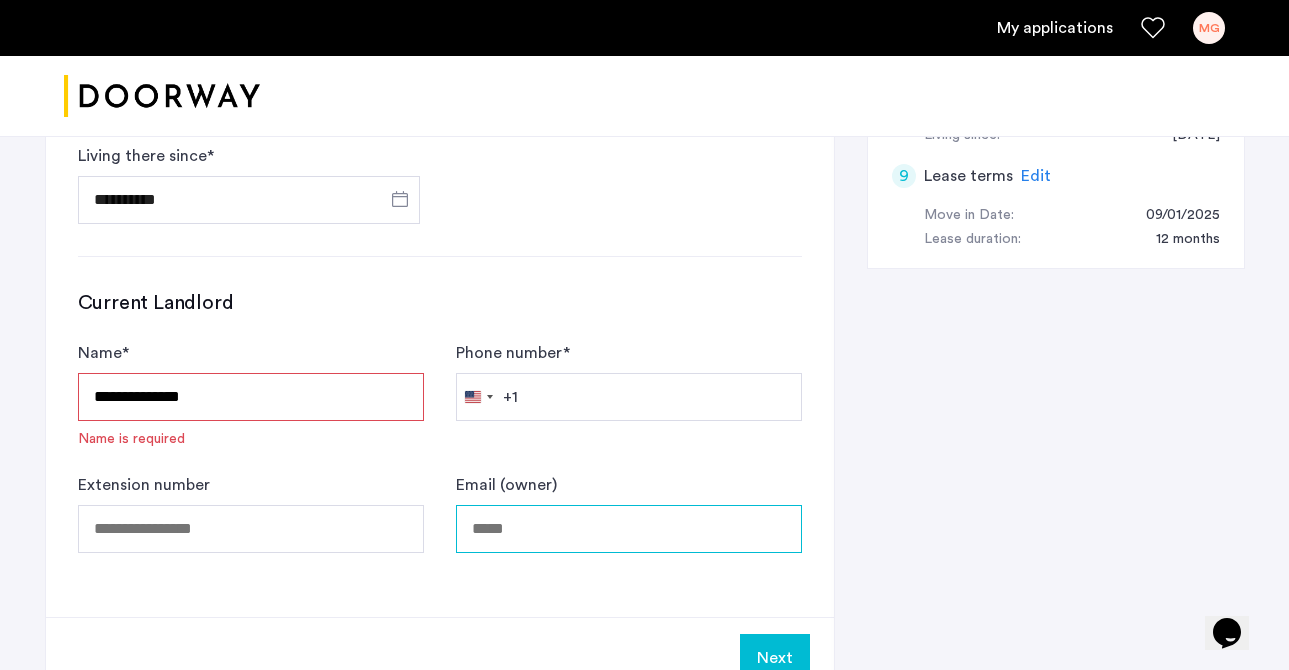 type on "**********" 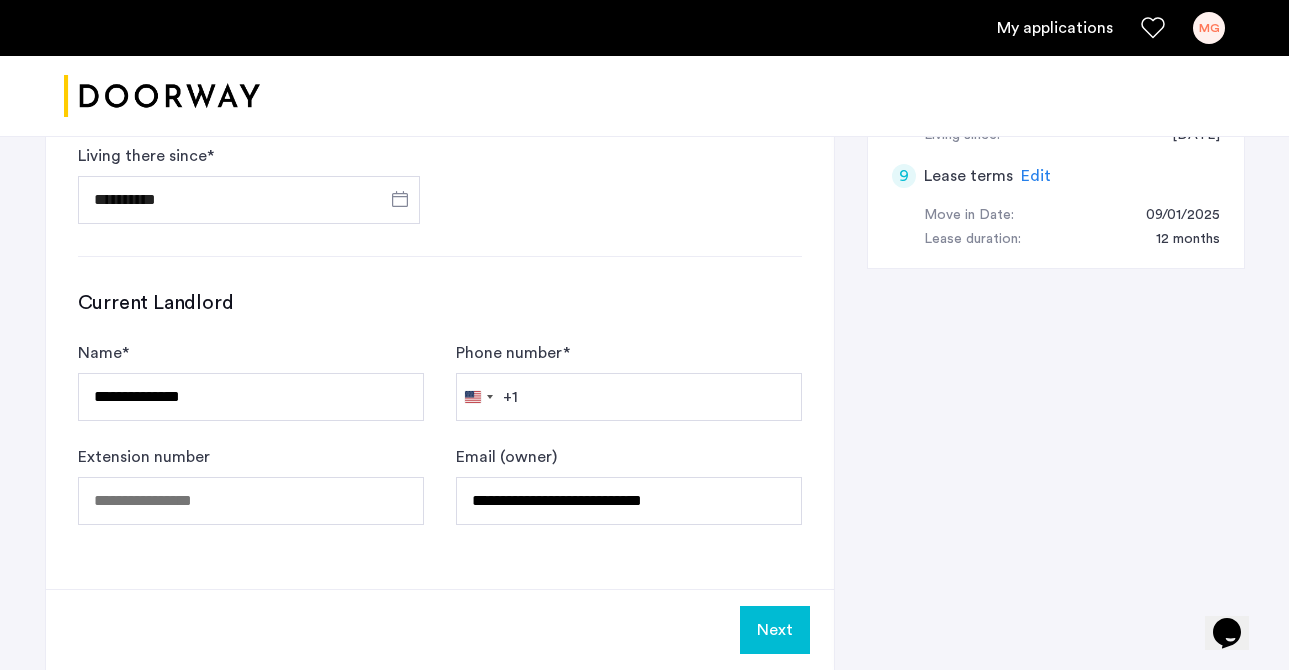 click on "**********" 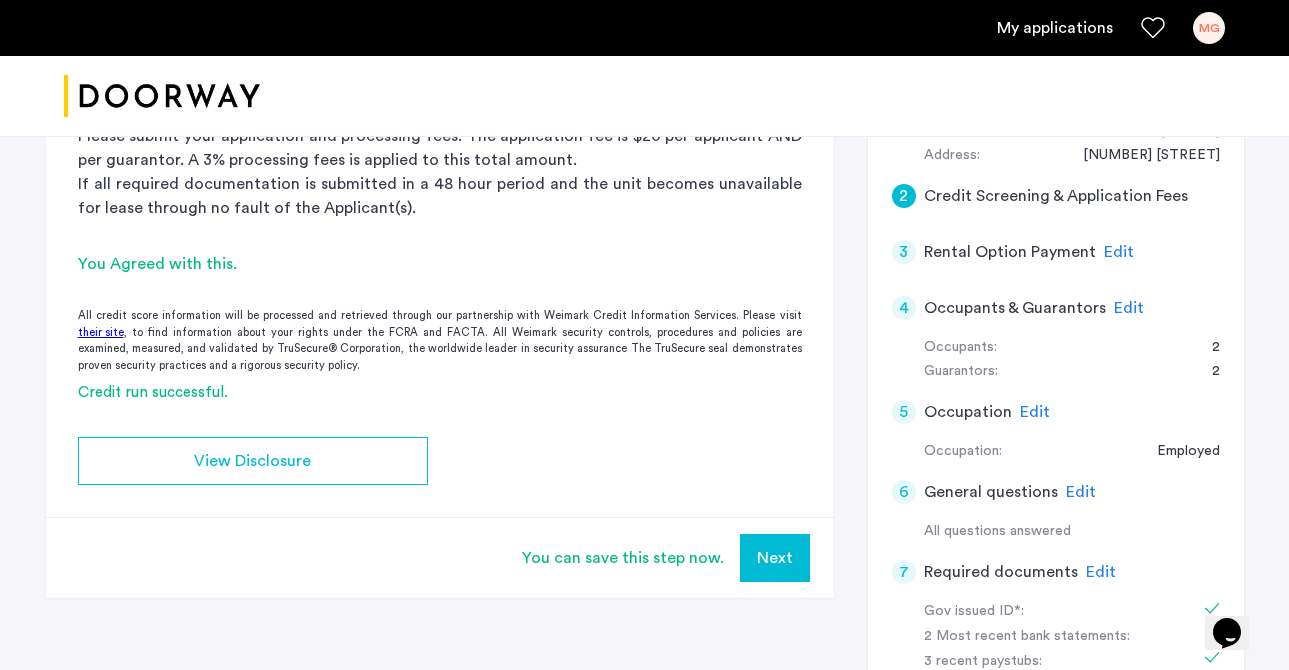 scroll, scrollTop: 455, scrollLeft: 0, axis: vertical 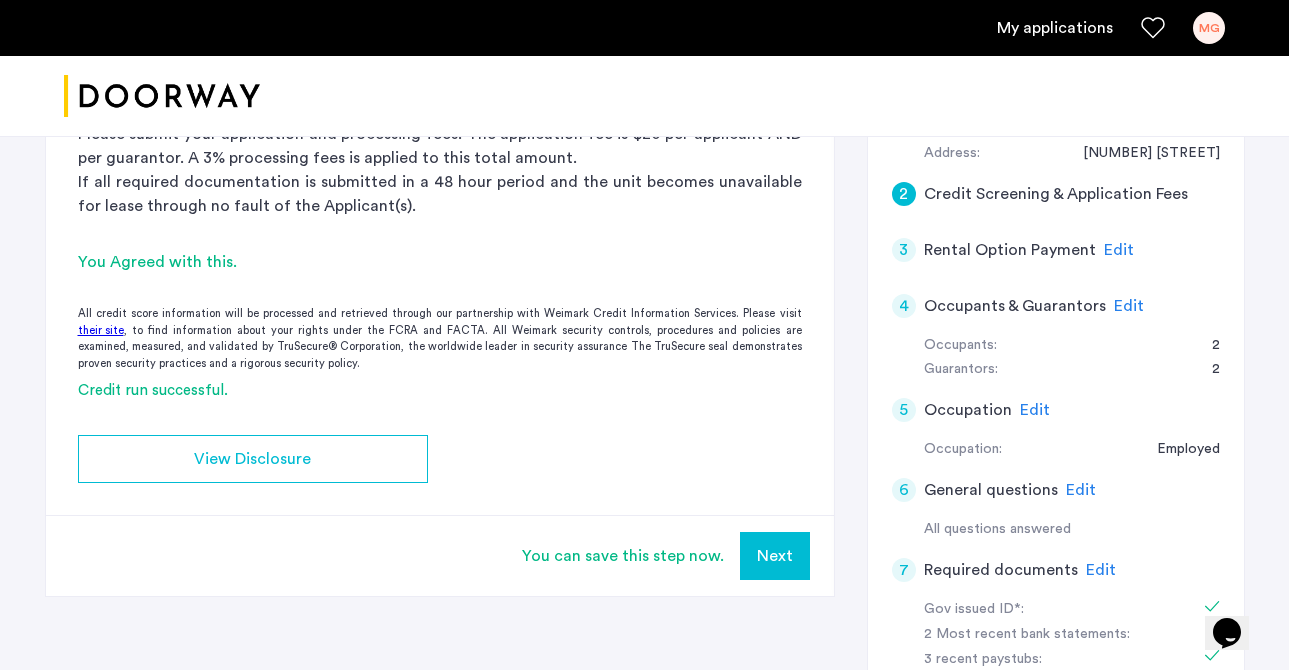 click on "Next" at bounding box center [775, 556] 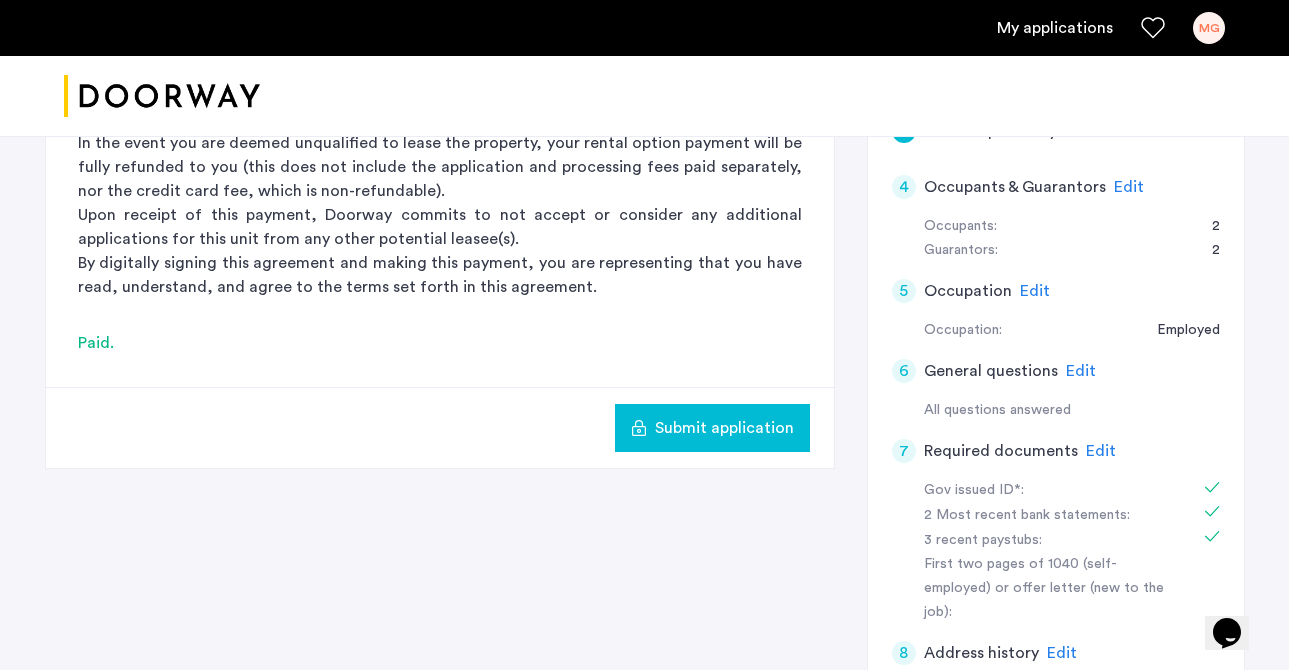scroll, scrollTop: 492, scrollLeft: 0, axis: vertical 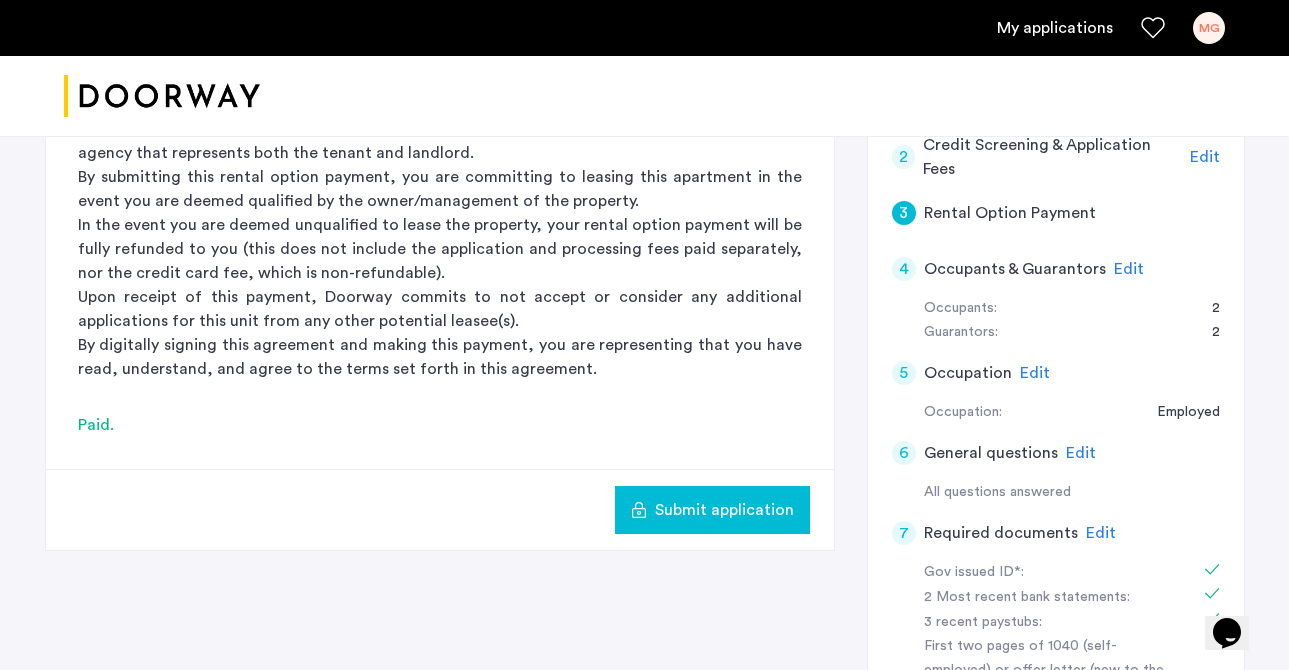 click on "Submit application" 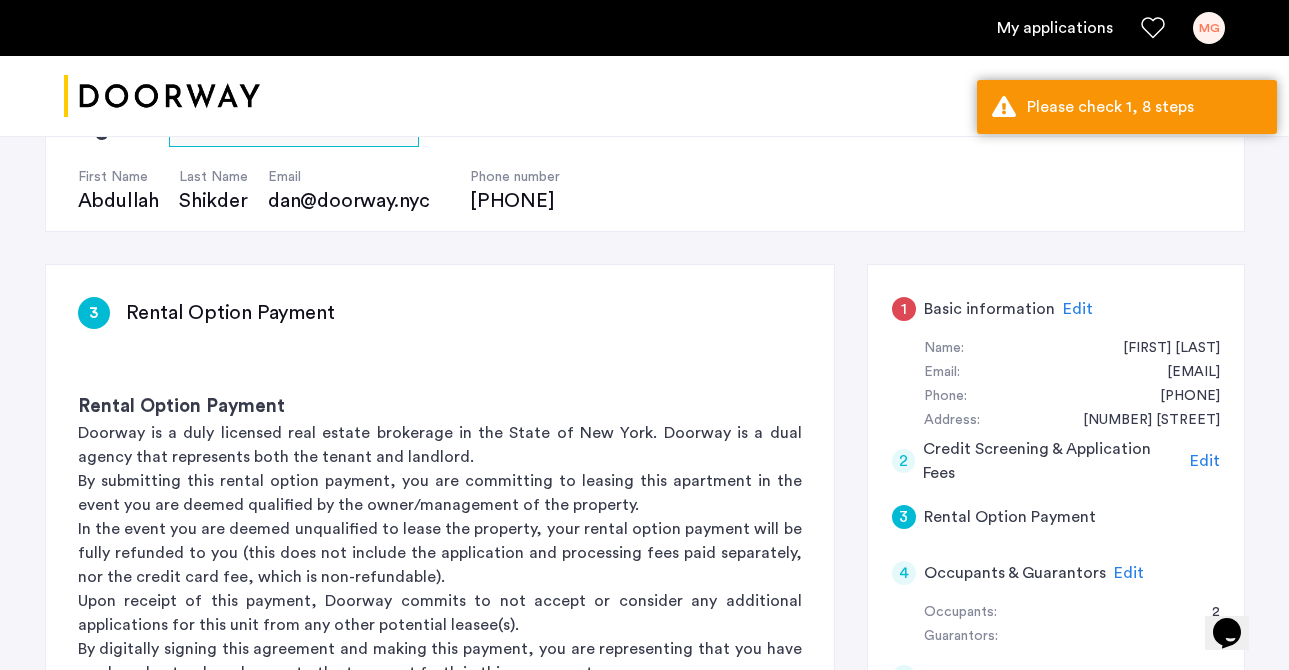 scroll, scrollTop: 190, scrollLeft: 0, axis: vertical 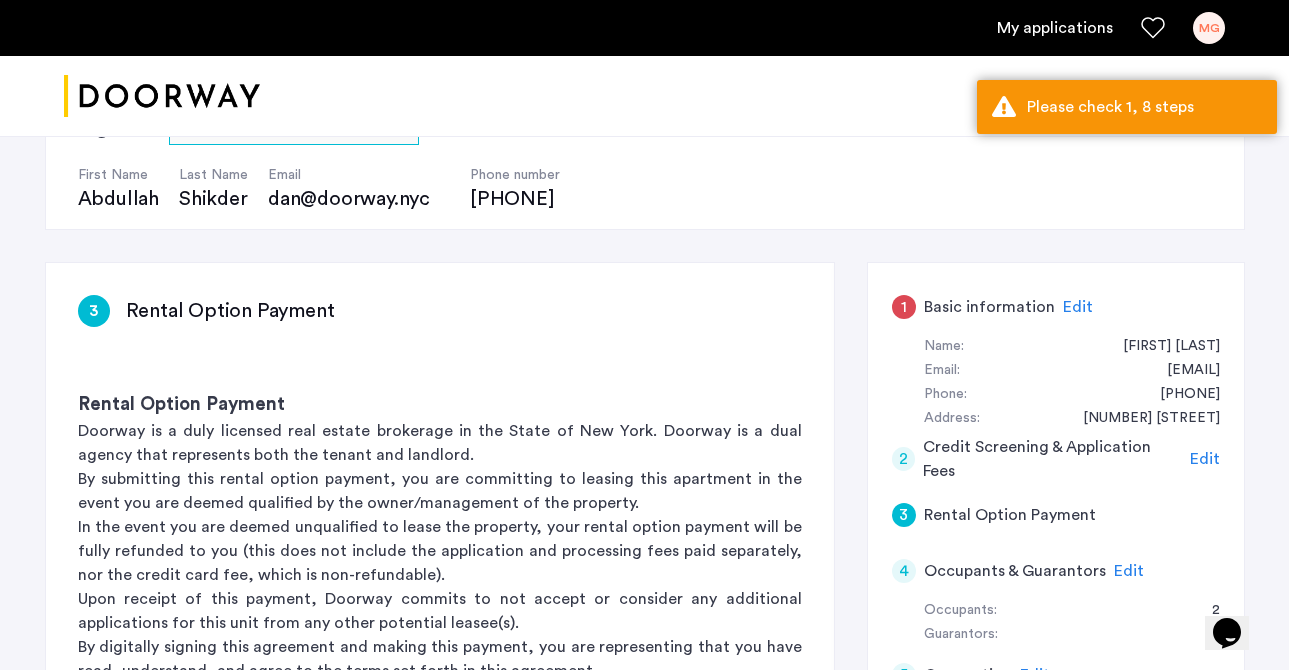 click on "Edit" 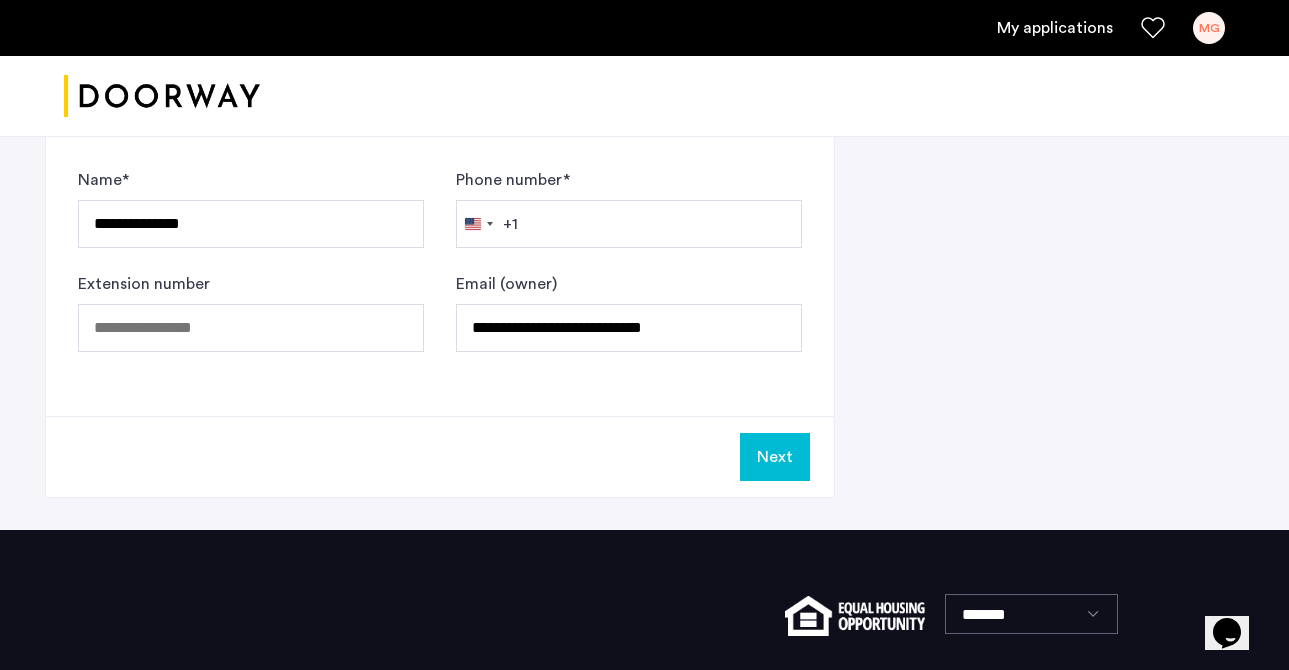 scroll, scrollTop: 1374, scrollLeft: 0, axis: vertical 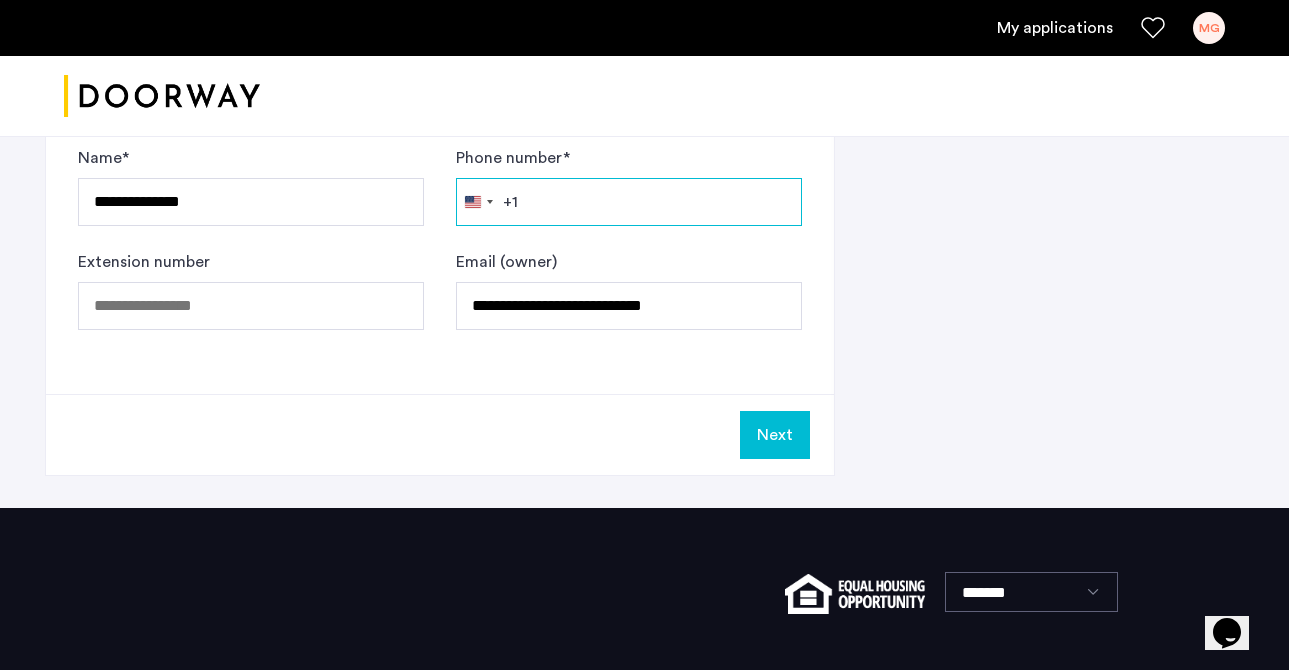 click on "Phone number  *" at bounding box center [629, 202] 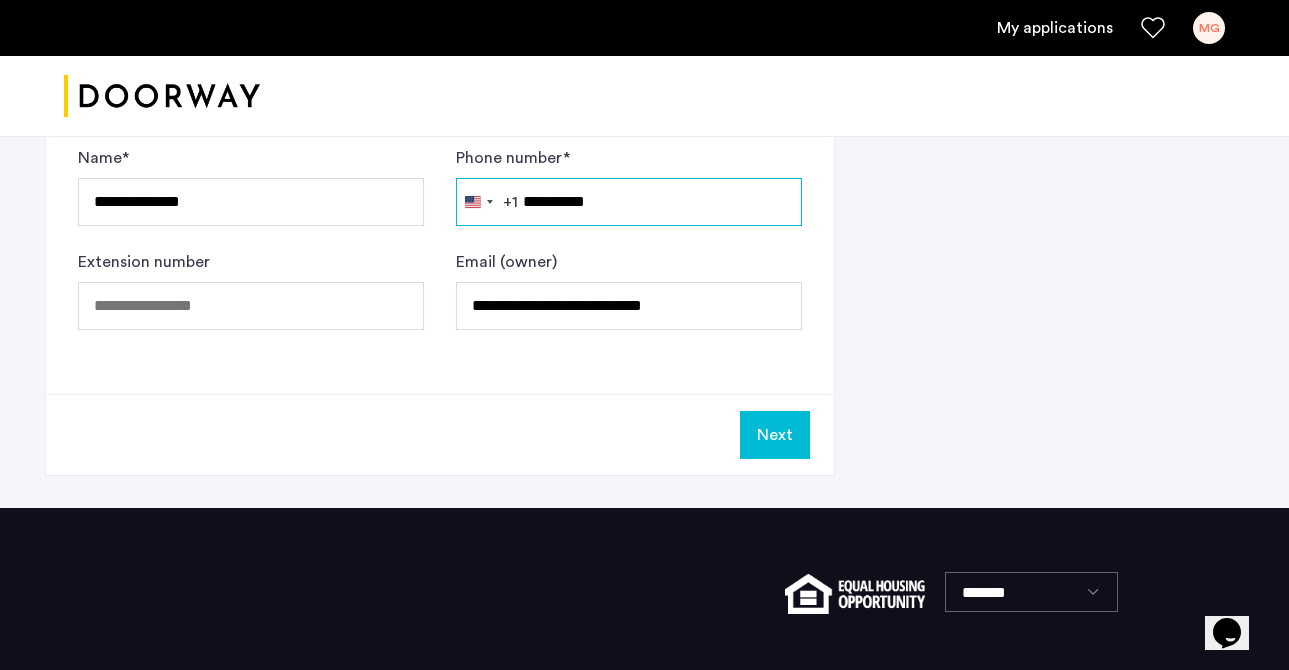 type on "**********" 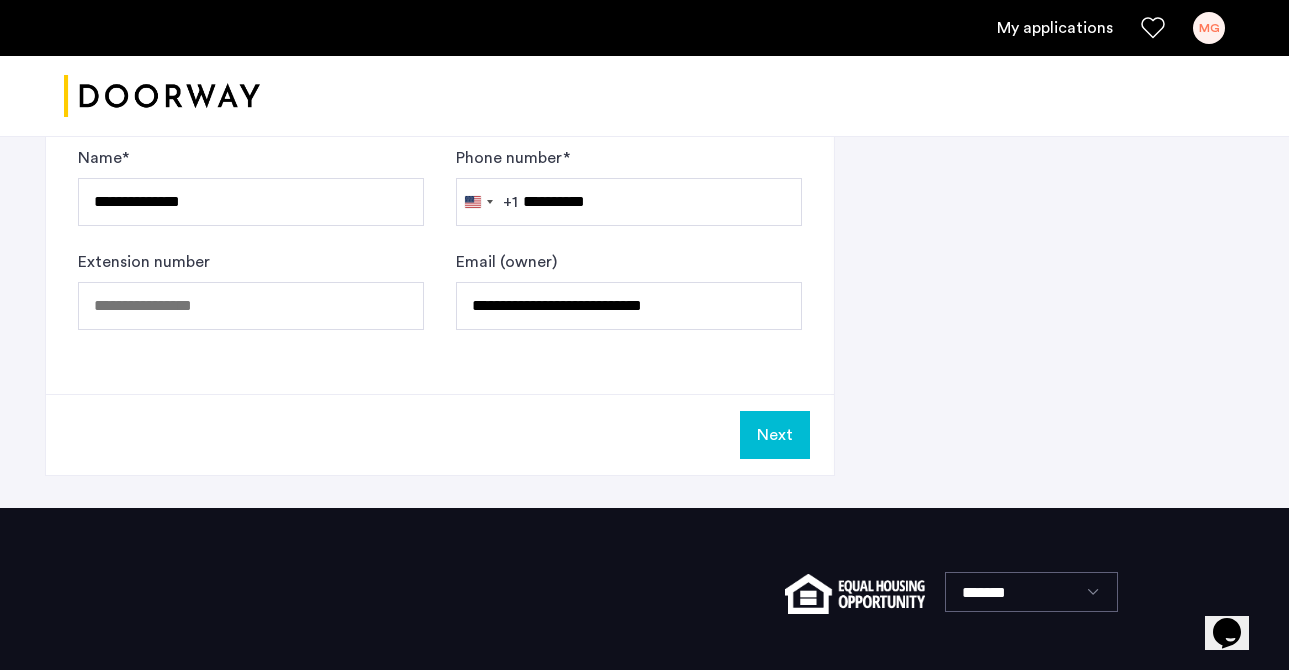 click on "Next" 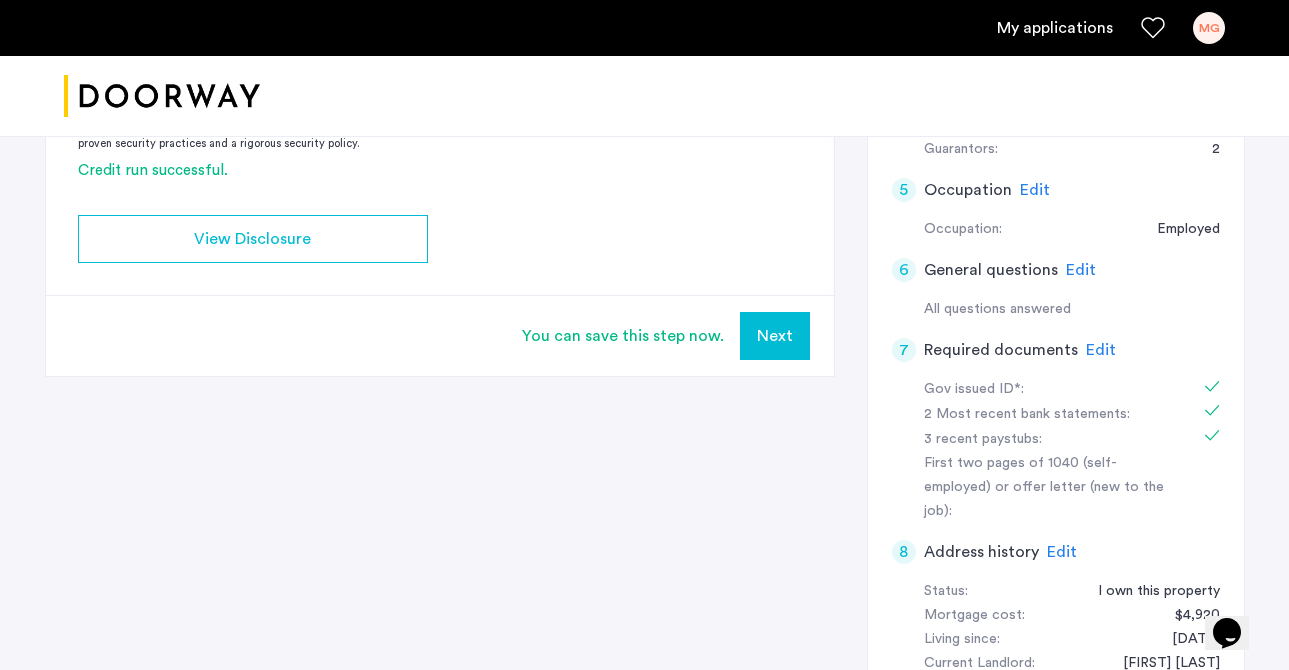 scroll, scrollTop: 704, scrollLeft: 0, axis: vertical 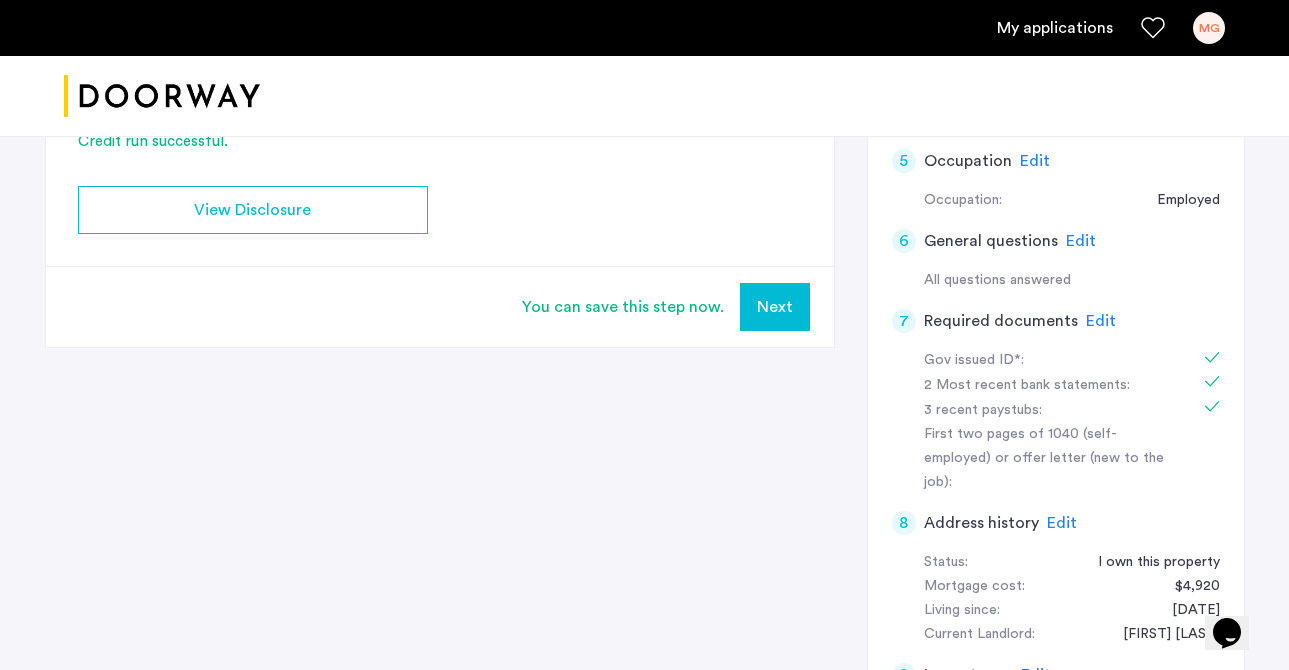 click on "Edit" 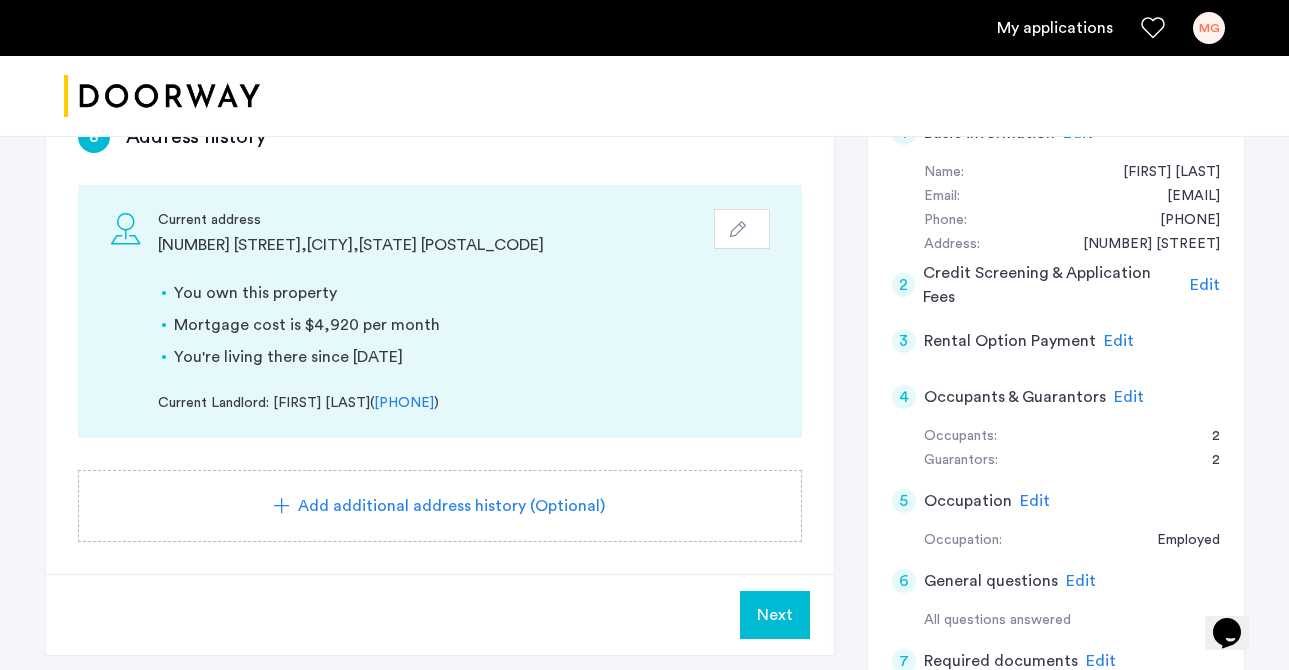 scroll, scrollTop: 367, scrollLeft: 0, axis: vertical 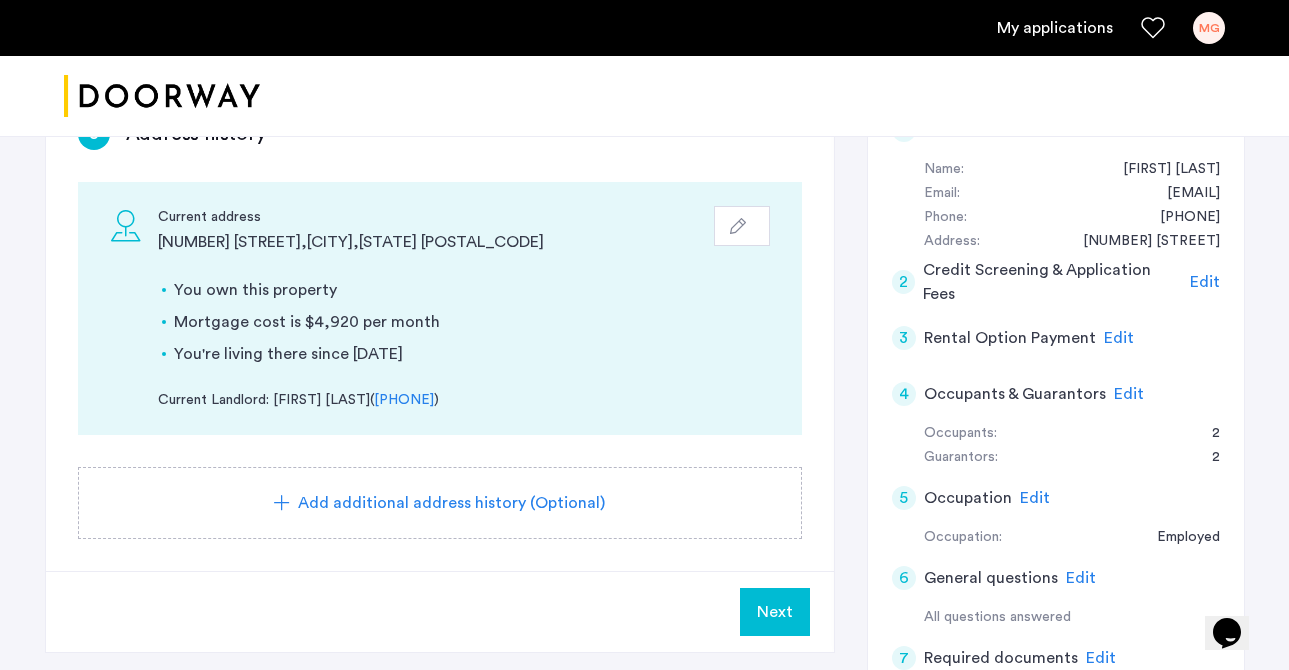 click on "Next" 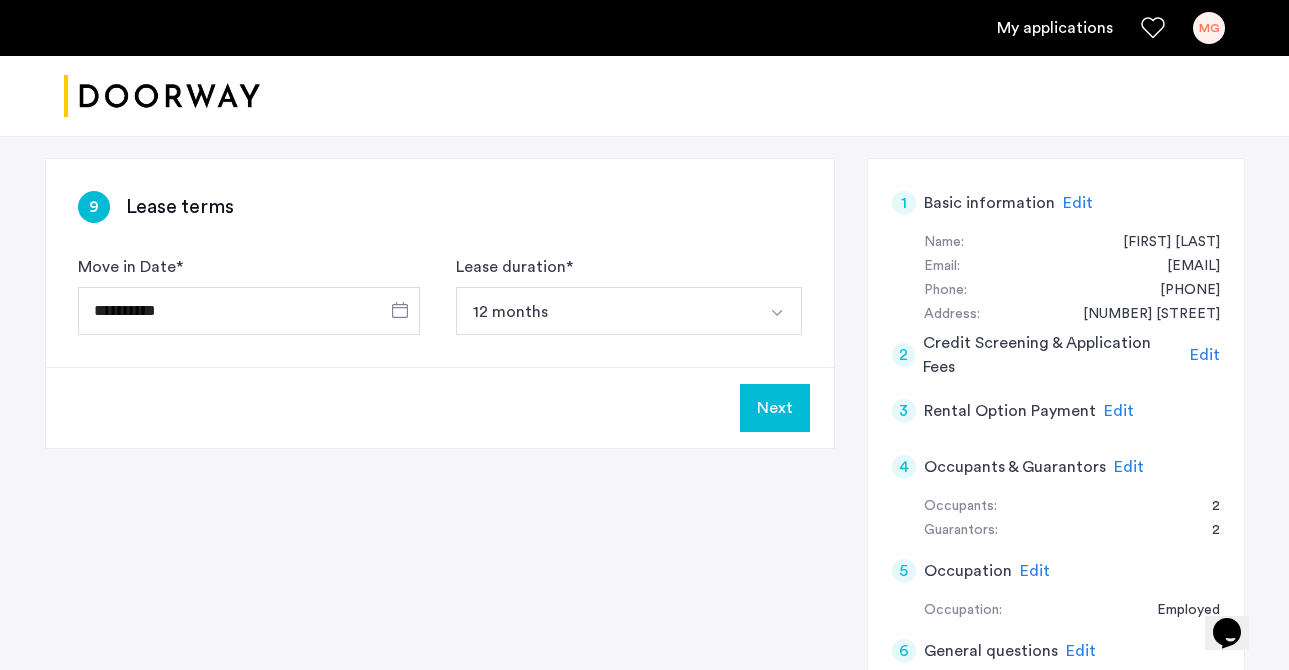 scroll, scrollTop: 309, scrollLeft: 0, axis: vertical 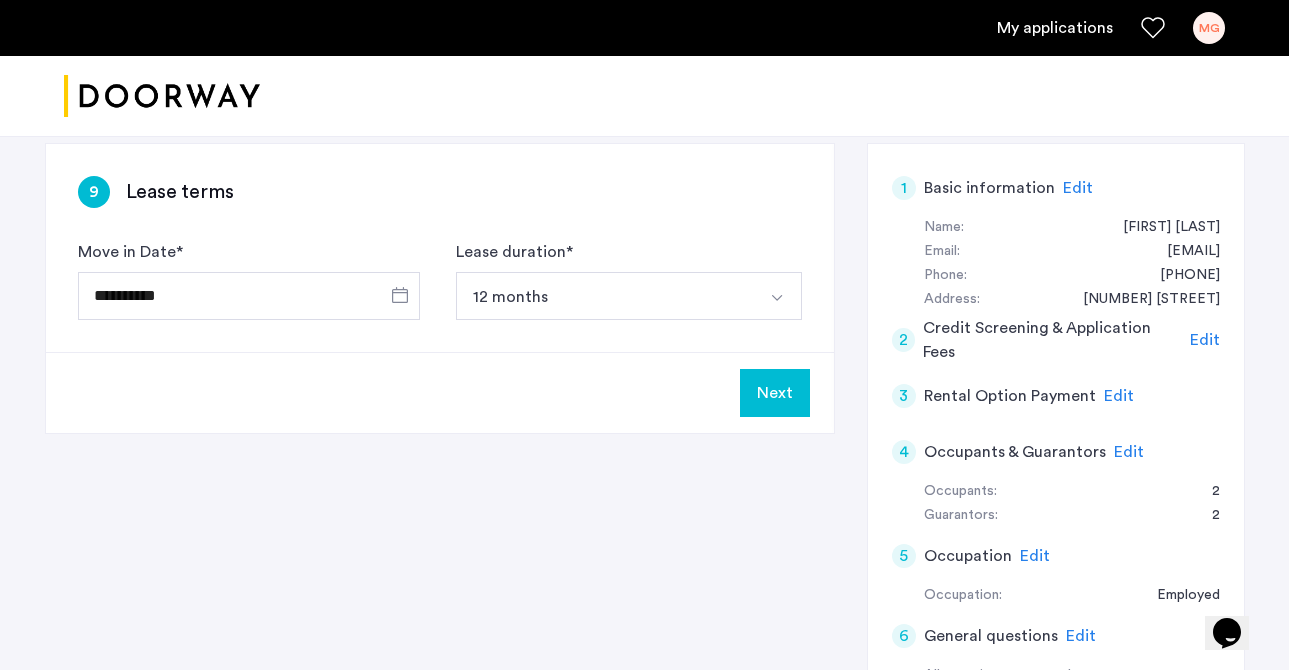 click on "Next" 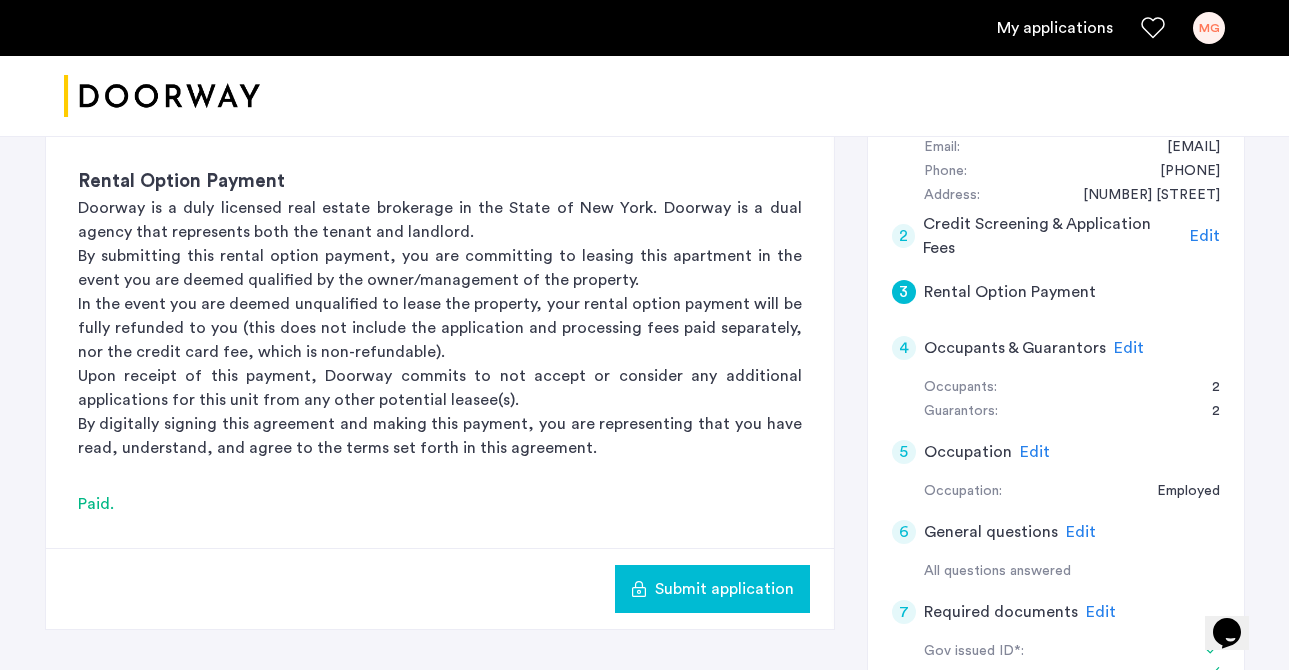 scroll, scrollTop: 742, scrollLeft: 0, axis: vertical 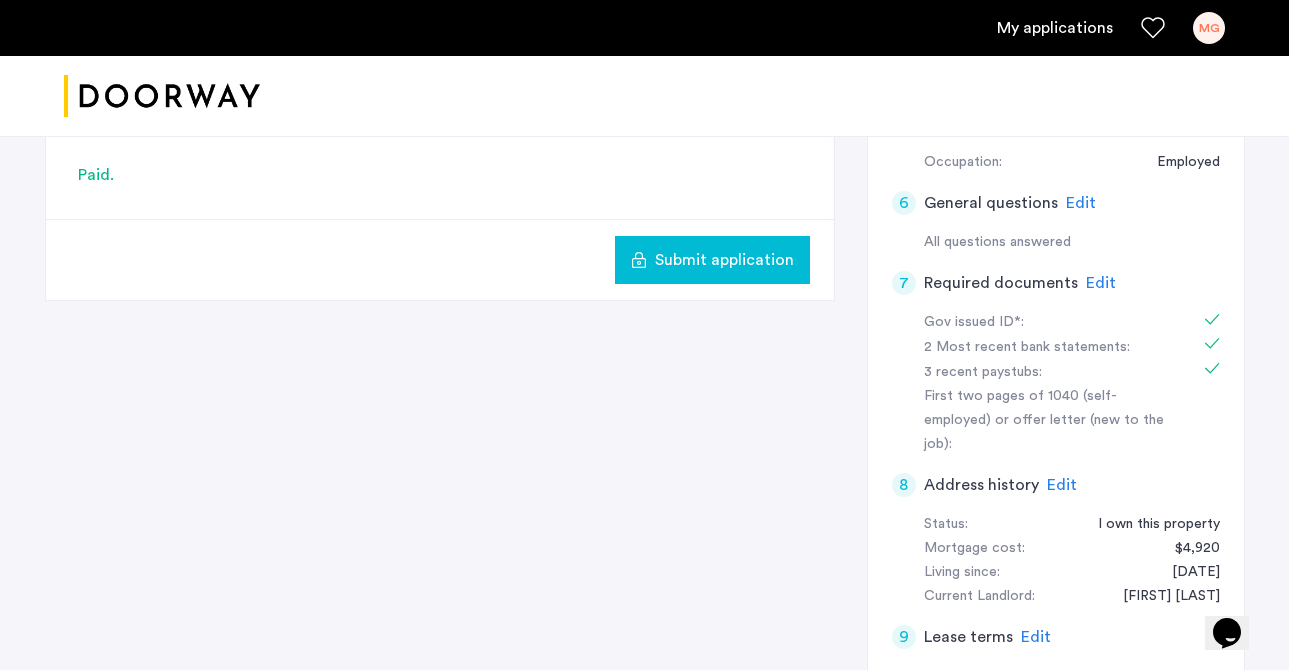 click on "Submit application" 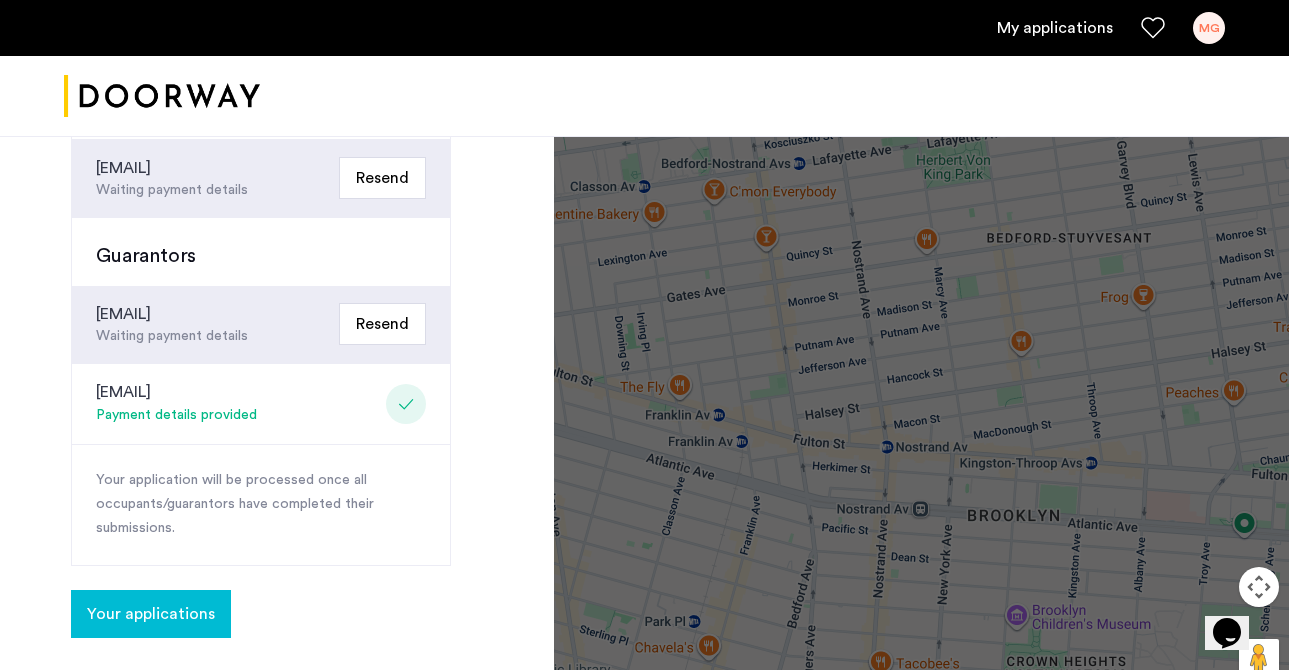 scroll, scrollTop: 639, scrollLeft: 0, axis: vertical 